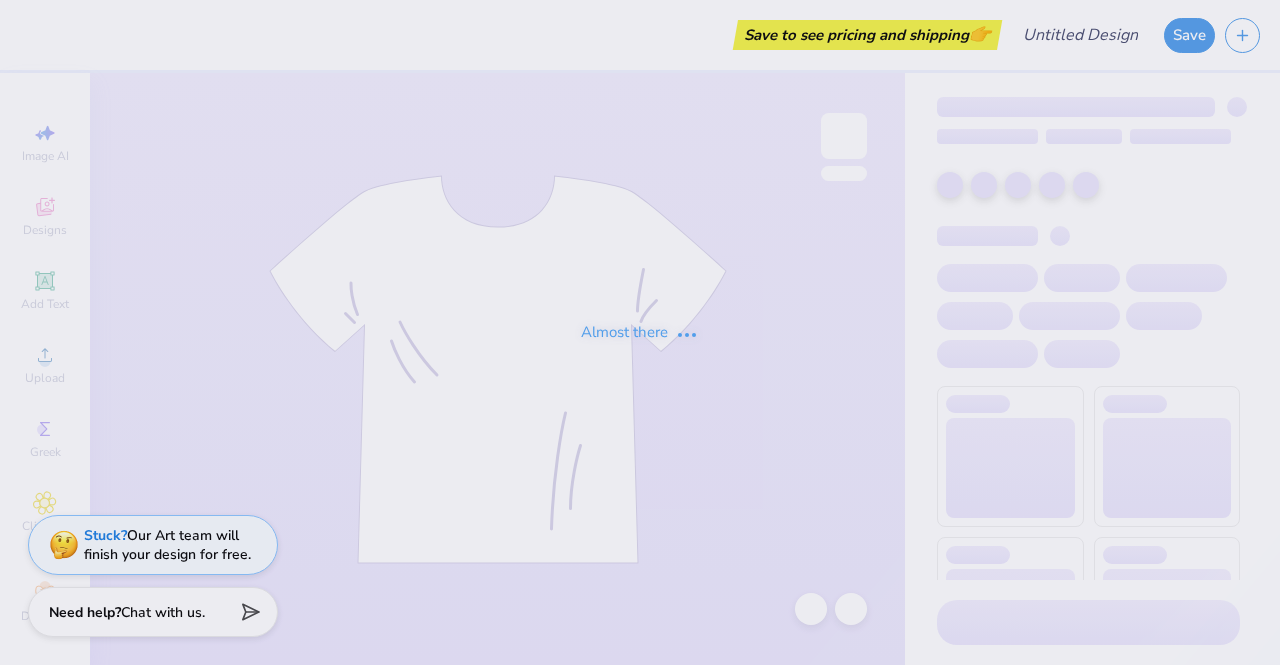 scroll, scrollTop: 0, scrollLeft: 0, axis: both 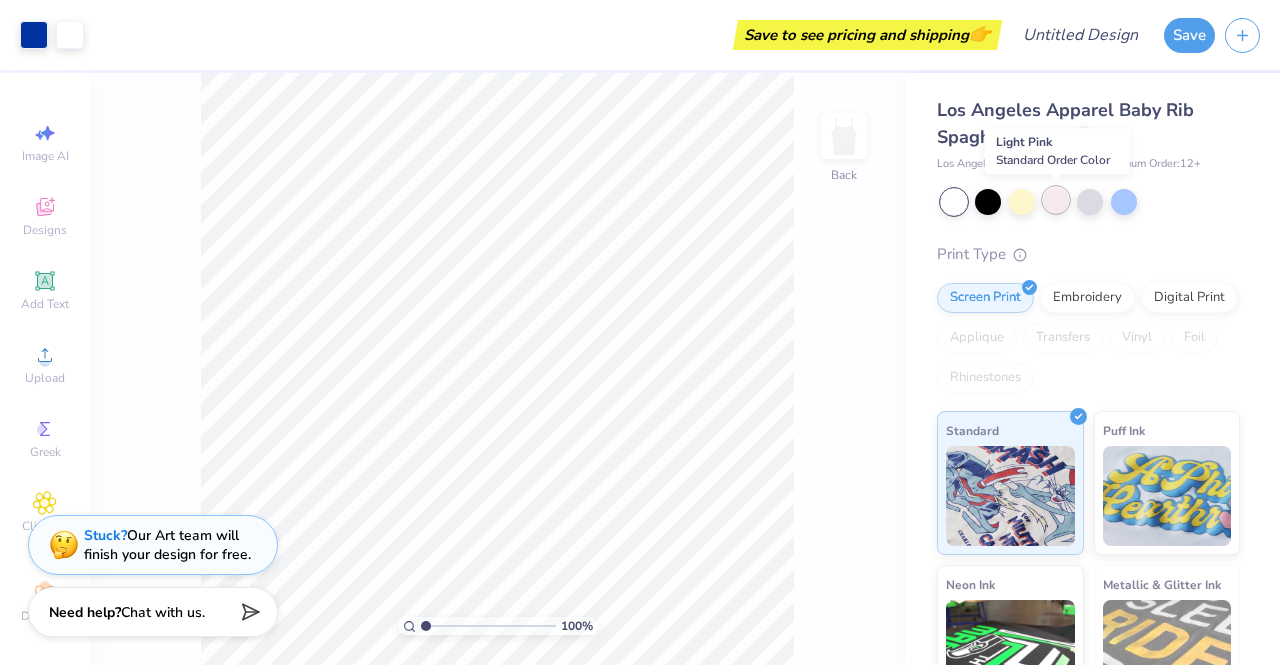 click at bounding box center (1056, 200) 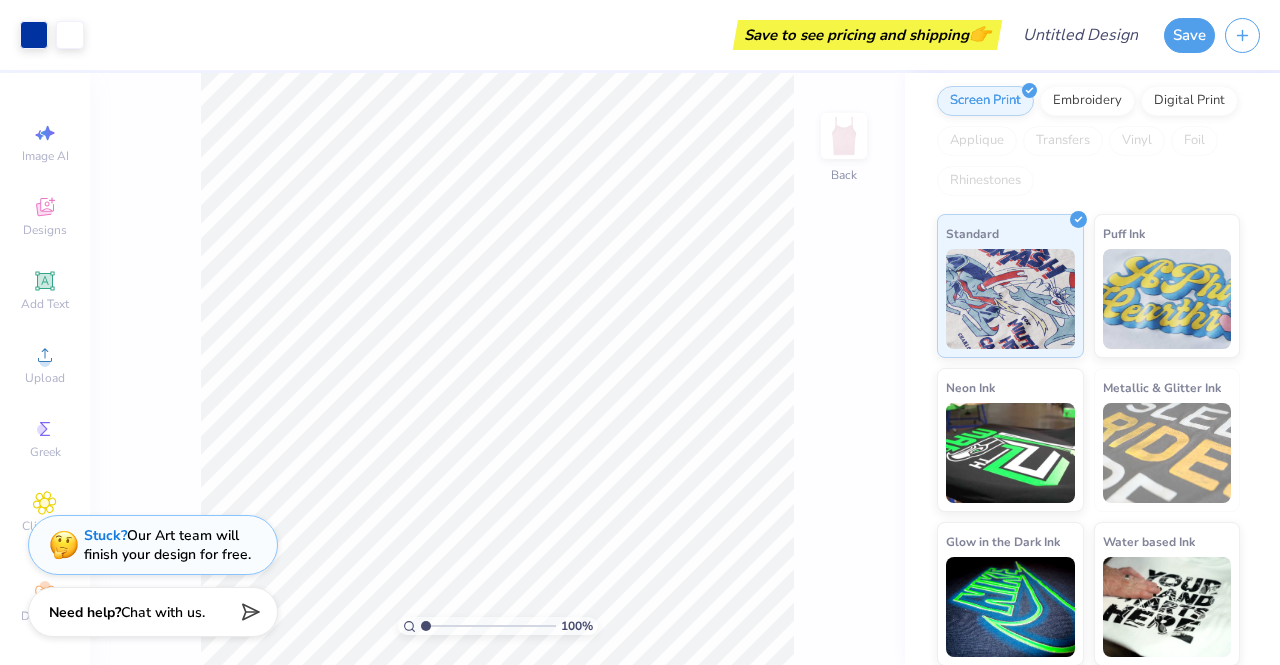 scroll, scrollTop: 0, scrollLeft: 0, axis: both 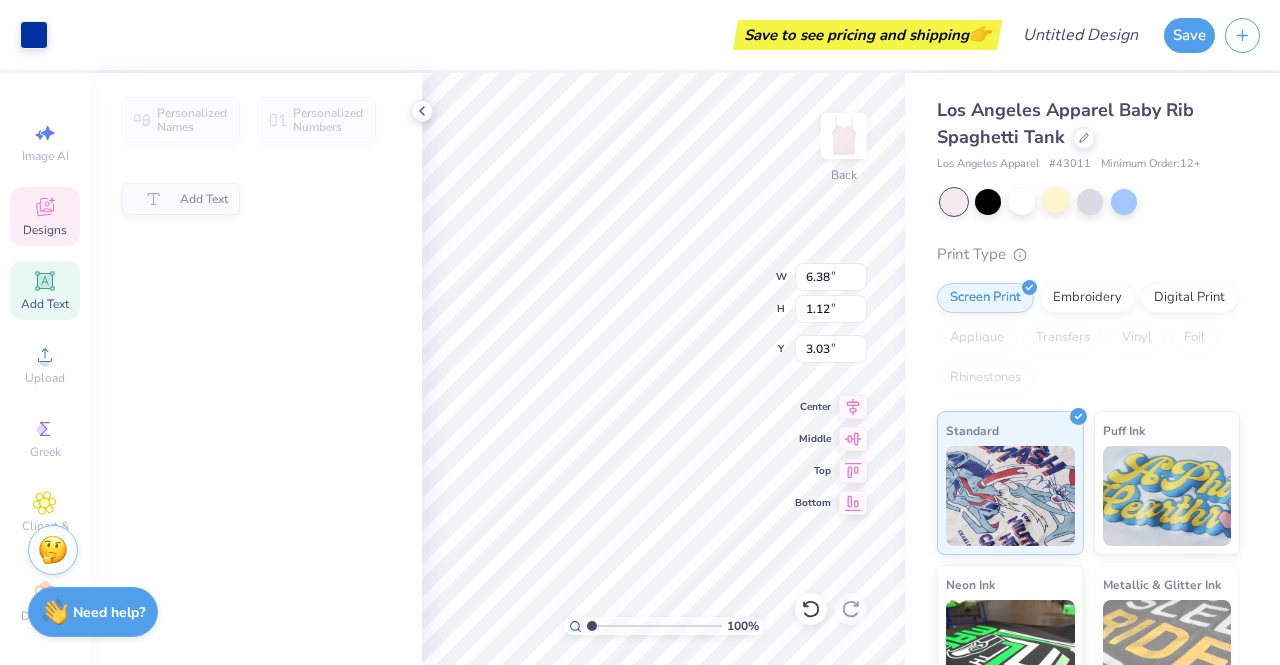 type on "6.38" 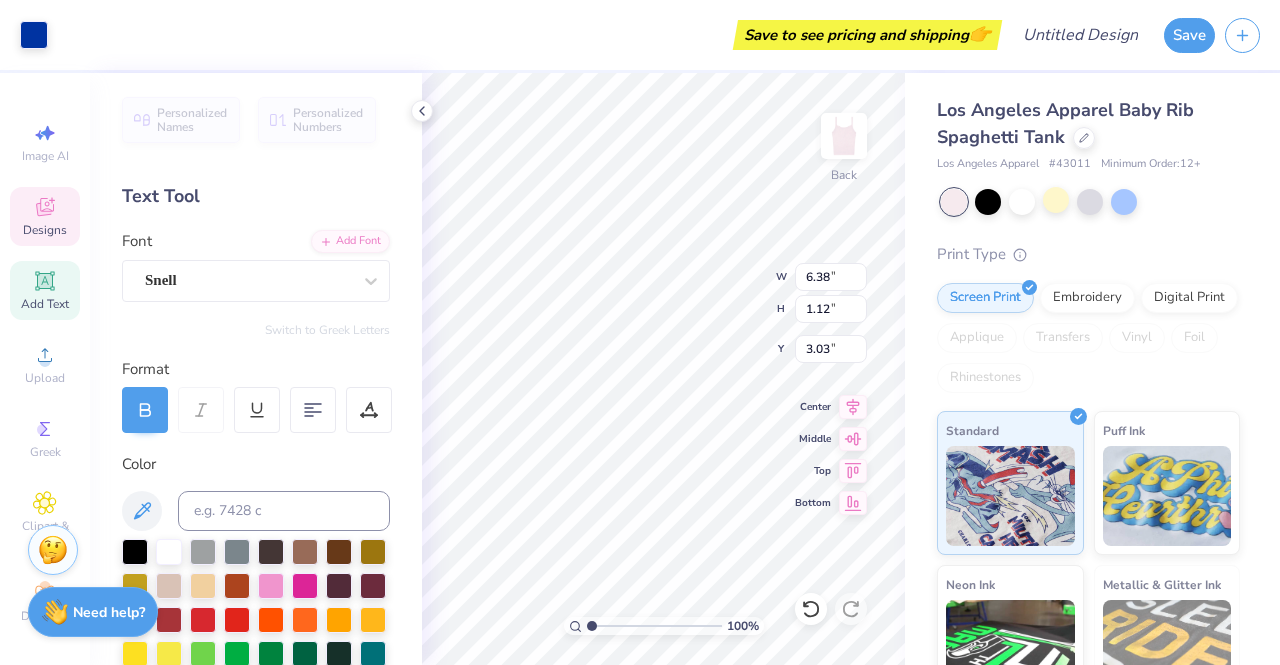 scroll, scrollTop: 16, scrollLeft: 2, axis: both 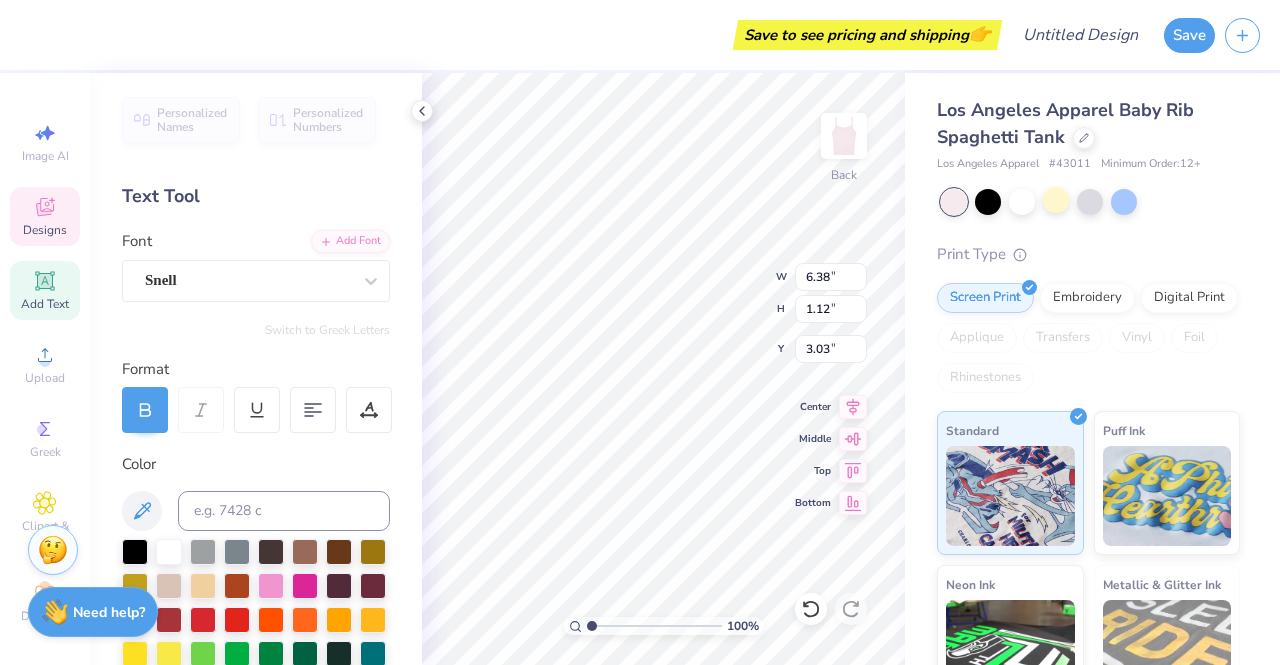 type on "NWSD" 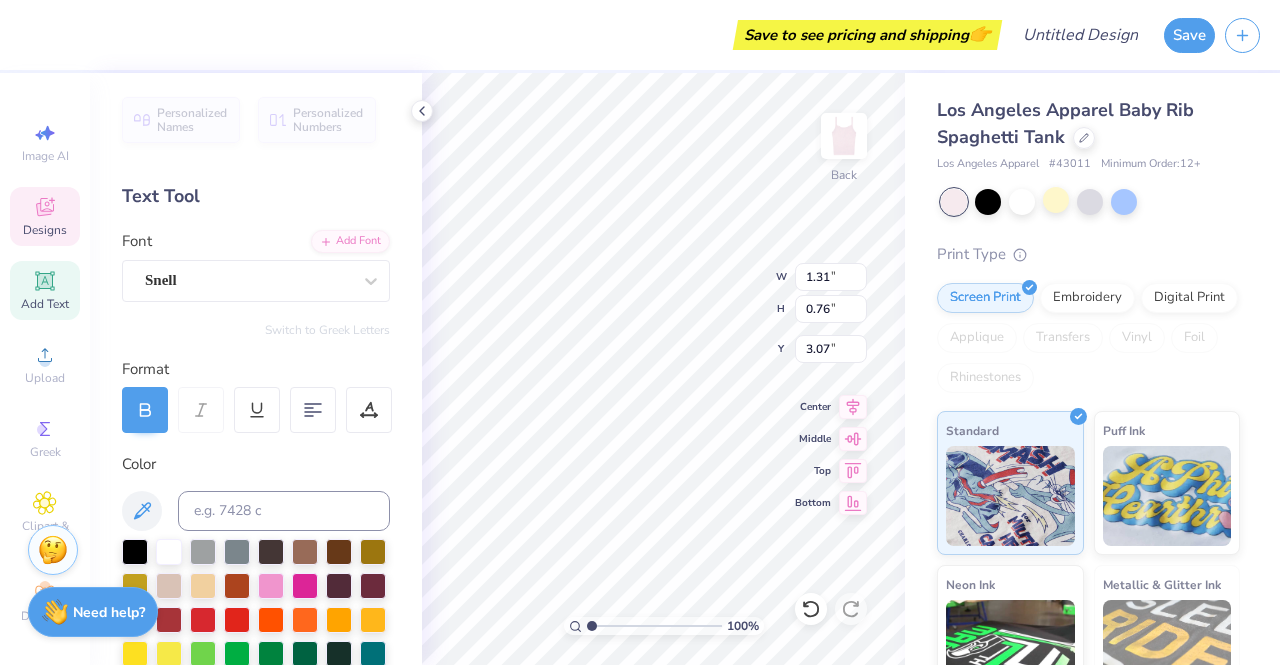 scroll, scrollTop: 16, scrollLeft: 2, axis: both 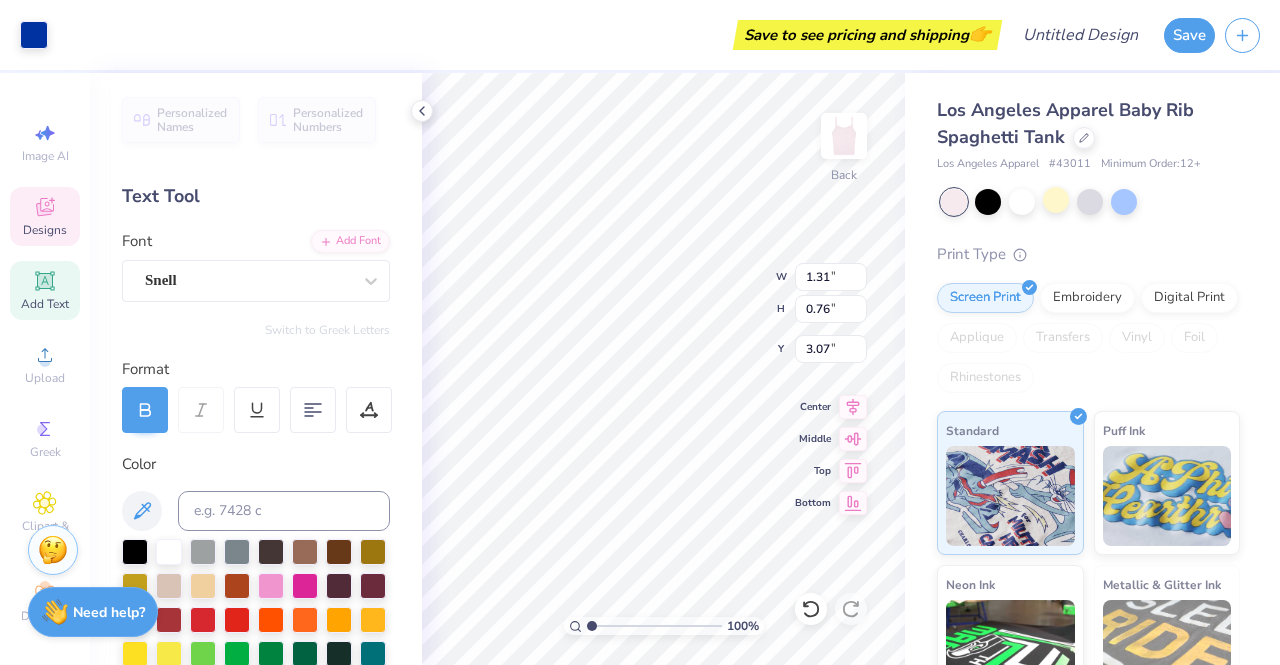 type on "2.14" 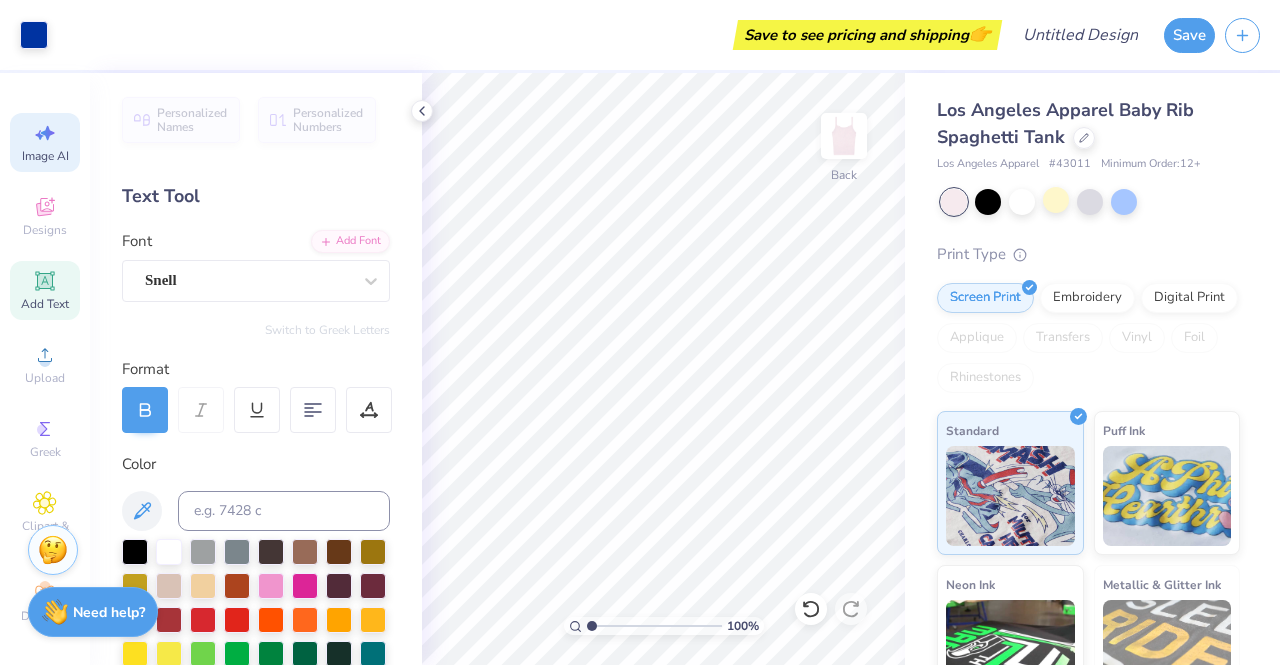 click 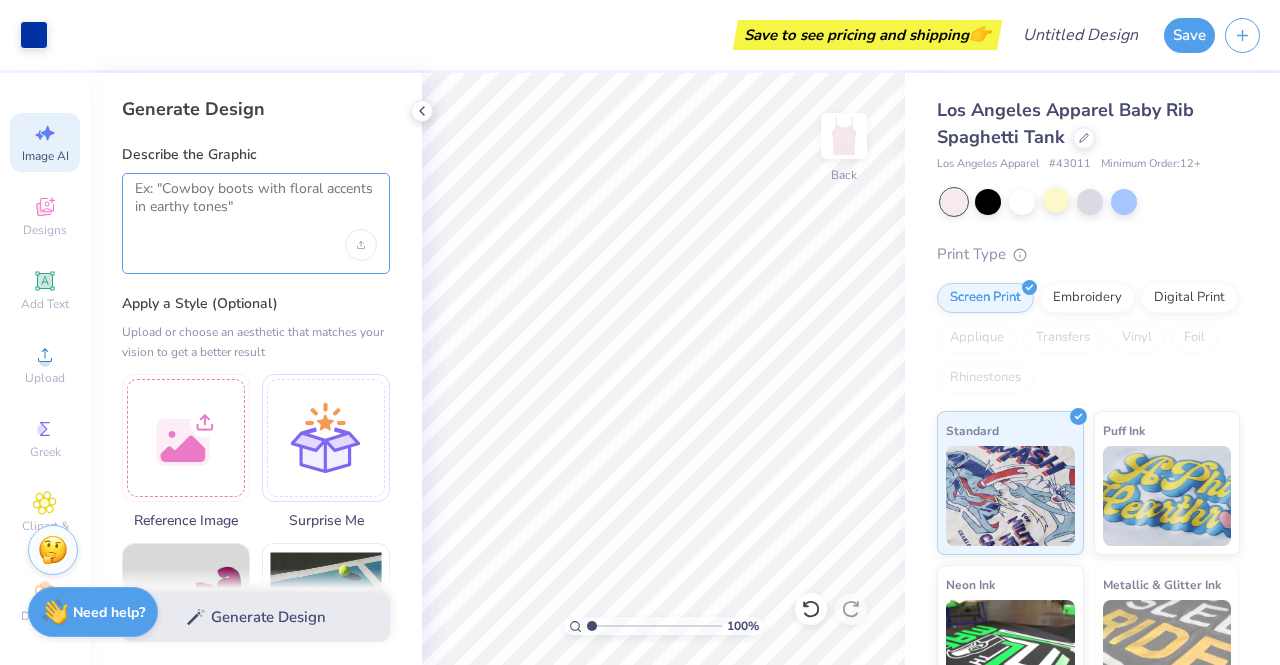 click at bounding box center [256, 205] 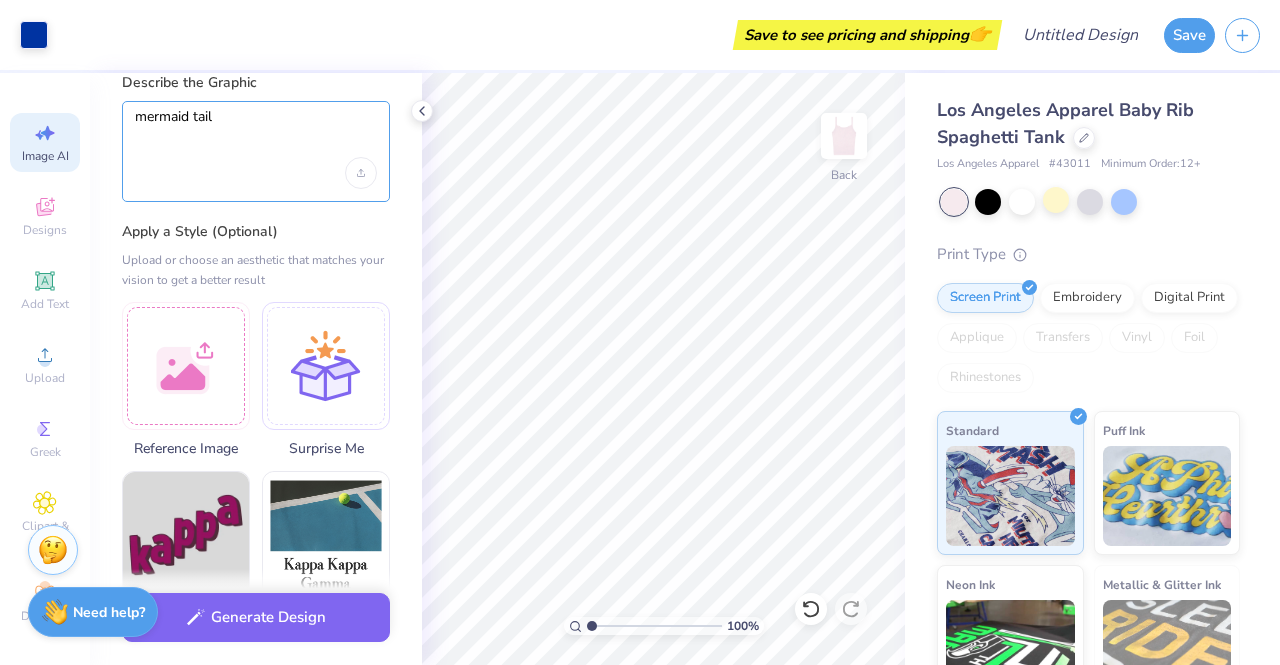 scroll, scrollTop: 75, scrollLeft: 0, axis: vertical 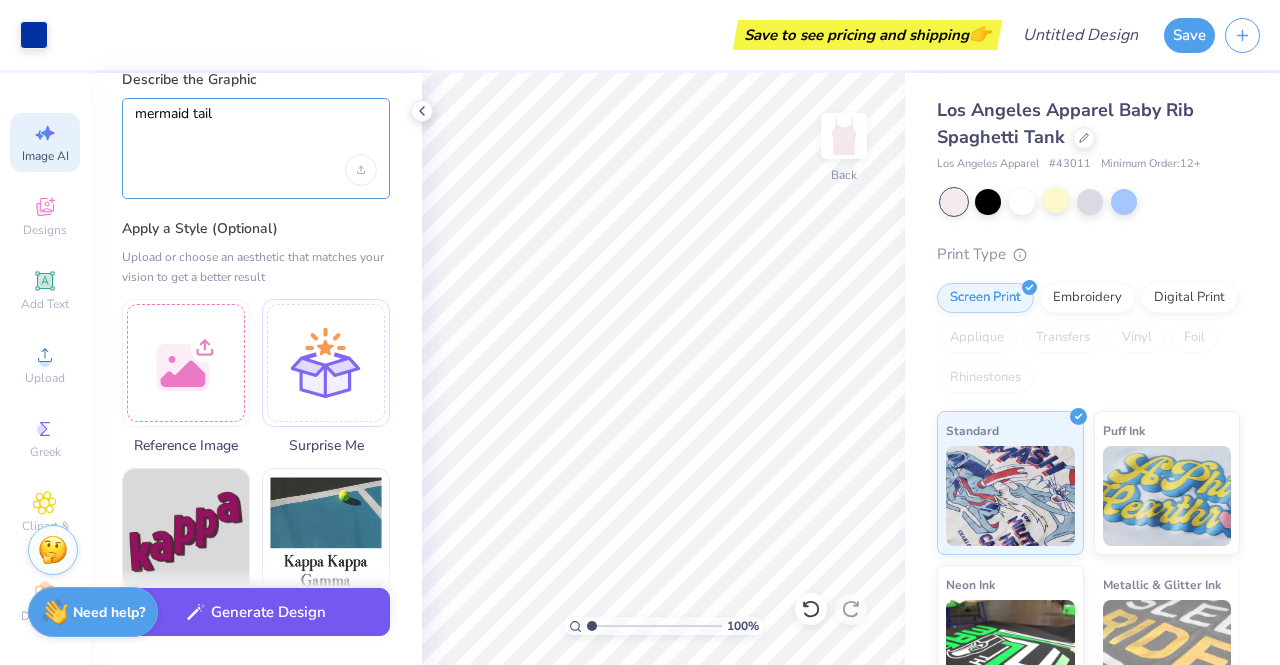 type on "mermaid tail" 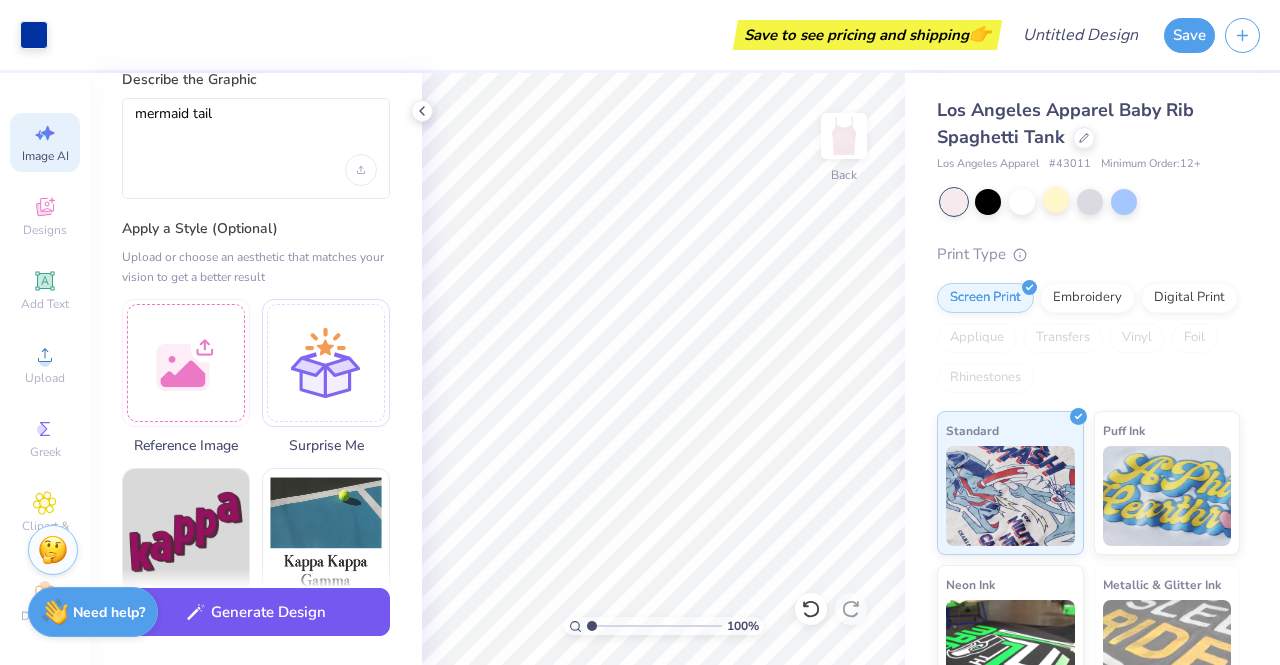 click on "Generate Design" at bounding box center (256, 612) 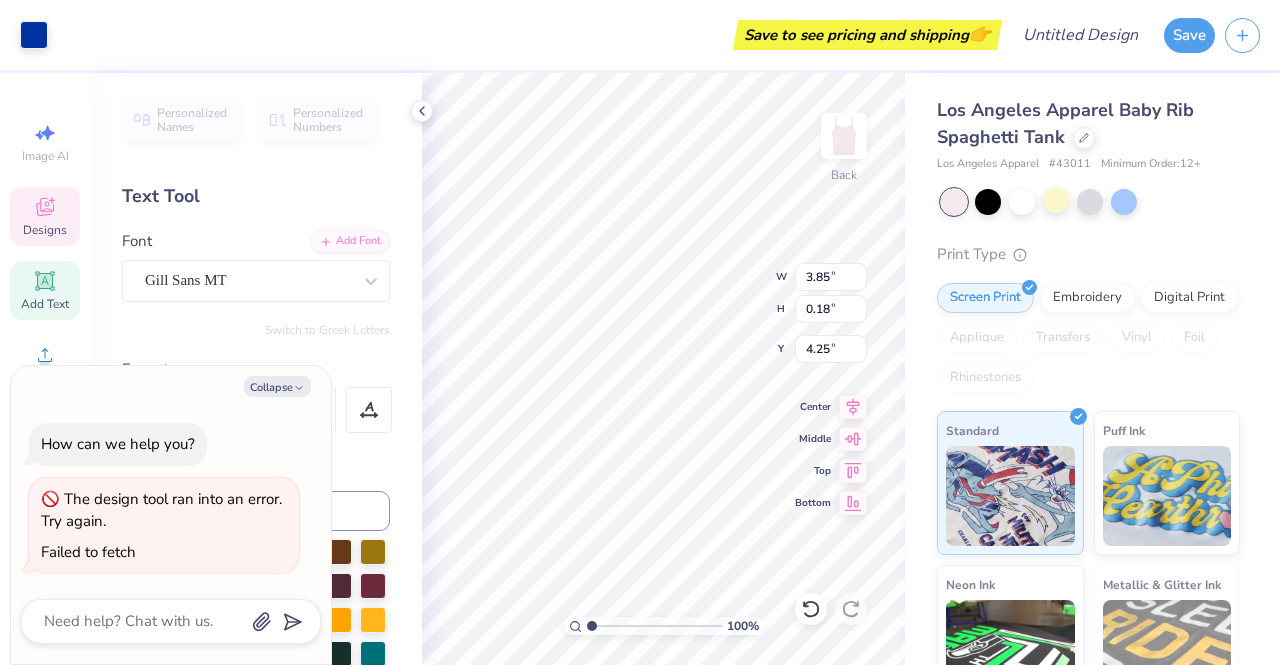 scroll, scrollTop: 0, scrollLeft: 0, axis: both 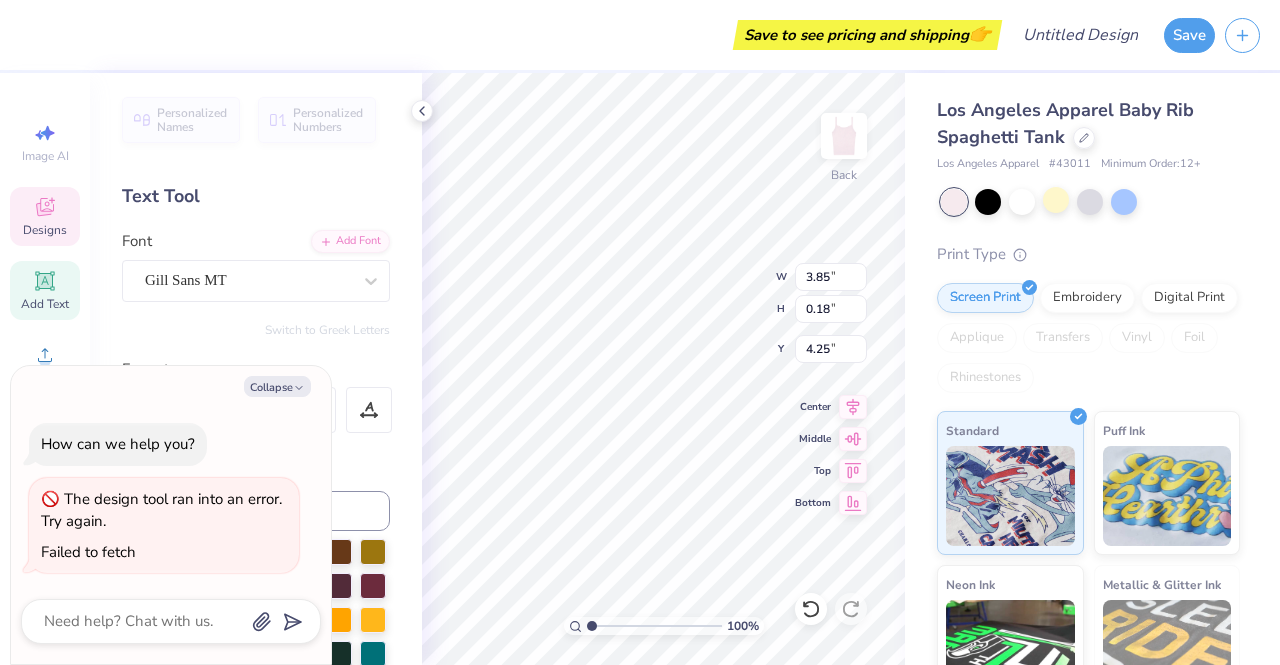 type on "x" 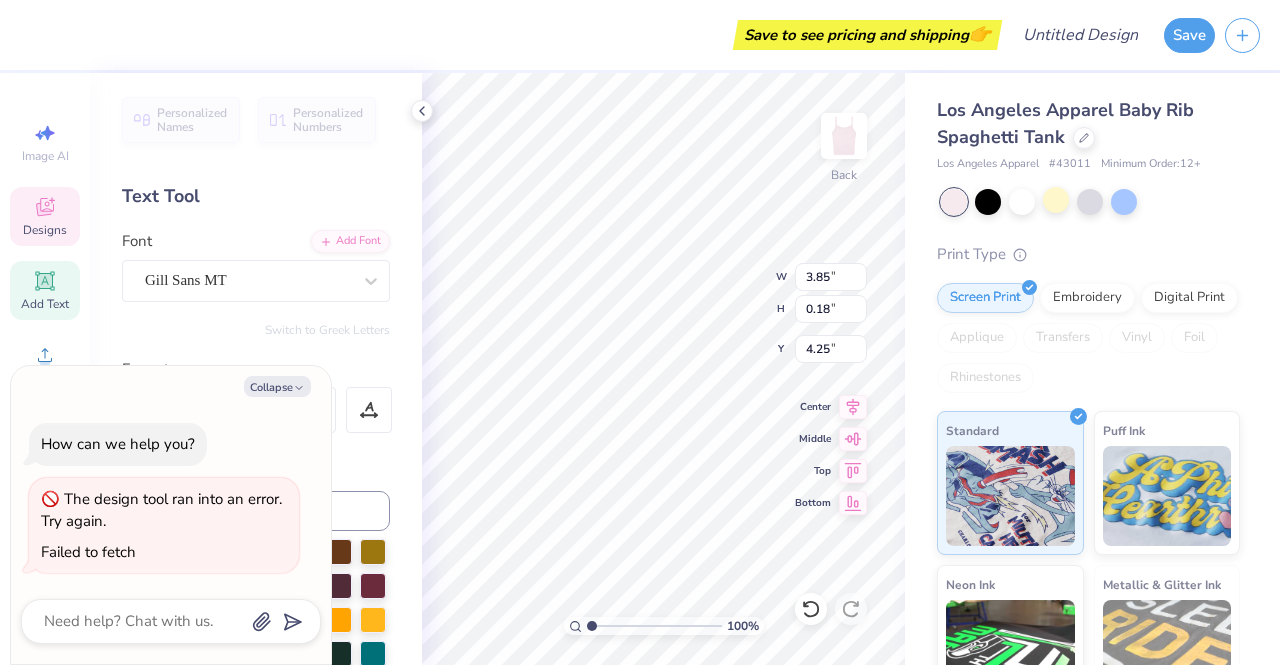 type on "x" 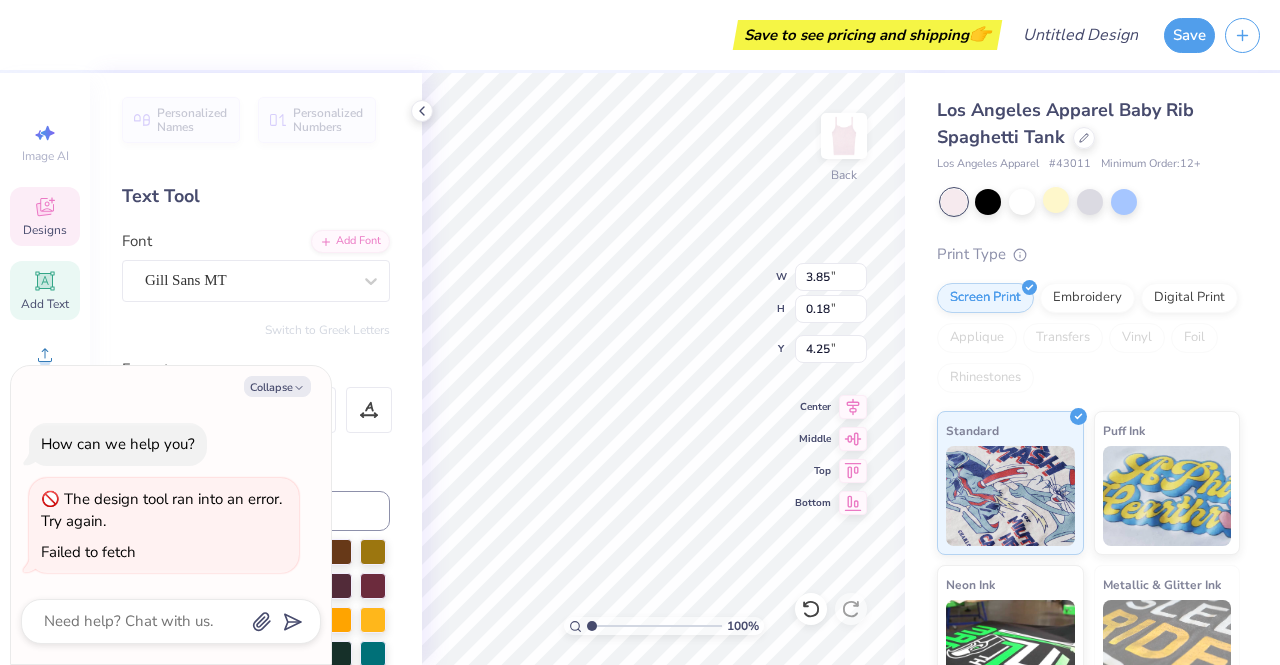 type on "x" 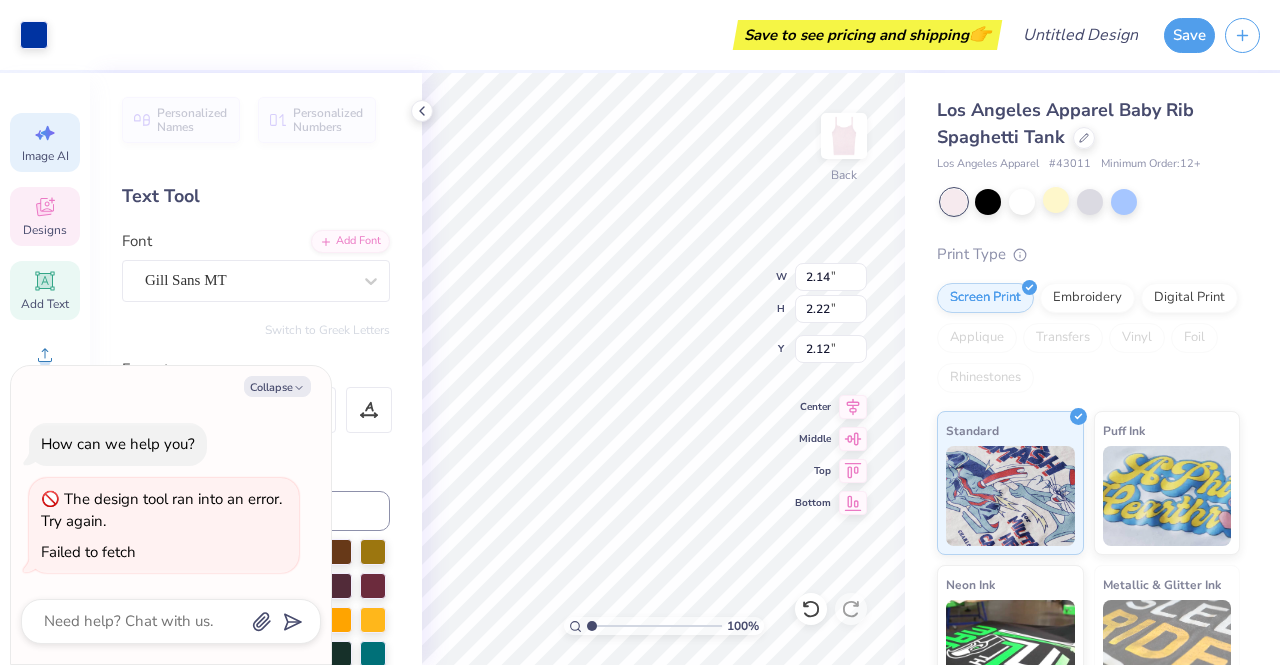 click 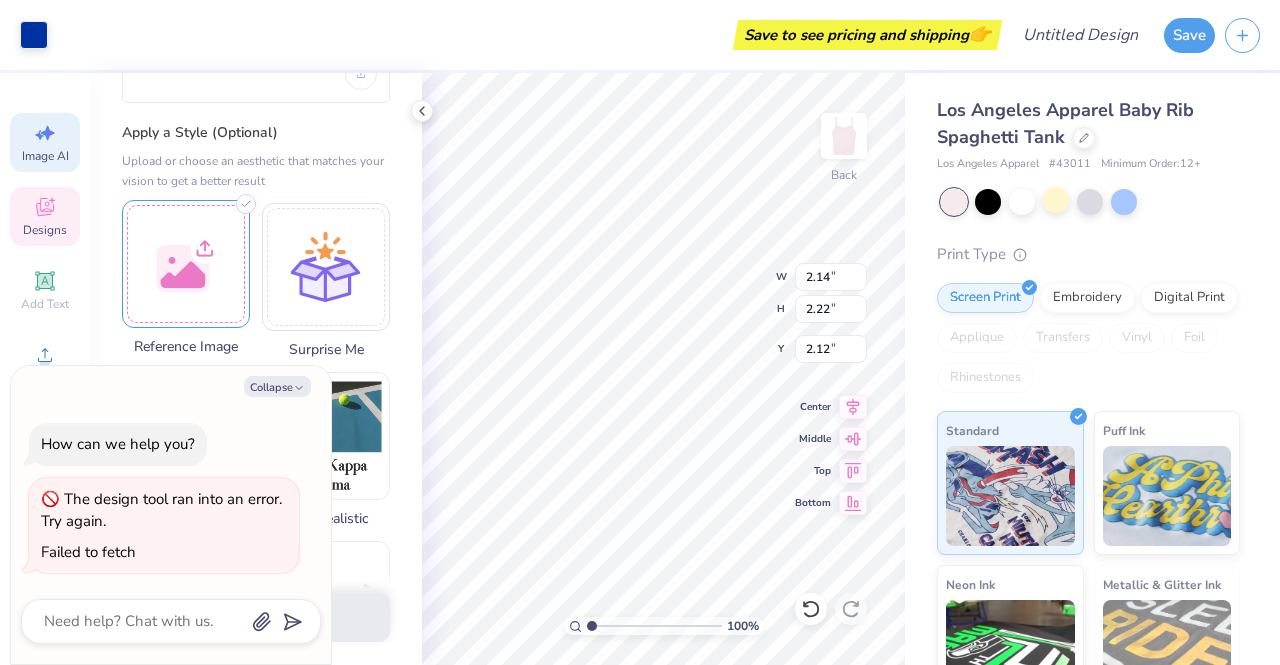 scroll, scrollTop: 0, scrollLeft: 0, axis: both 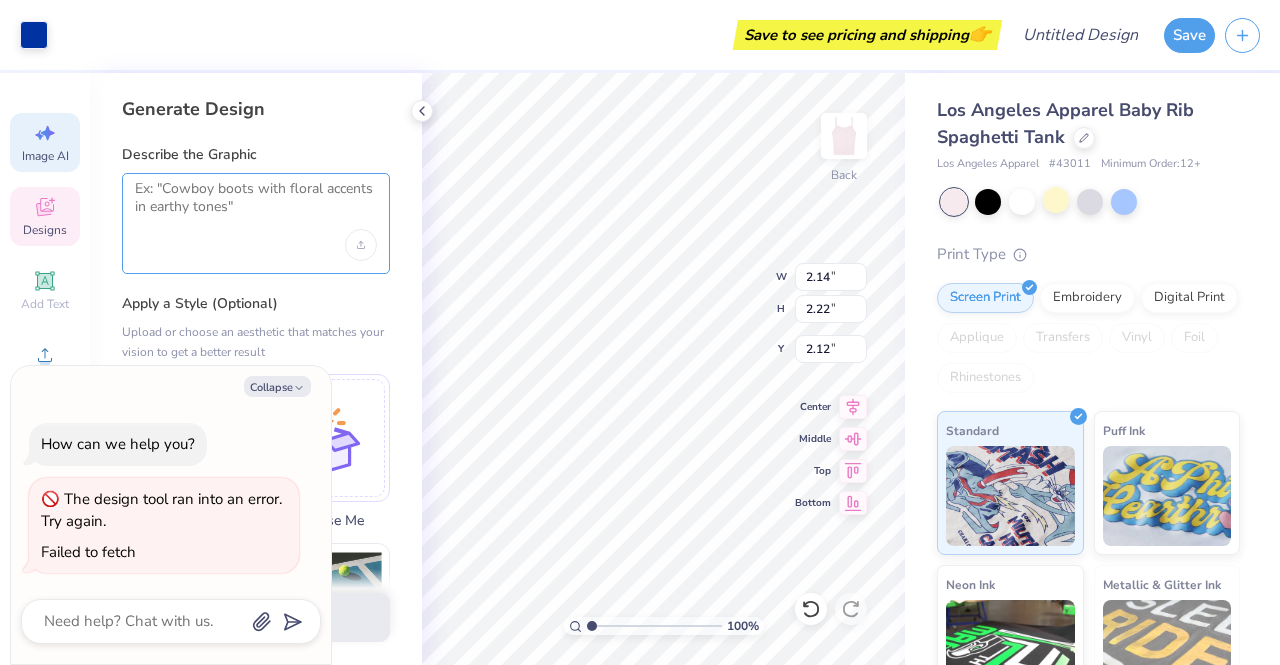 click at bounding box center (256, 205) 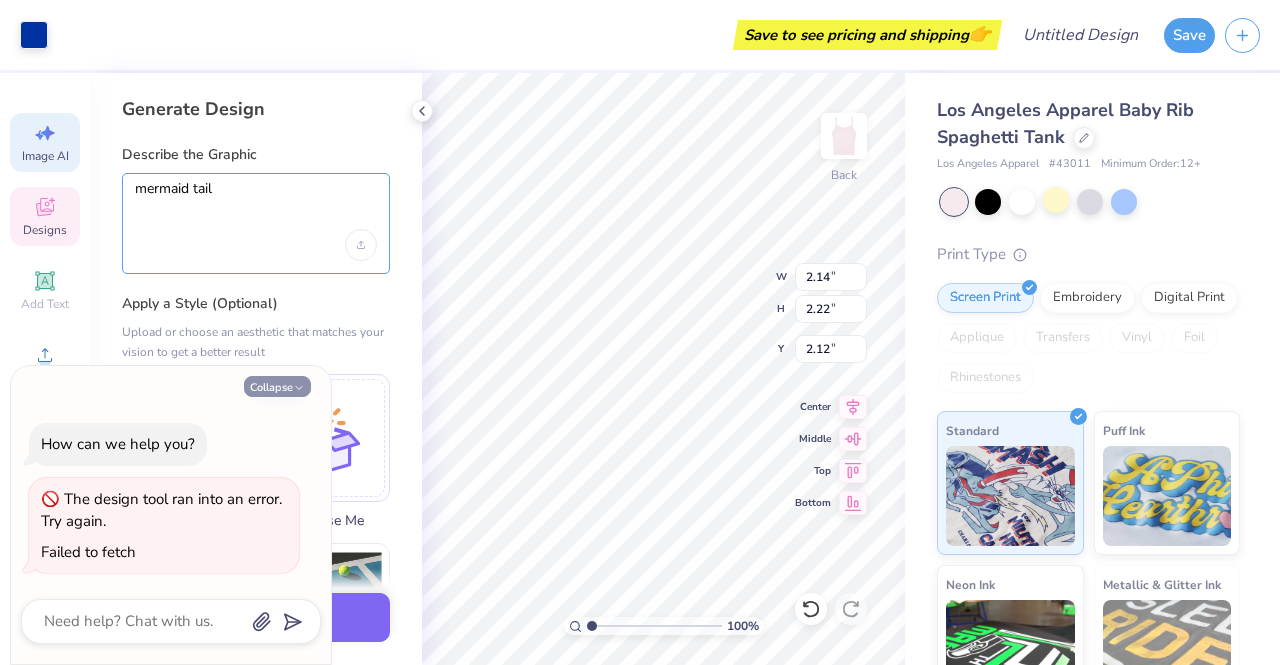 type on "mermaid tail" 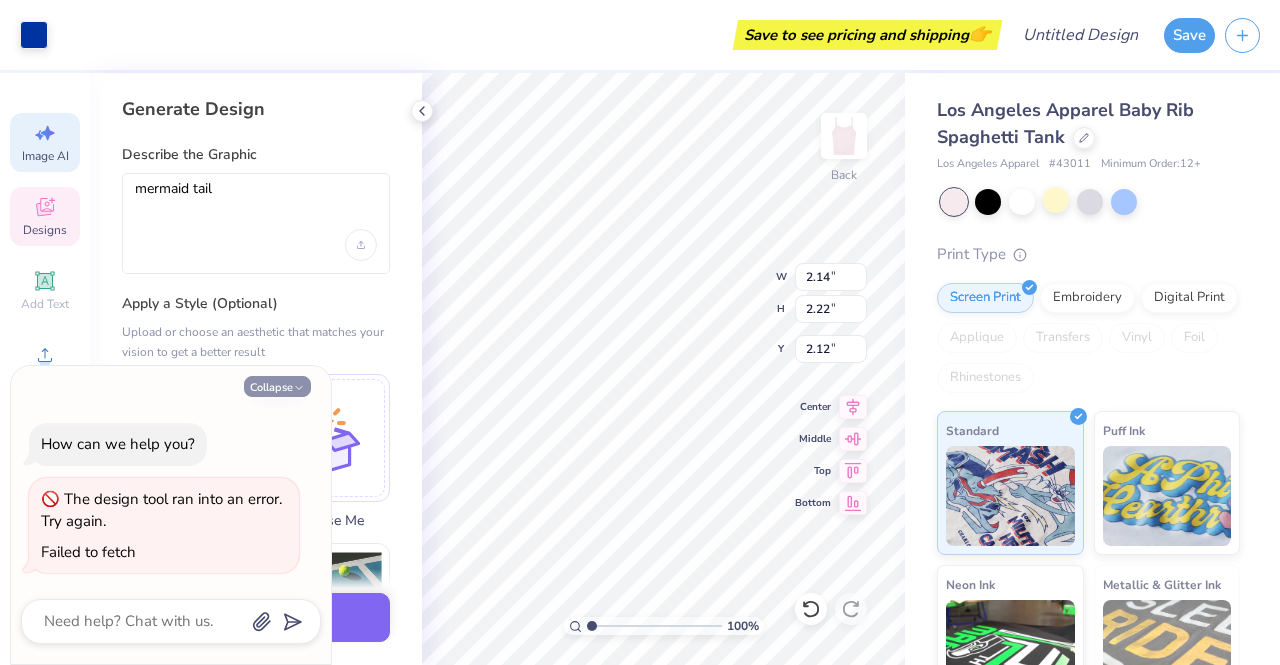 click on "Collapse" at bounding box center [277, 386] 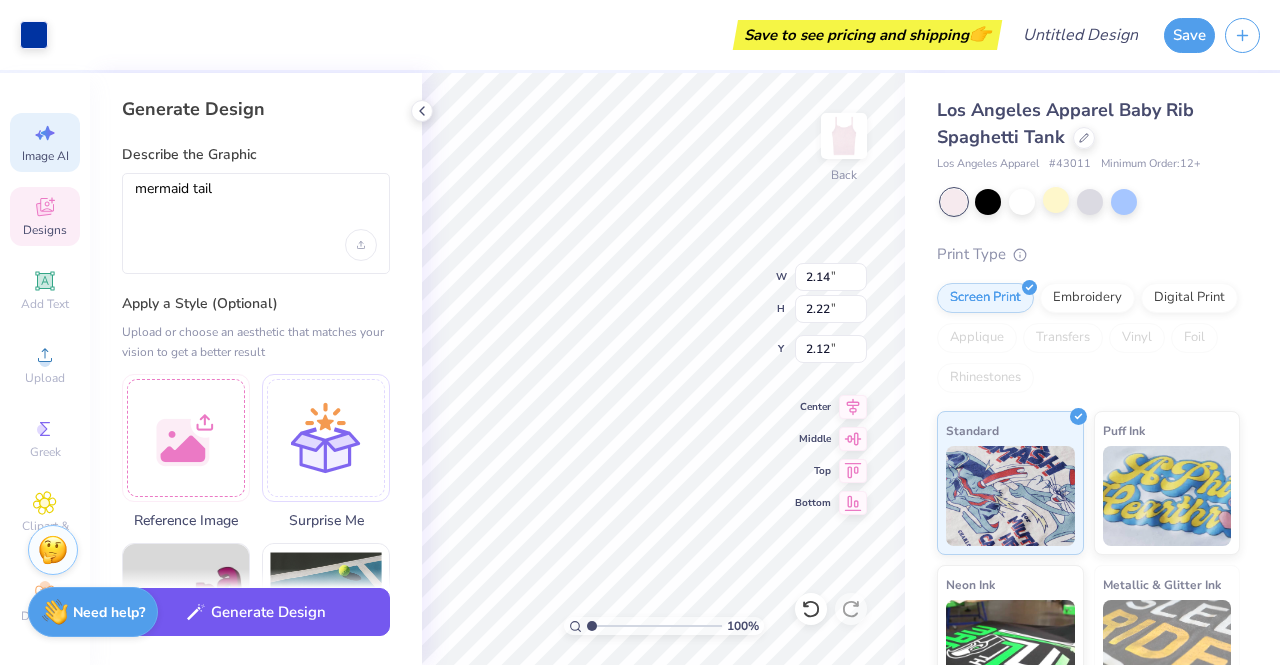 click on "Generate Design" at bounding box center [256, 612] 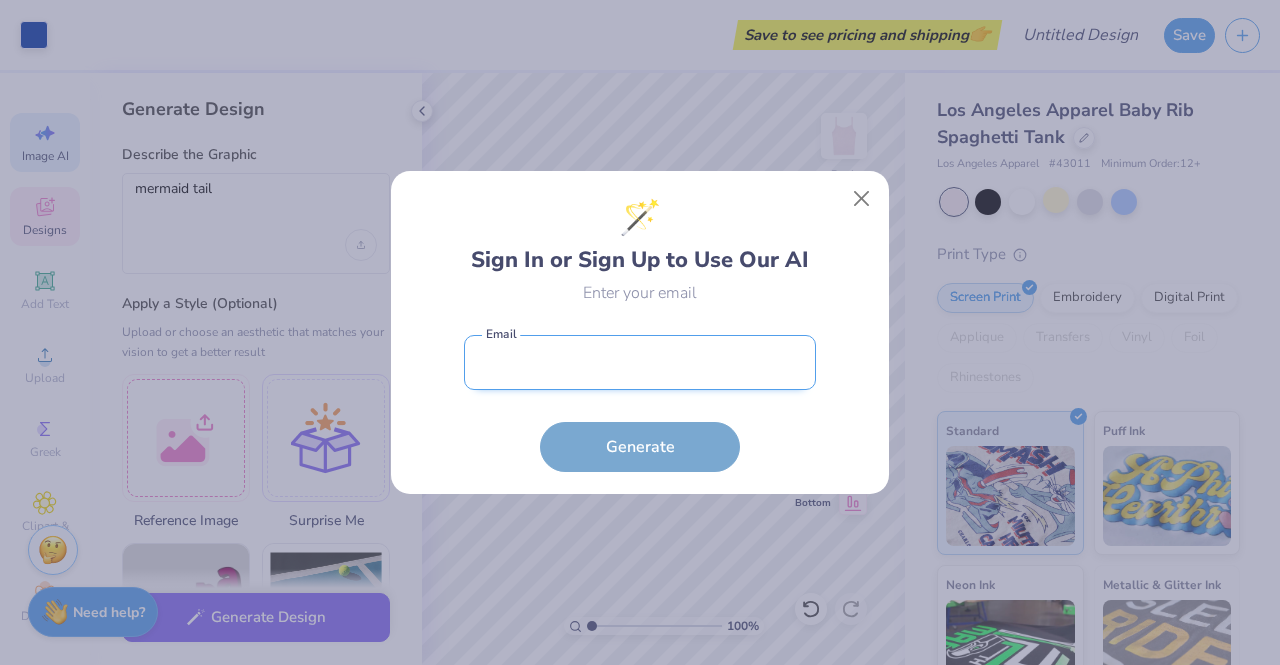 click at bounding box center (640, 362) 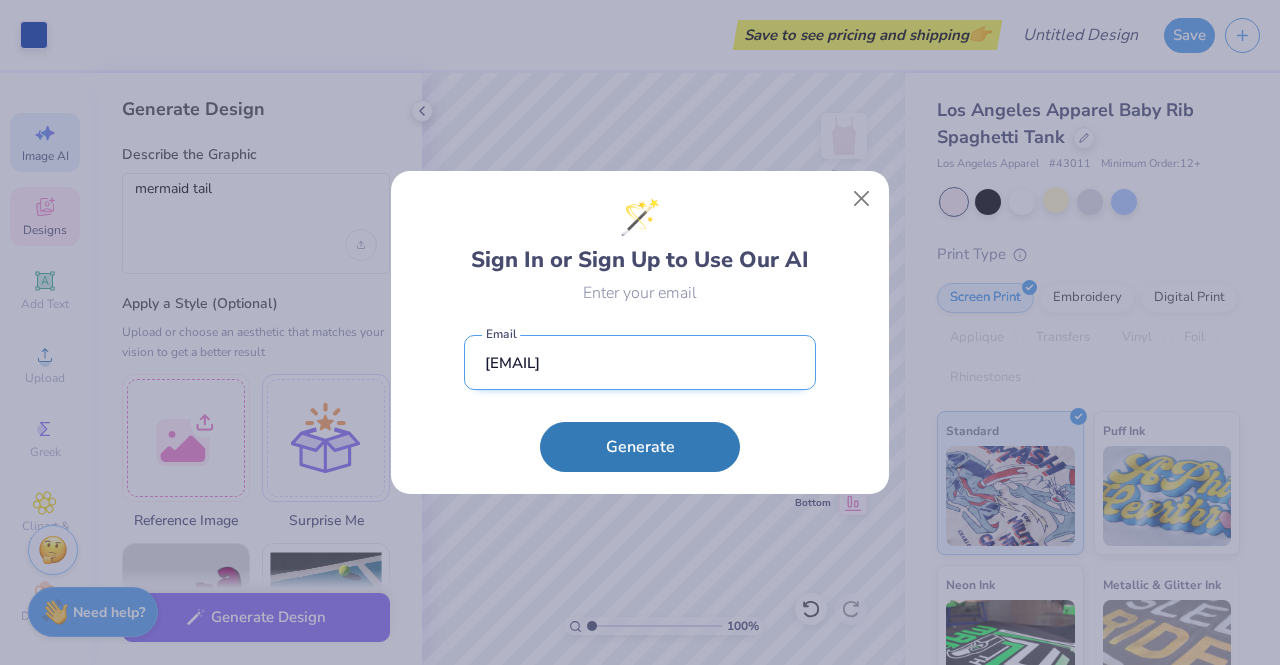 type on "a4maxey@gmail.com" 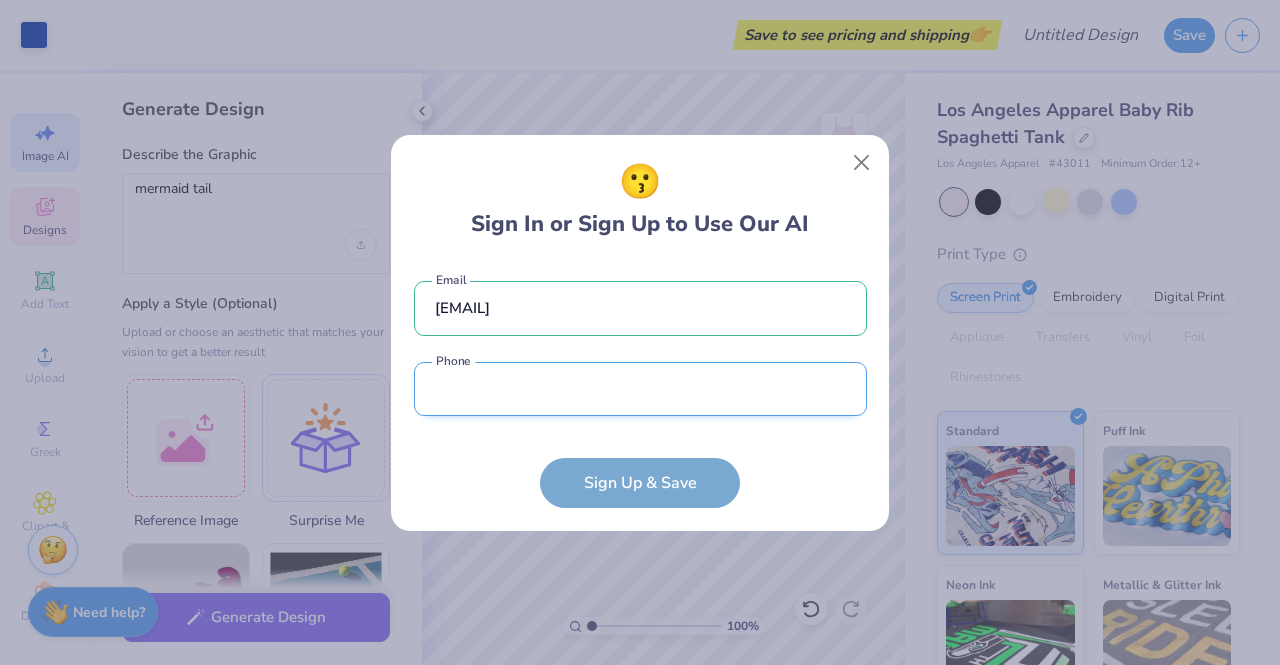 click at bounding box center (640, 389) 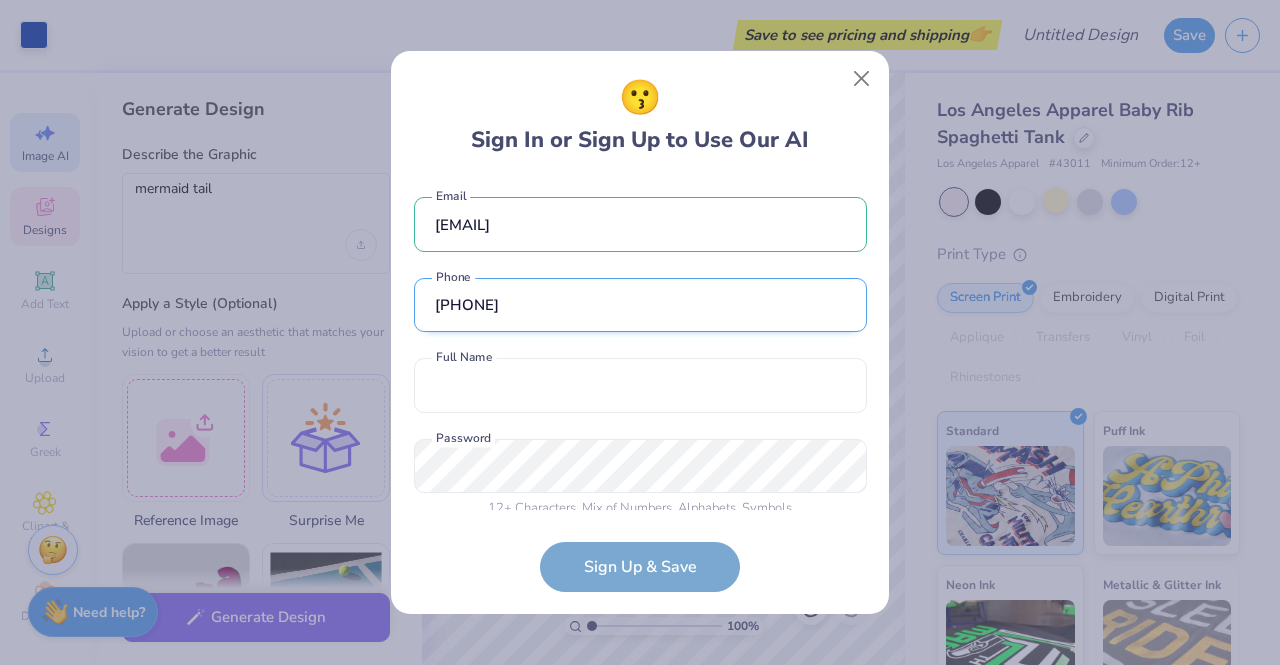 scroll, scrollTop: 18, scrollLeft: 0, axis: vertical 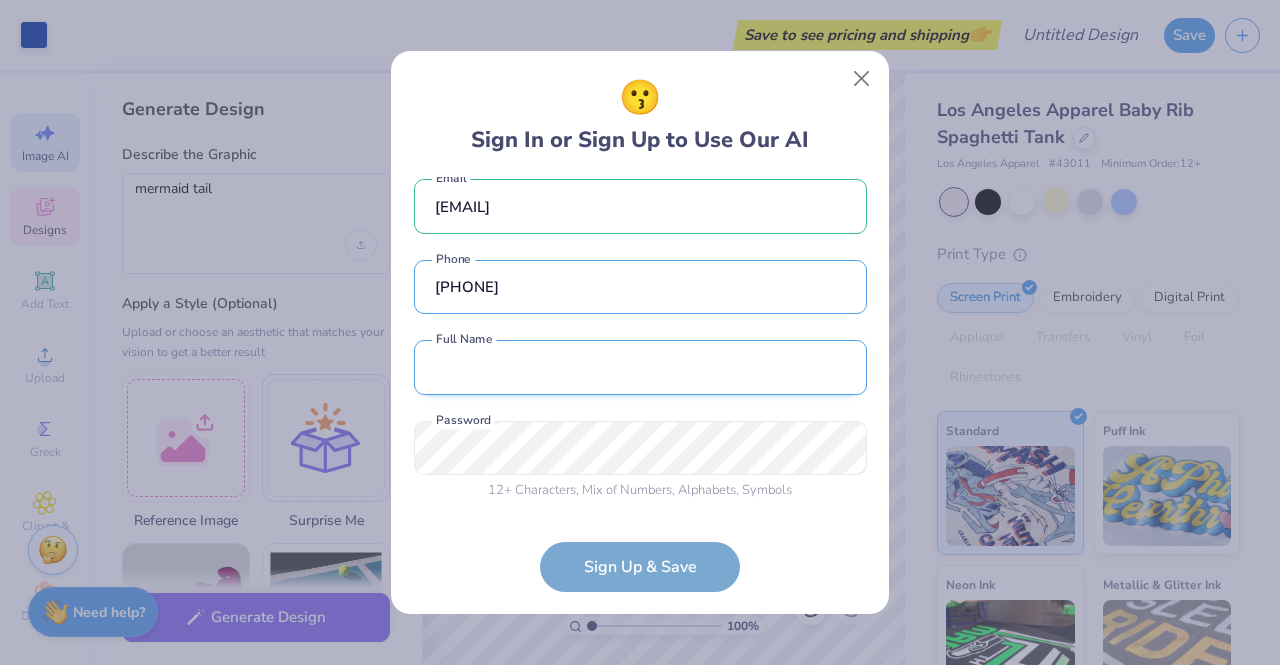 type on "(303) 717-3748" 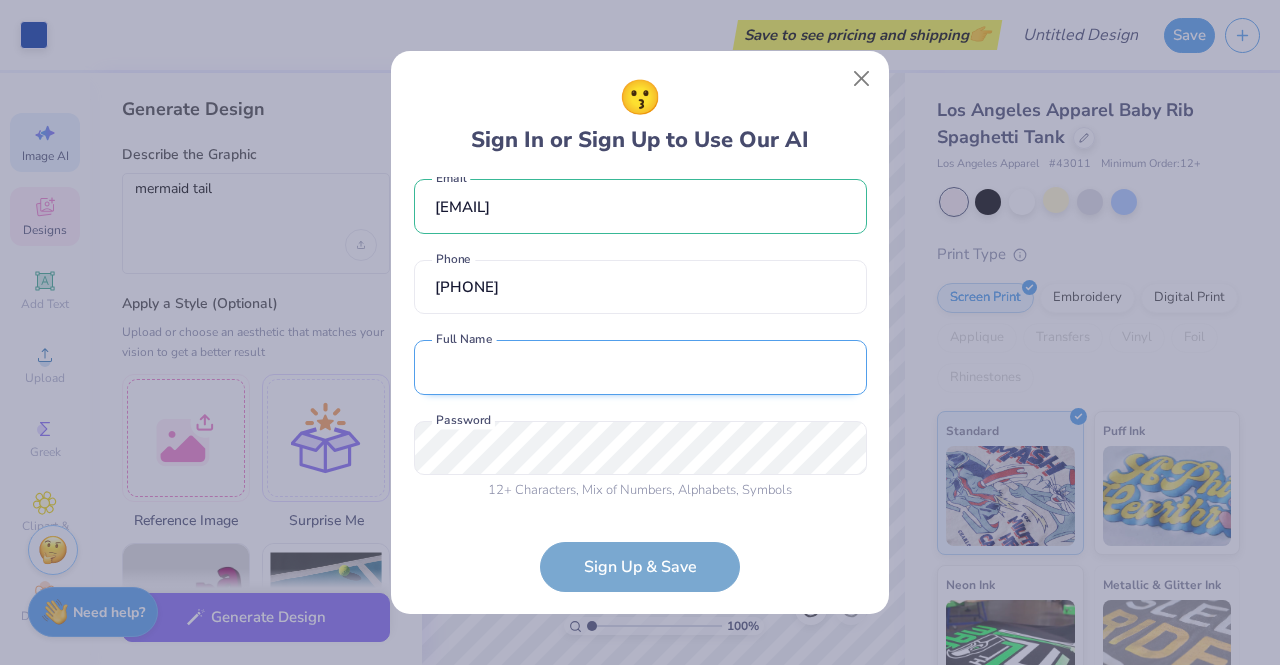 click at bounding box center [640, 367] 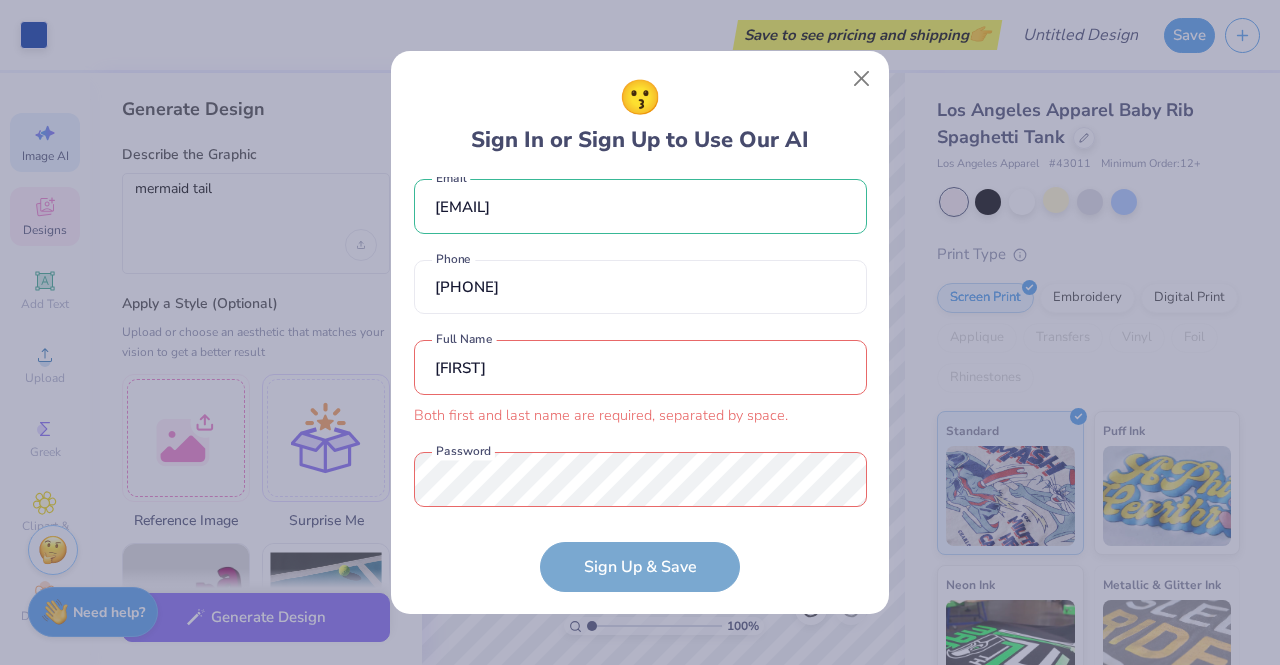 click on "Alana" at bounding box center (640, 367) 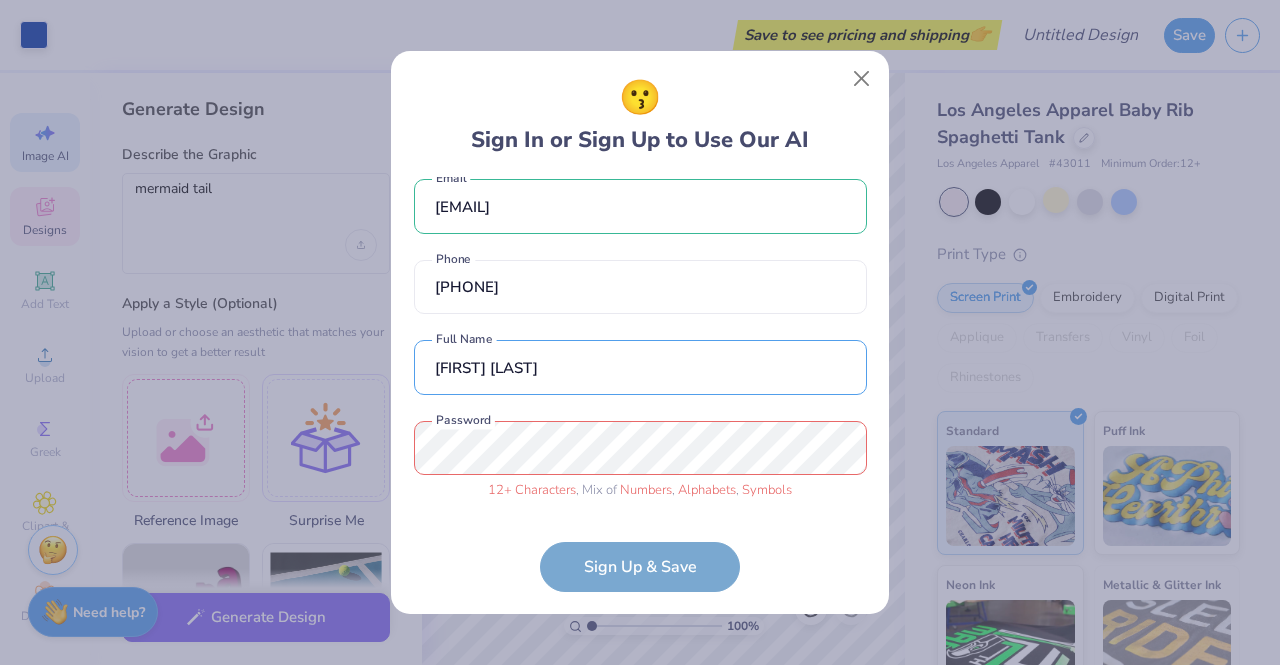 type on "Alana Maxey" 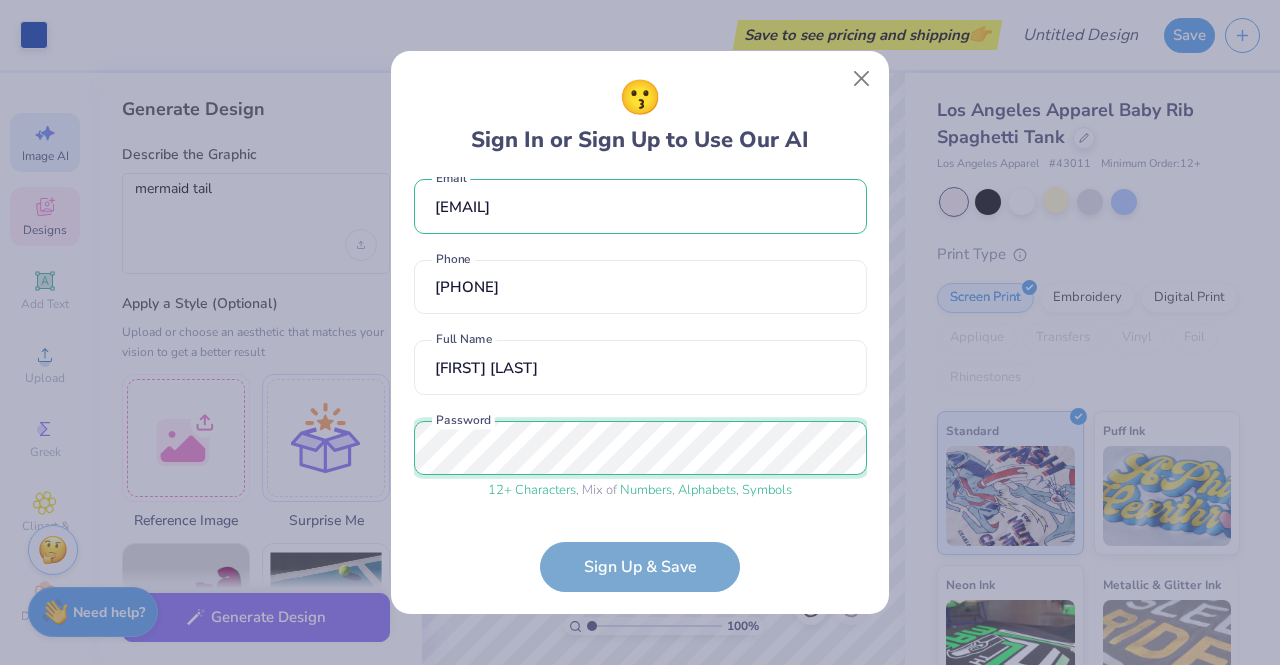 scroll, scrollTop: 94, scrollLeft: 0, axis: vertical 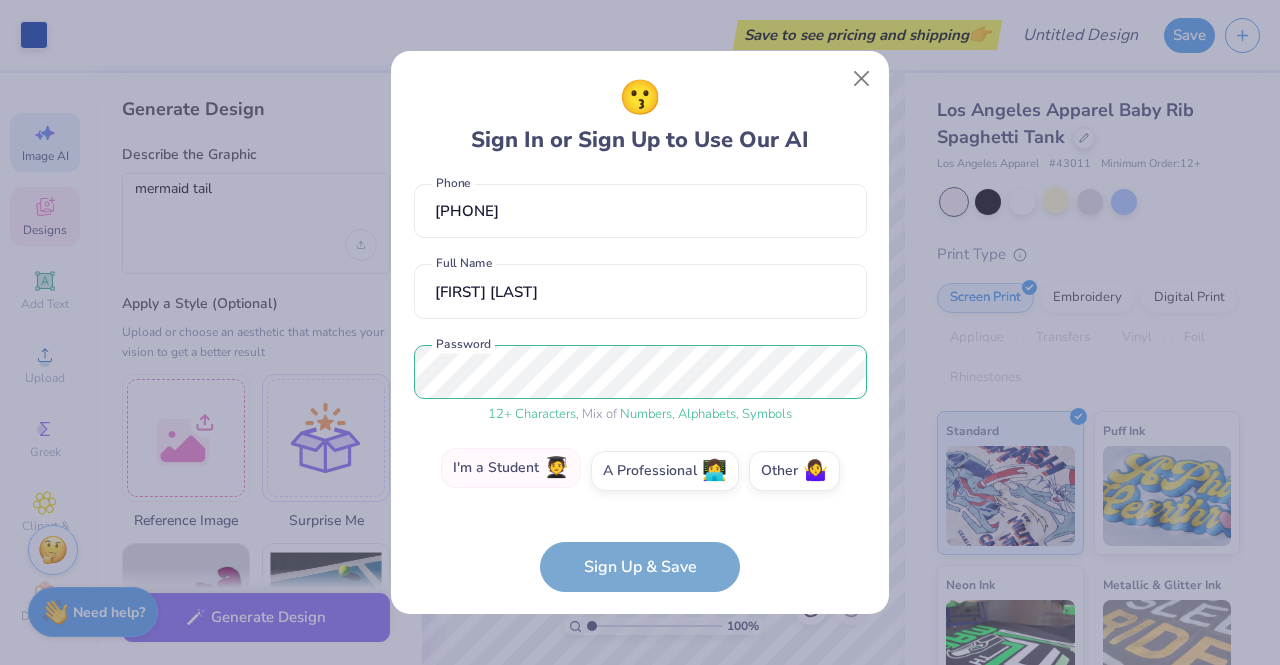 click on "I'm a Student 🧑‍🎓" at bounding box center (511, 468) 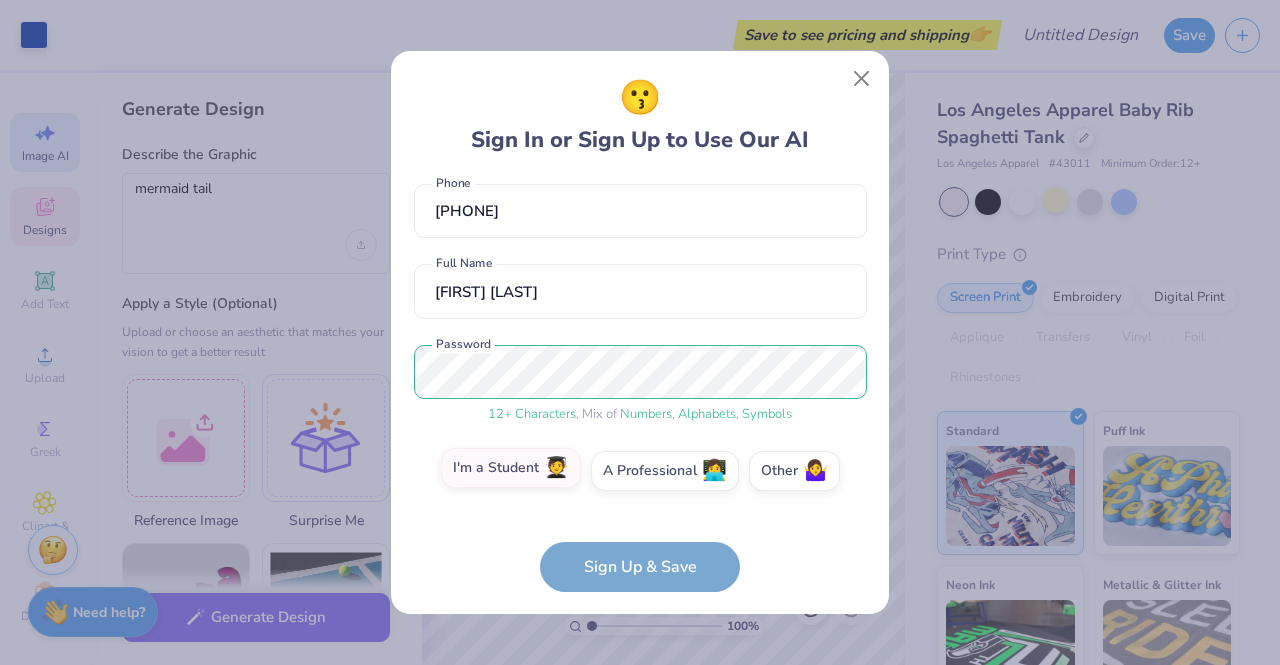 click on "I'm a Student 🧑‍🎓" at bounding box center [640, 569] 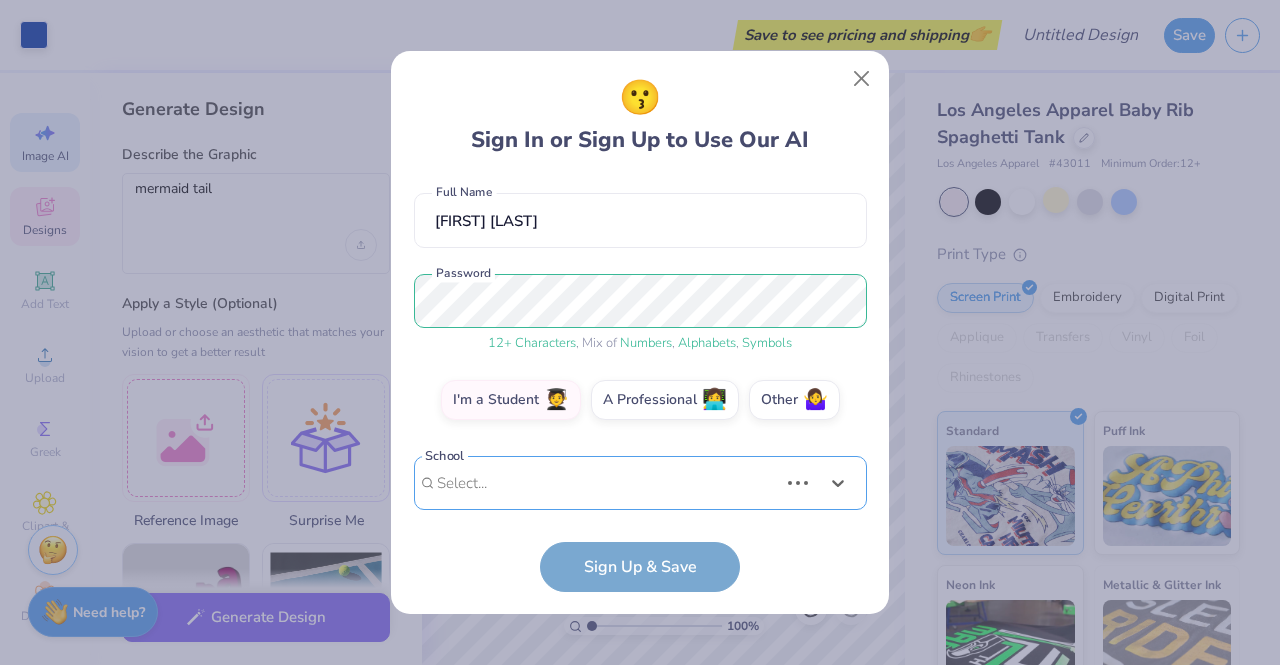 scroll, scrollTop: 474, scrollLeft: 0, axis: vertical 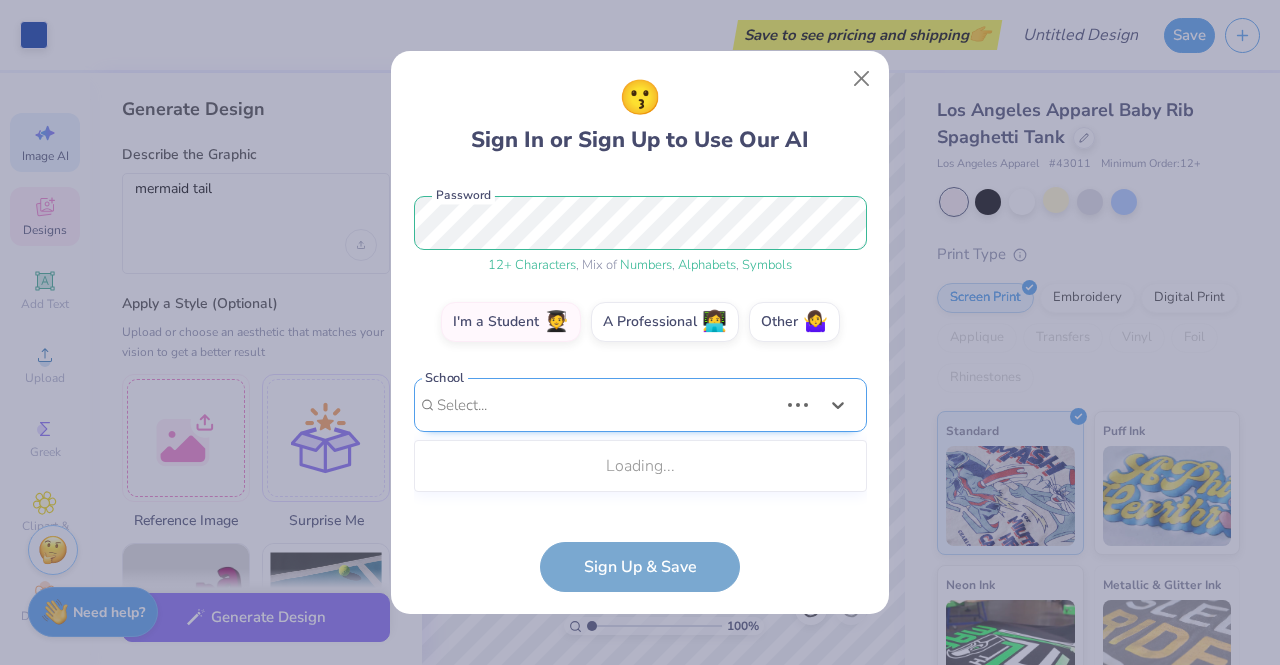 click on "Use Up and Down to choose options, press Enter to select the currently focused option, press Escape to exit the menu, press Tab to select the option and exit the menu. Select... Loading..." at bounding box center (640, 435) 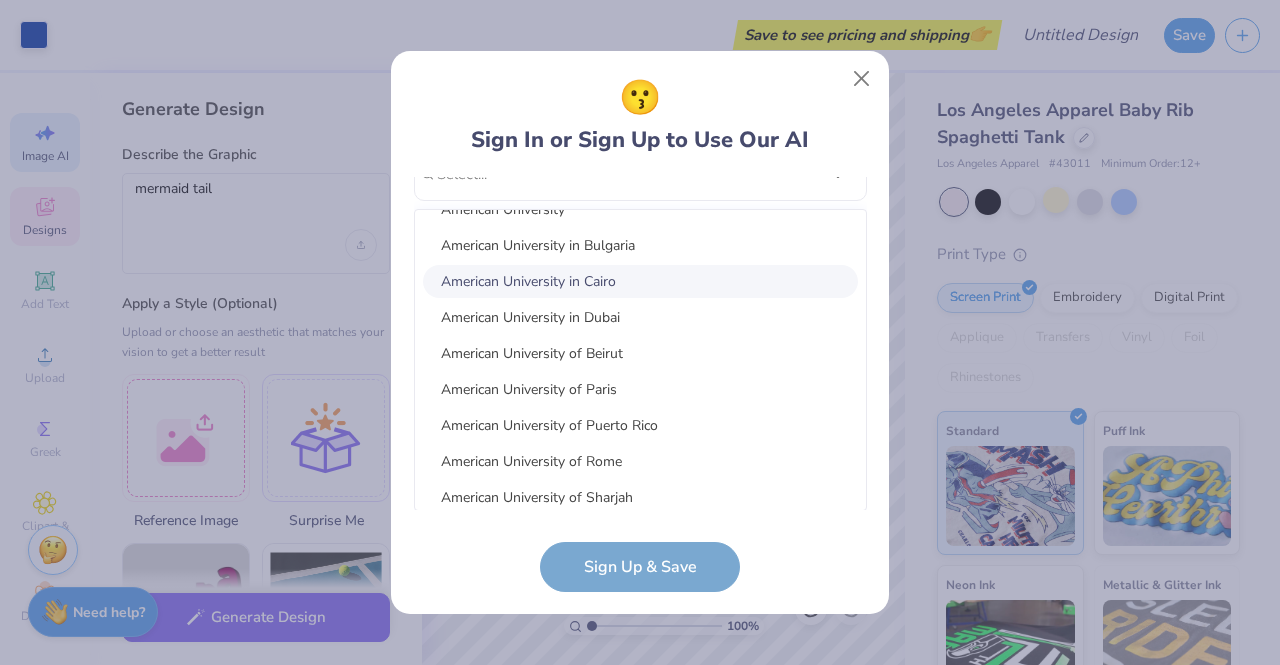 scroll, scrollTop: 0, scrollLeft: 0, axis: both 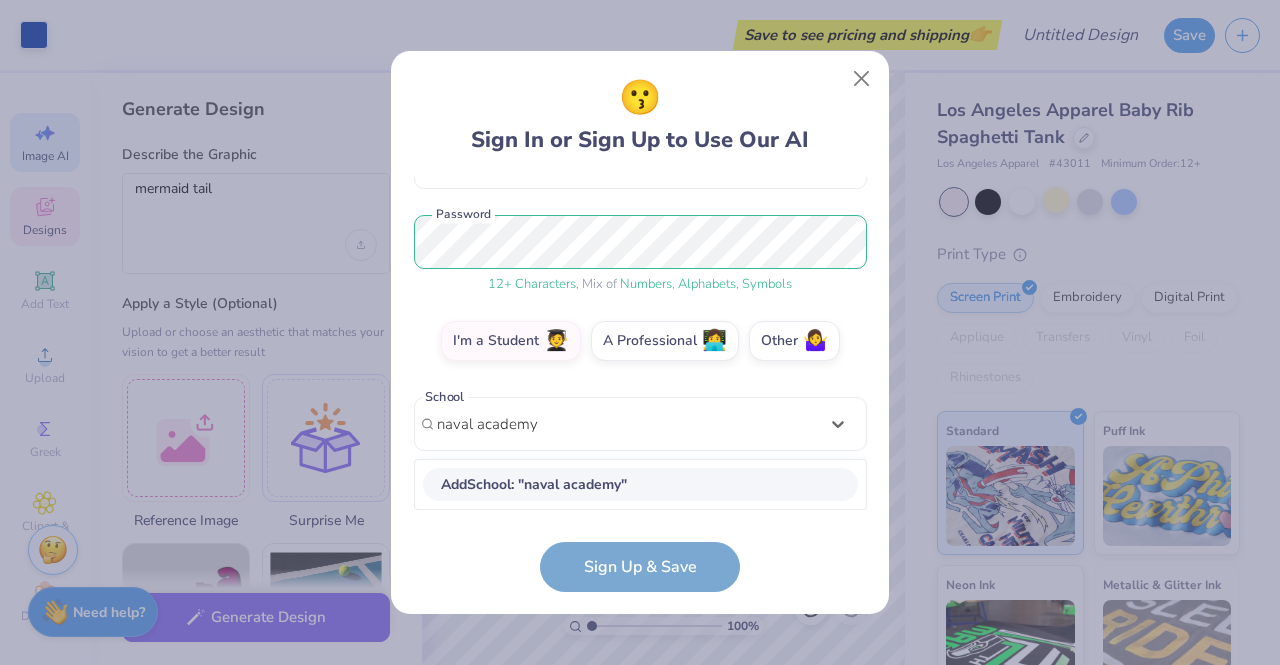 type on "naval academy" 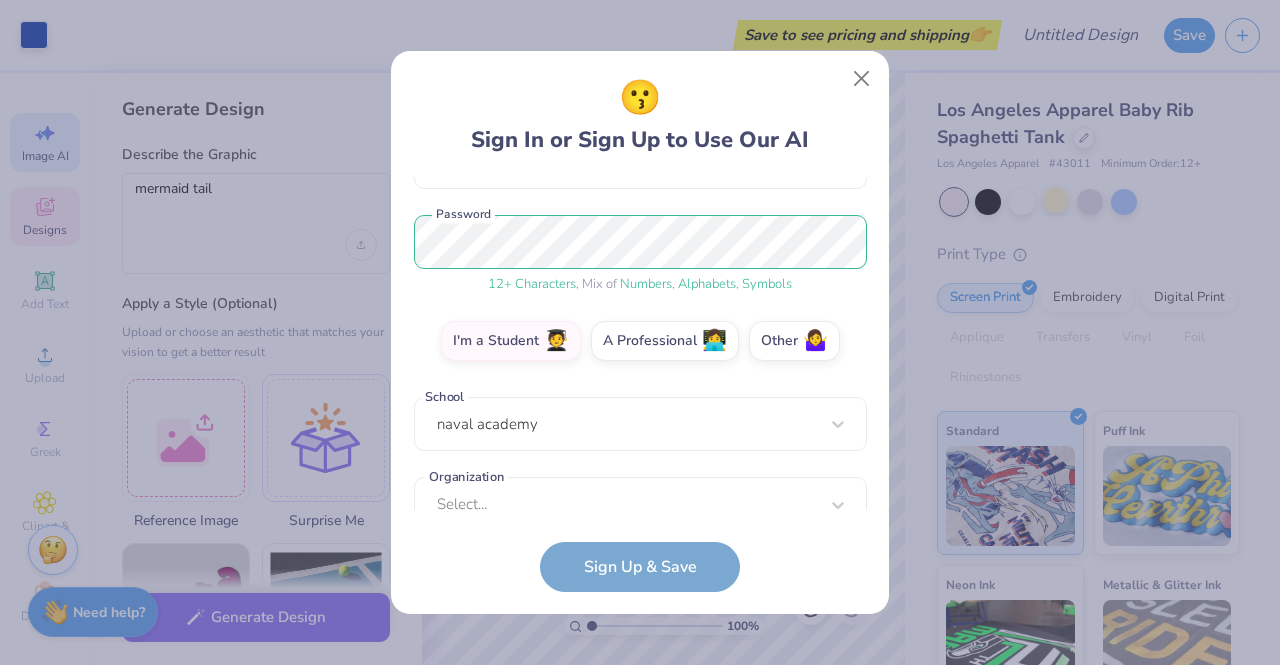 scroll, scrollTop: 256, scrollLeft: 0, axis: vertical 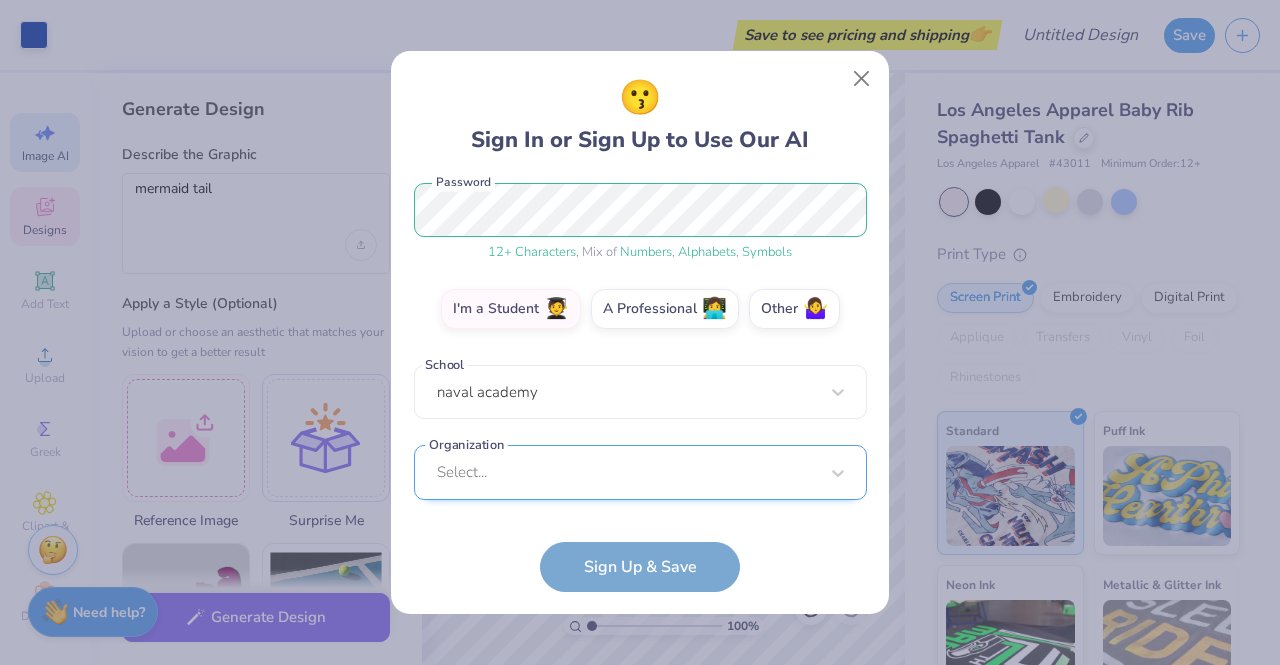 click on "Select..." at bounding box center (640, 472) 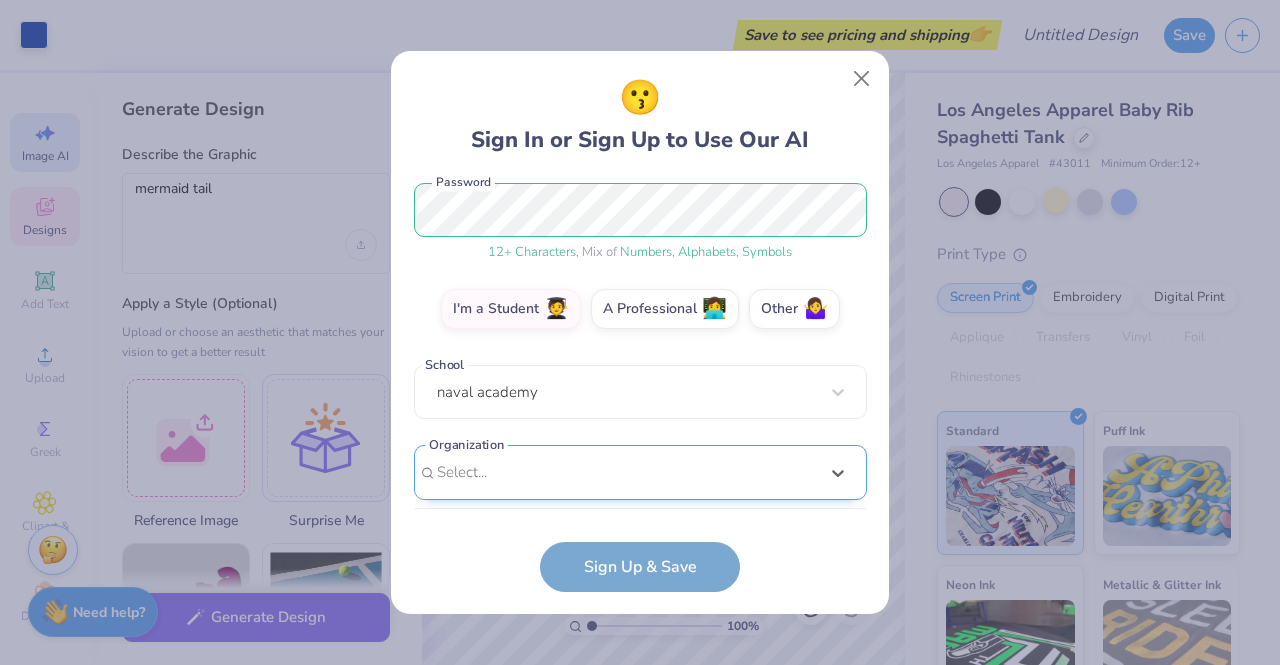 scroll, scrollTop: 555, scrollLeft: 0, axis: vertical 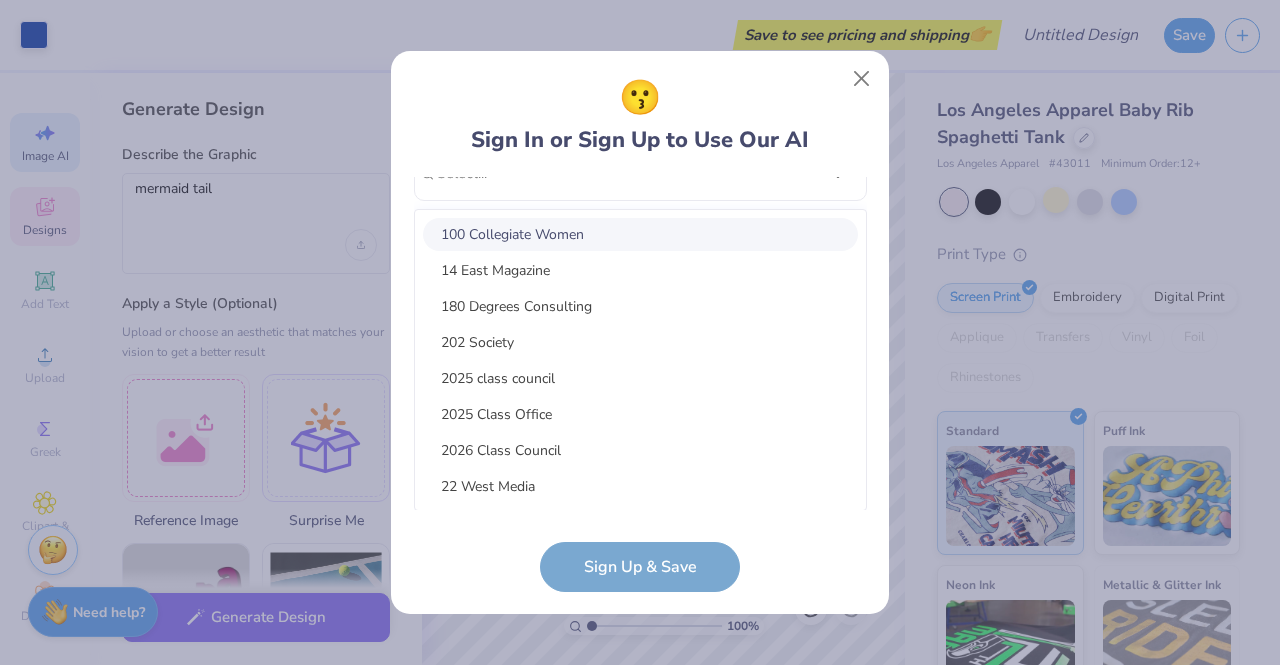 click on "😗 Sign In or Sign Up to Use Our AI a4maxey@gmail.com Email (303) 717-3748 Phone Alana Maxey Full Name 12 + Characters , Mix of   Numbers ,   Alphabets ,   Symbols Password I'm a Student 🧑‍🎓 A Professional 👩‍💻 Other 🤷‍♀️ School naval academy Organization option  focused, 1 of 15. 15 results available. Use Up and Down to choose options, press Enter to select the currently focused option, press Escape to exit the menu, press Tab to select the option and exit the menu. Select... 100 Collegiate Women 14 East Magazine 180 Degrees Consulting 202 Society 2025 class council 2025 Class Office 2026 Class Council 22 West Media 27 Heartbeats 314 Action 3D4E 4 Paws for Ability 4-H 45 Kings 49er Racing Club Organization cannot be null Sign Up & Save" at bounding box center [640, 333] 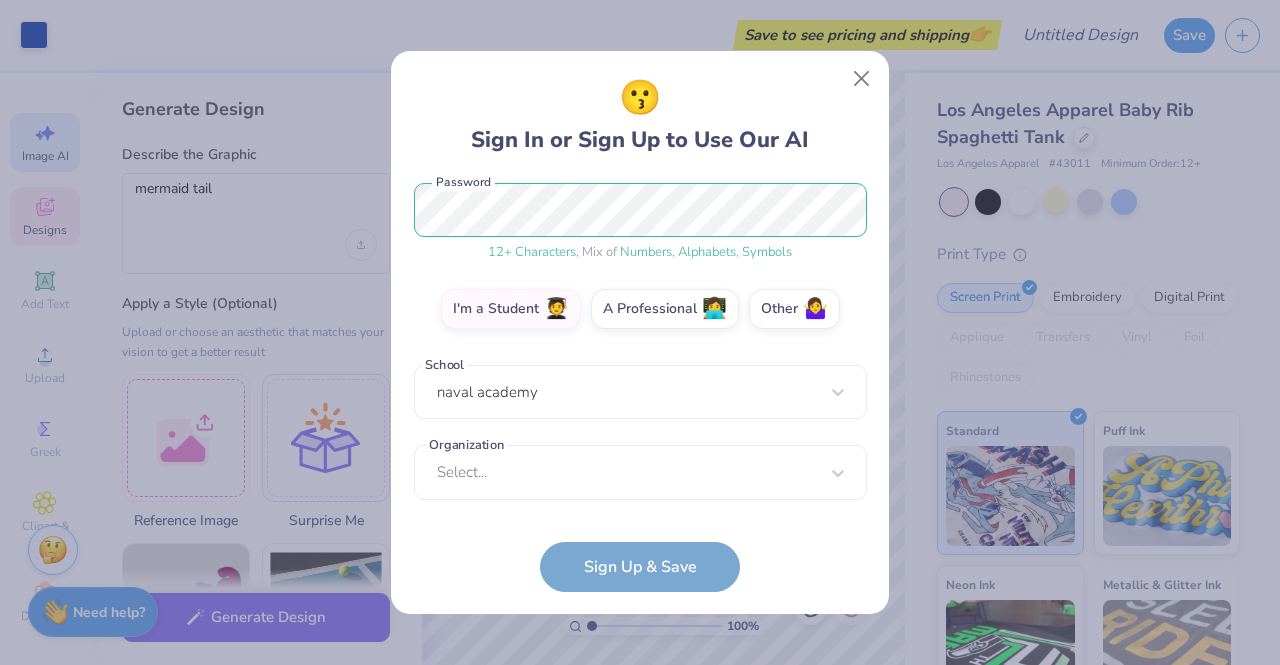 click on "a4maxey@gmail.com Email (303) 717-3748 Phone Alana Maxey Full Name 12 + Characters , Mix of   Numbers ,   Alphabets ,   Symbols Password I'm a Student 🧑‍🎓 A Professional 👩‍💻 Other 🤷‍♀️ School naval academy Organization Select... Organization cannot be null Sign Up & Save" at bounding box center [640, 384] 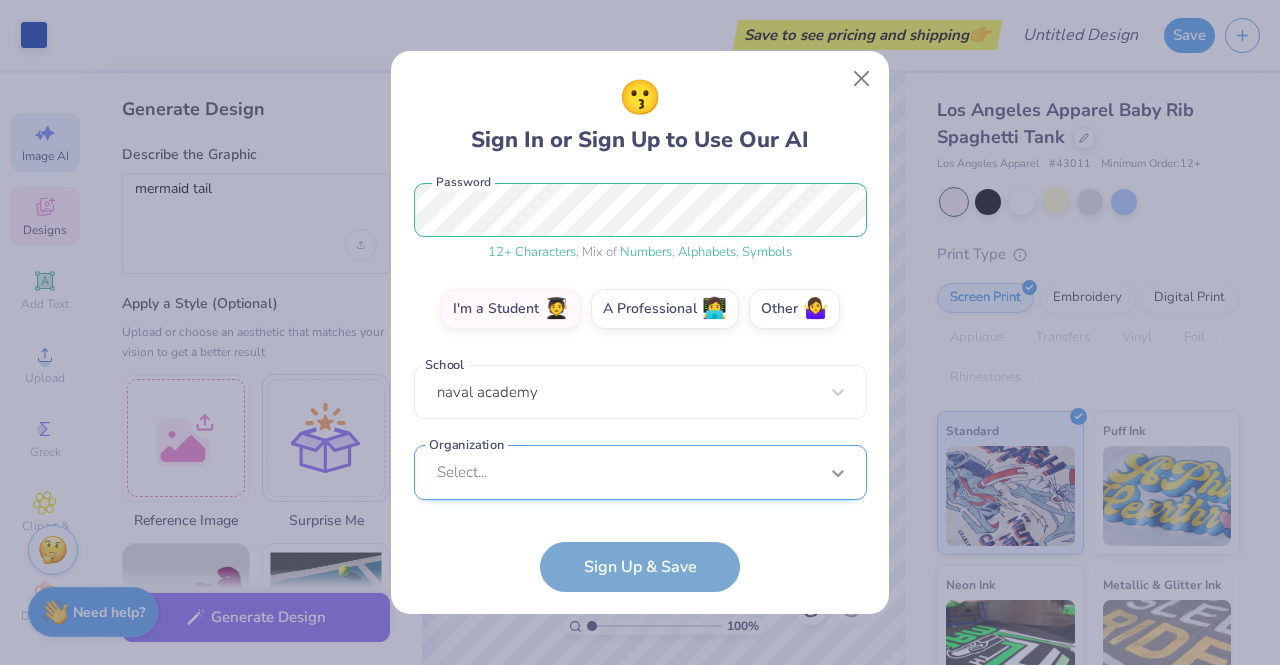 click on "Select..." at bounding box center (640, 472) 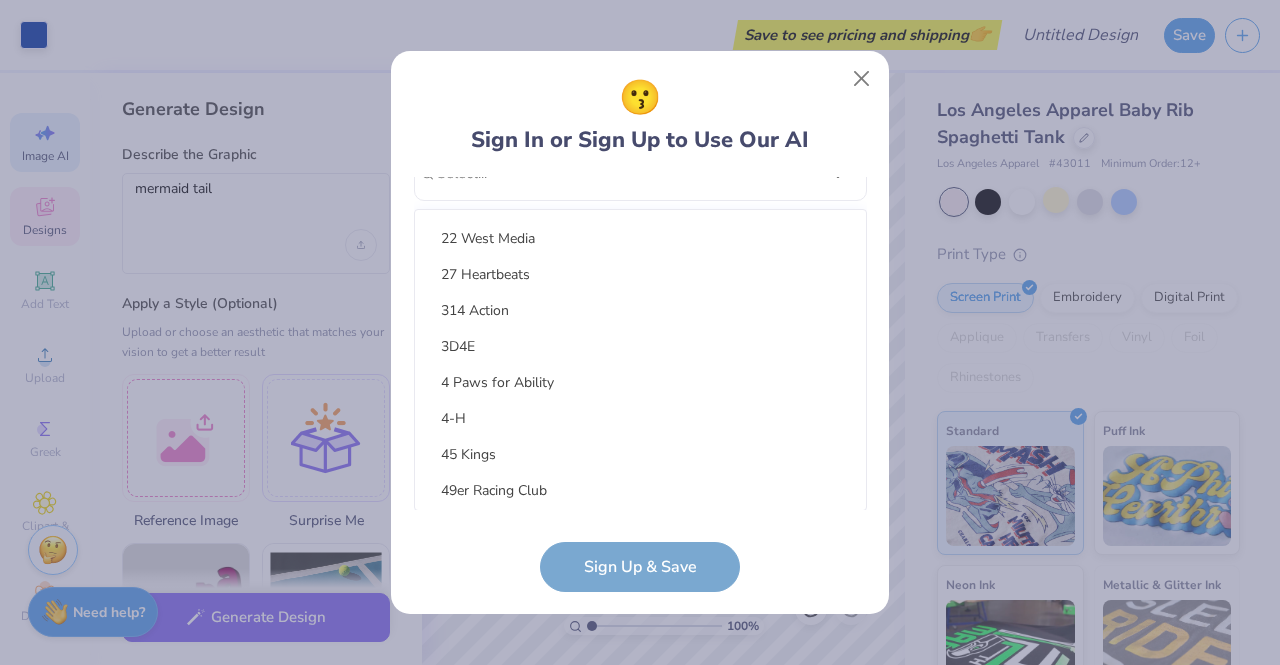 scroll, scrollTop: 0, scrollLeft: 0, axis: both 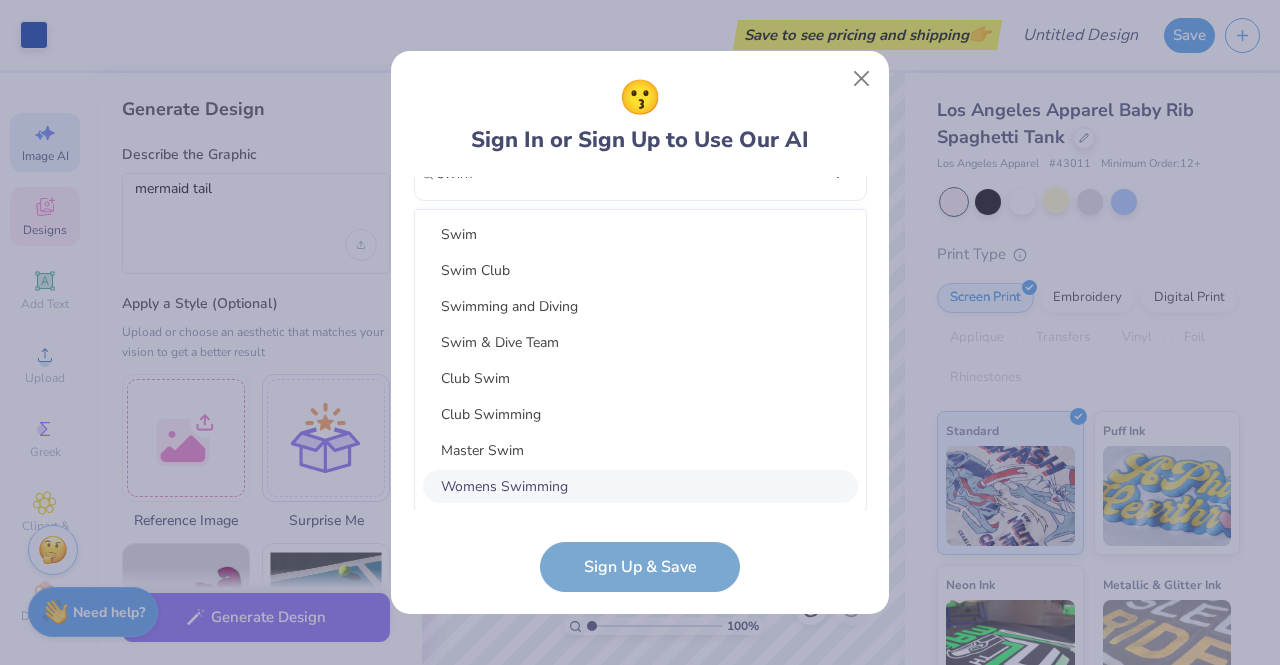 click on "Womens Swimming" at bounding box center (640, 486) 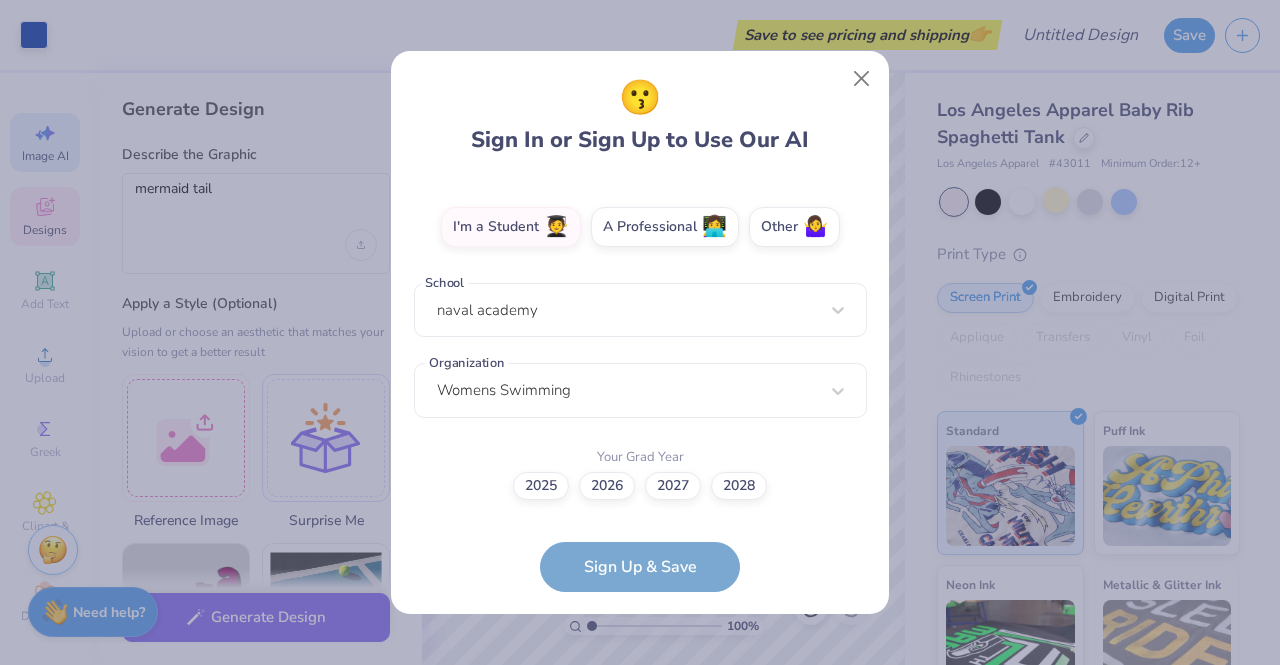 scroll, scrollTop: 338, scrollLeft: 0, axis: vertical 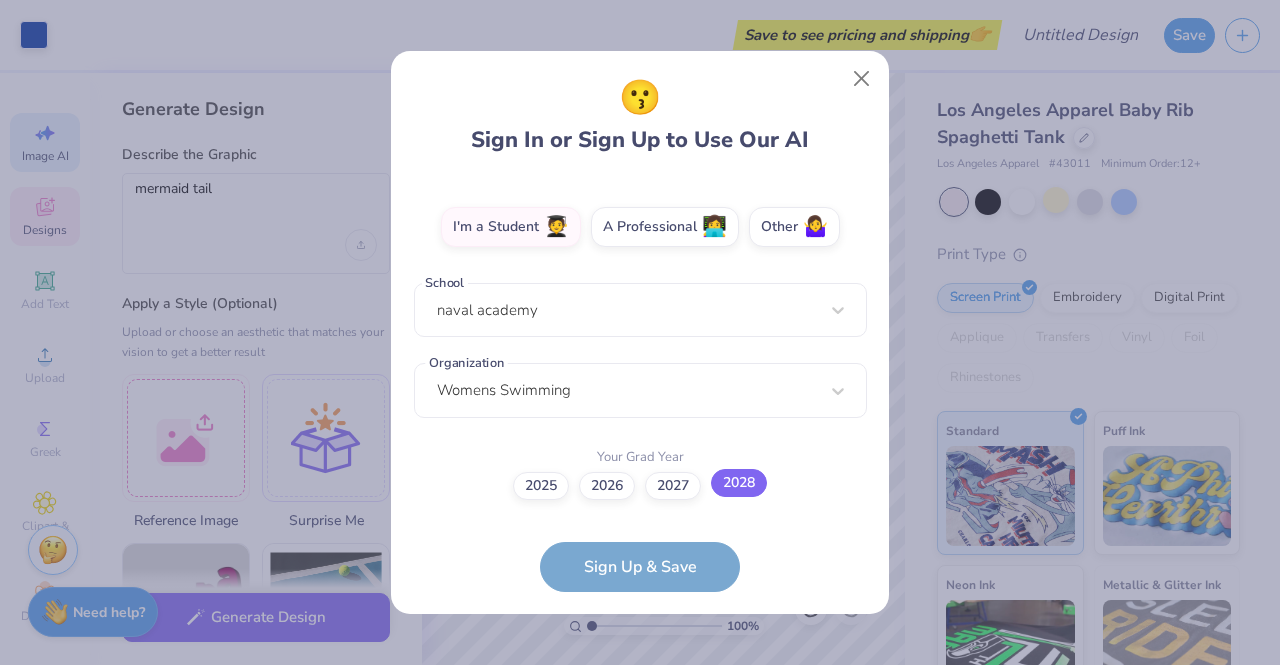 click on "2028" at bounding box center [739, 483] 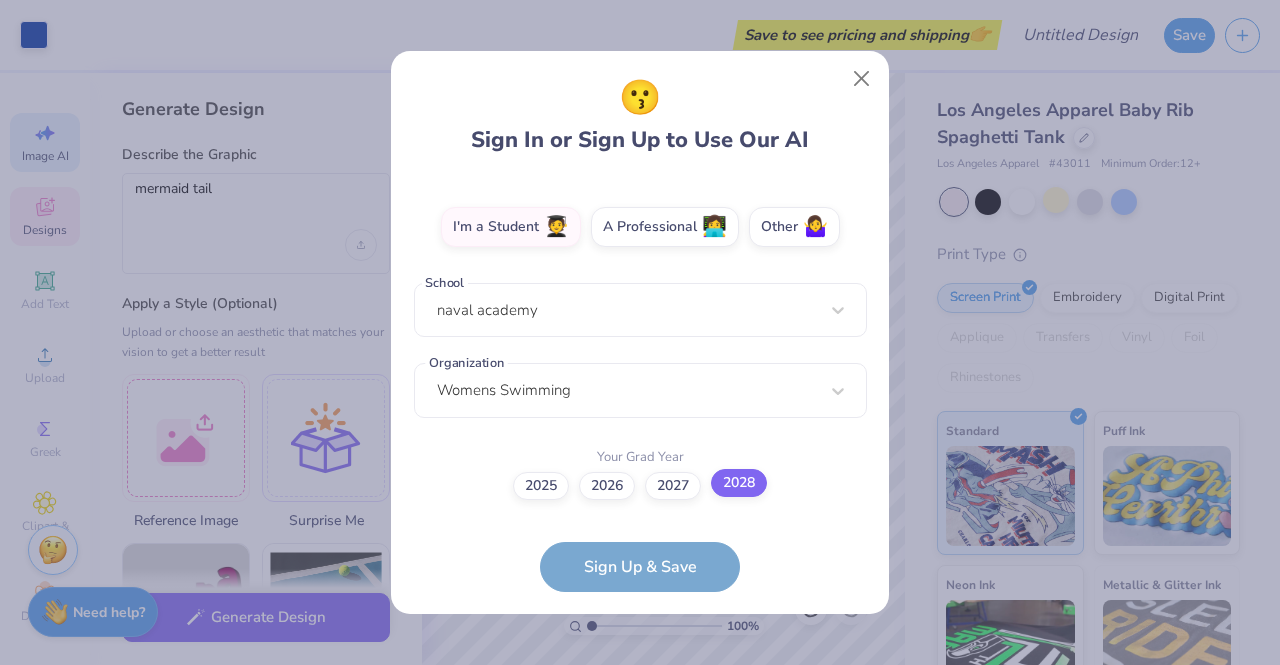 click on "2028" at bounding box center [640, 824] 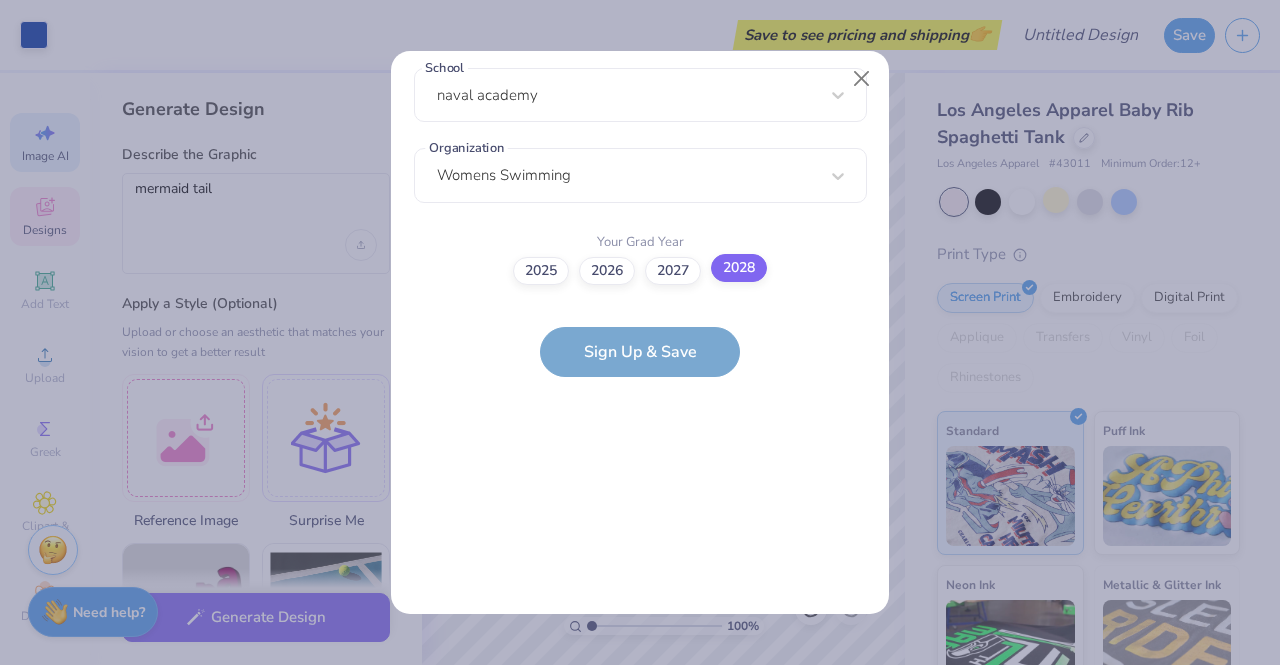 scroll, scrollTop: 457, scrollLeft: 0, axis: vertical 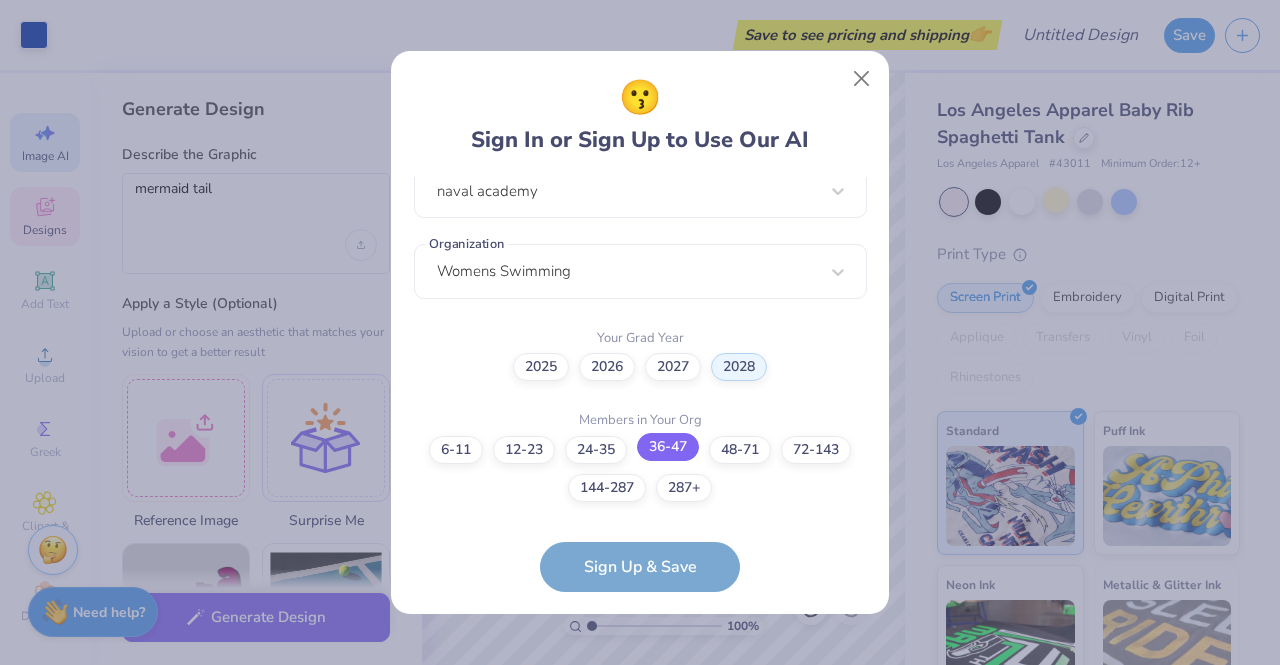click on "36-47" at bounding box center [668, 447] 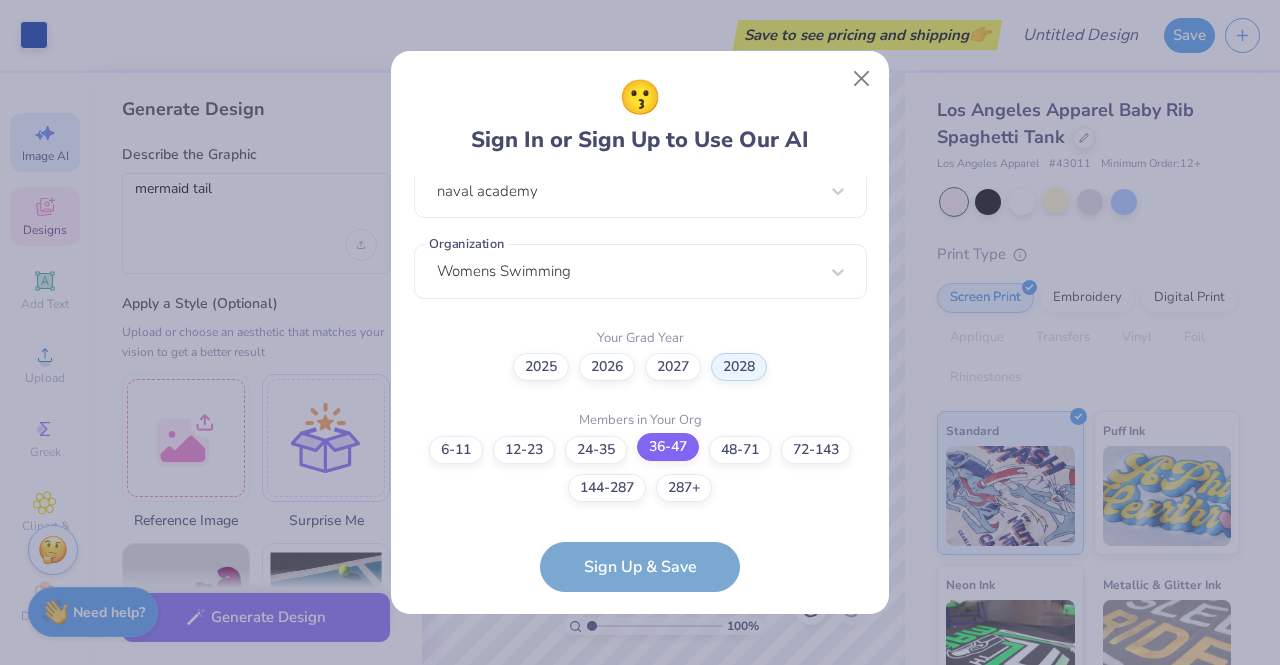 click on "36-47" at bounding box center (640, 925) 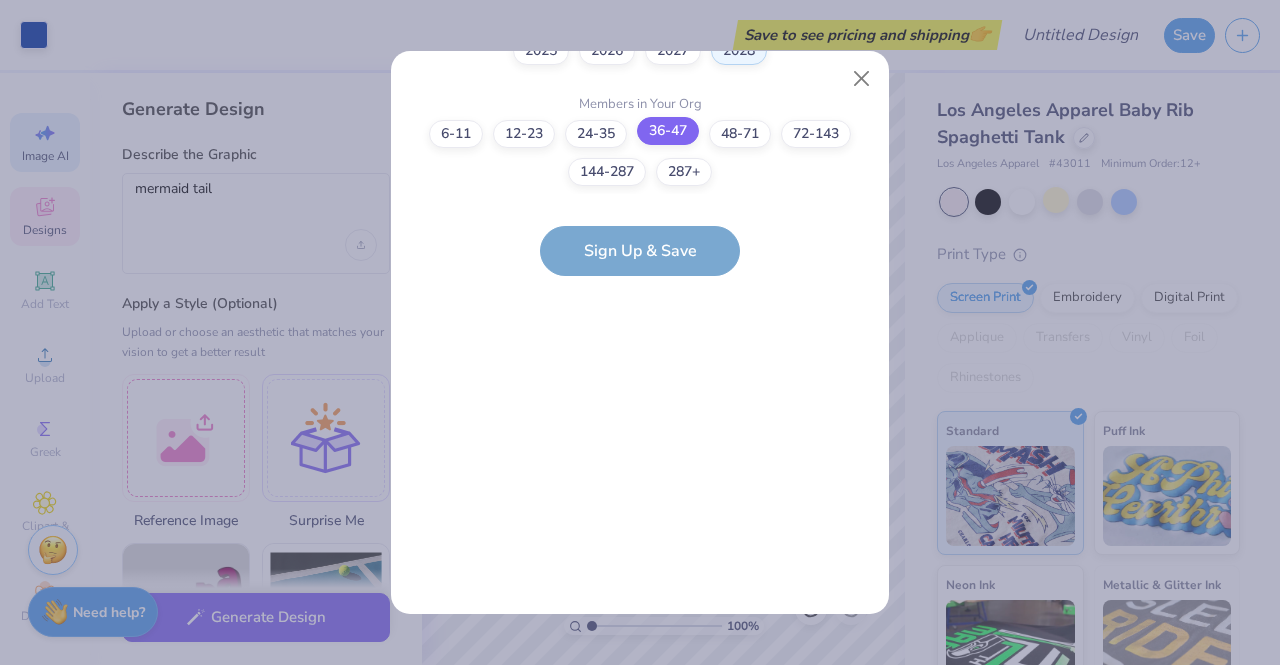 scroll, scrollTop: 538, scrollLeft: 0, axis: vertical 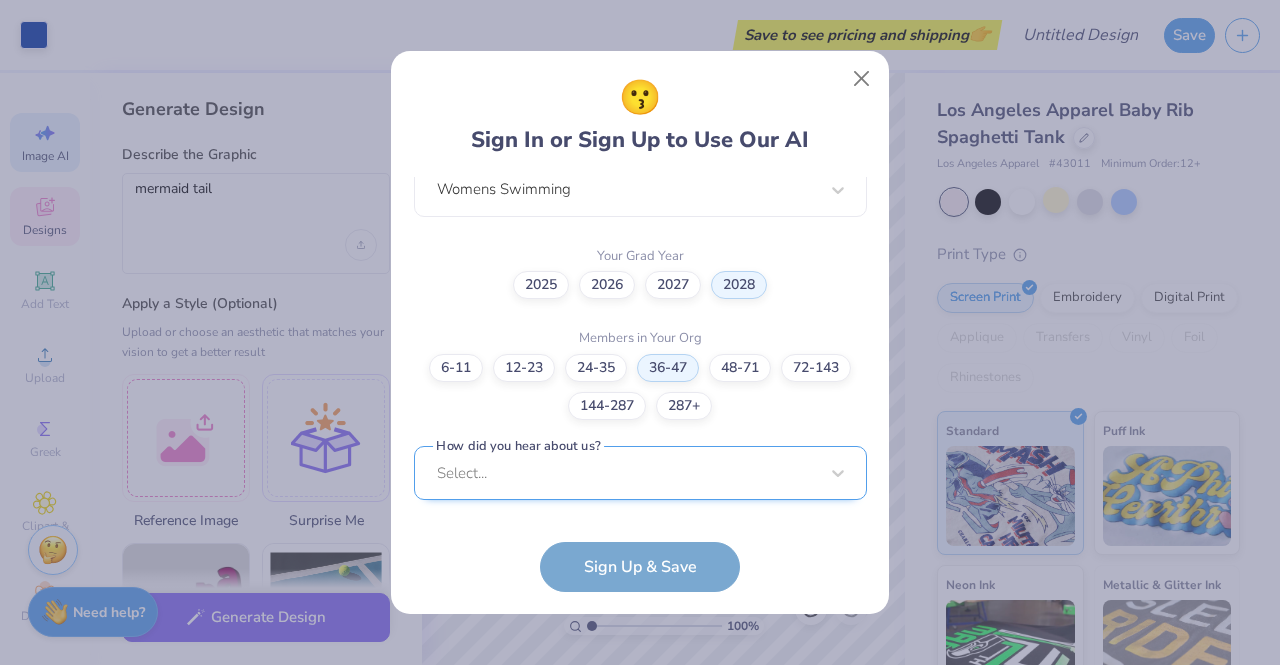 click on "Select..." at bounding box center (640, 473) 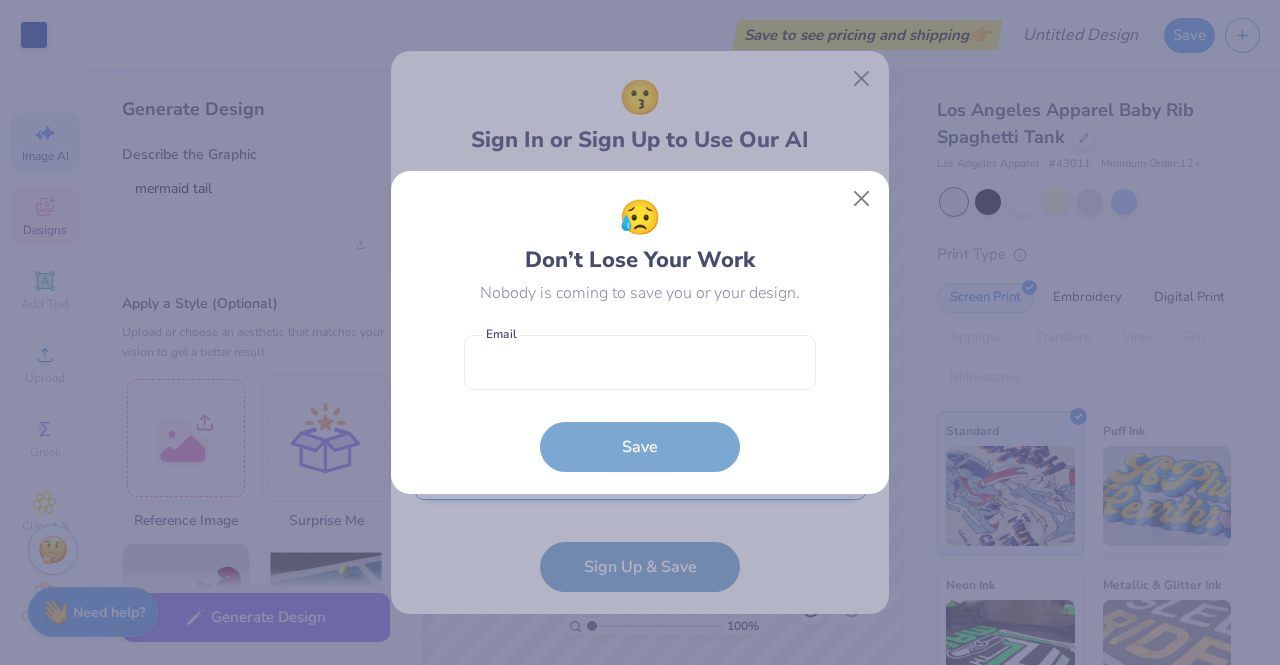 scroll, scrollTop: 538, scrollLeft: 0, axis: vertical 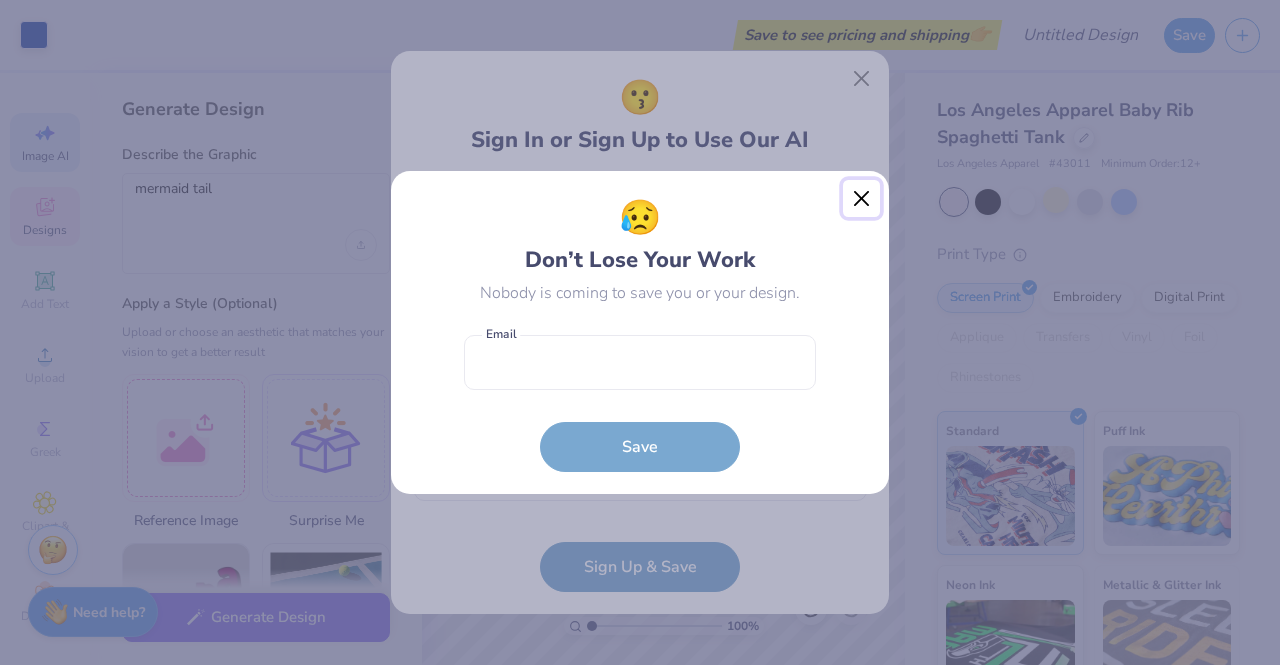 click at bounding box center (862, 199) 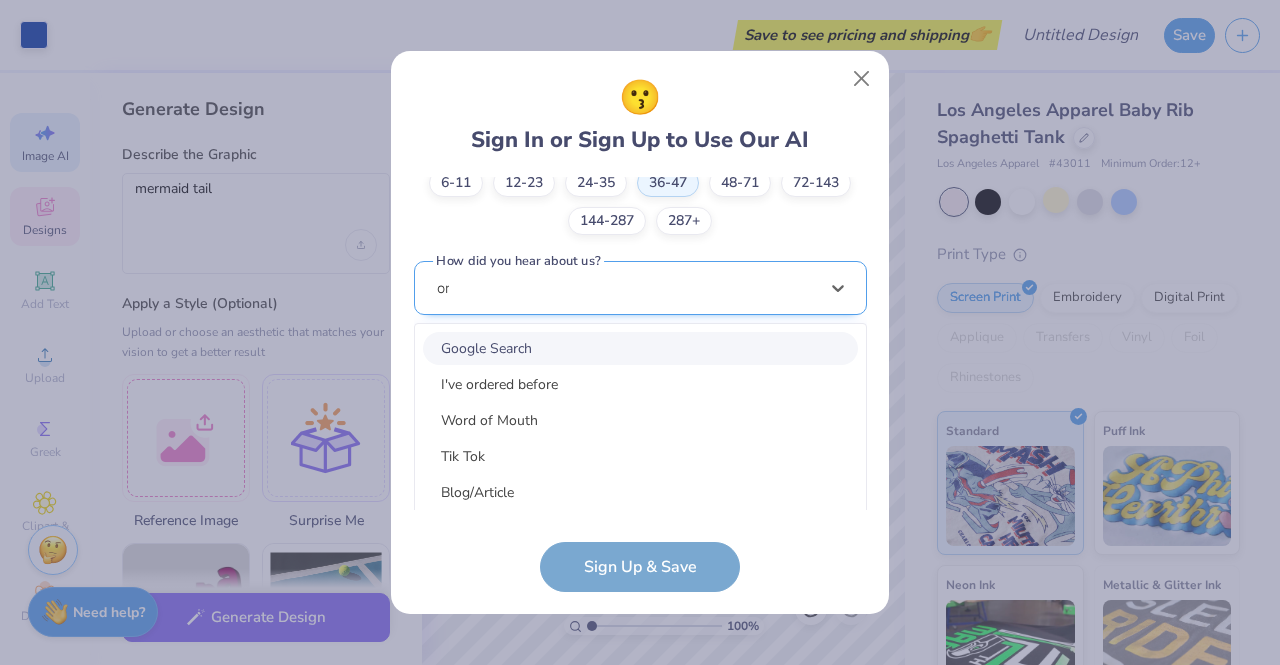 scroll, scrollTop: 605, scrollLeft: 0, axis: vertical 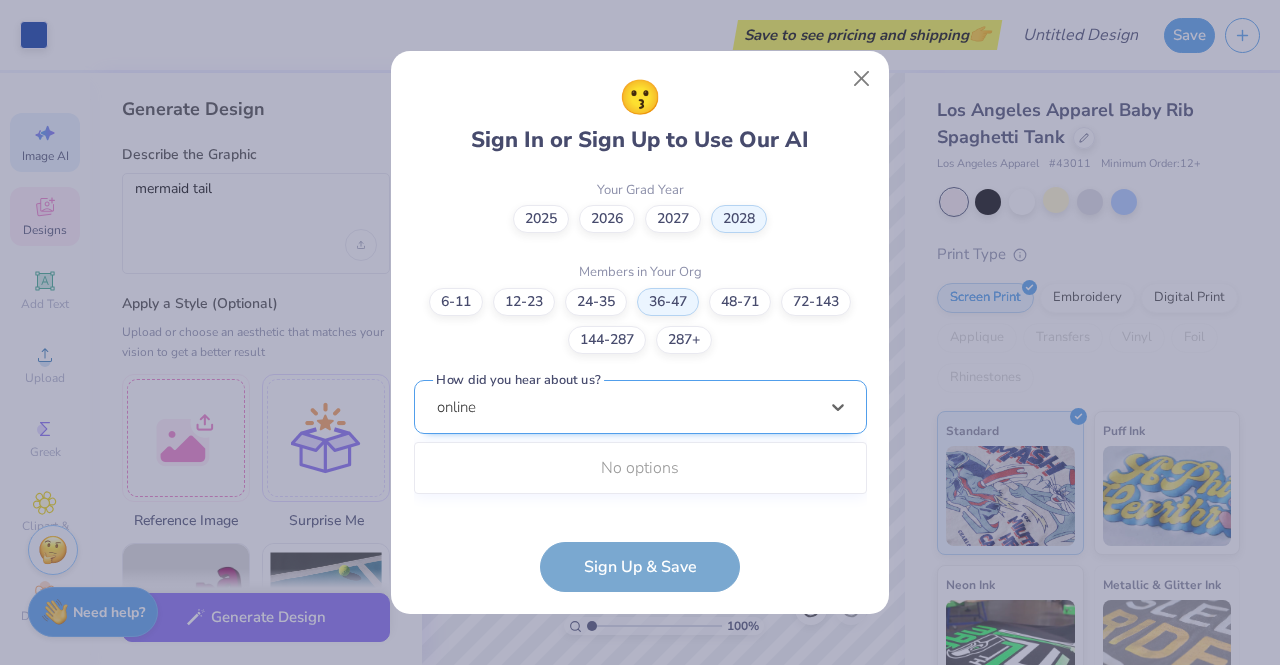 type on "online" 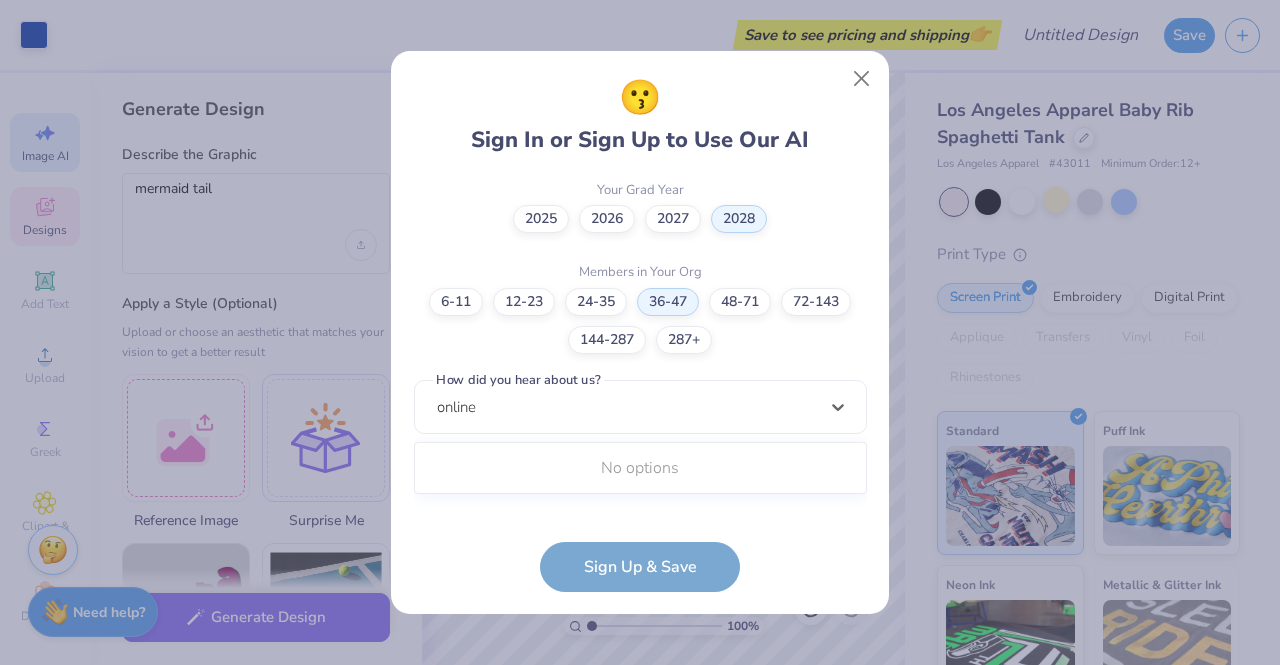 type 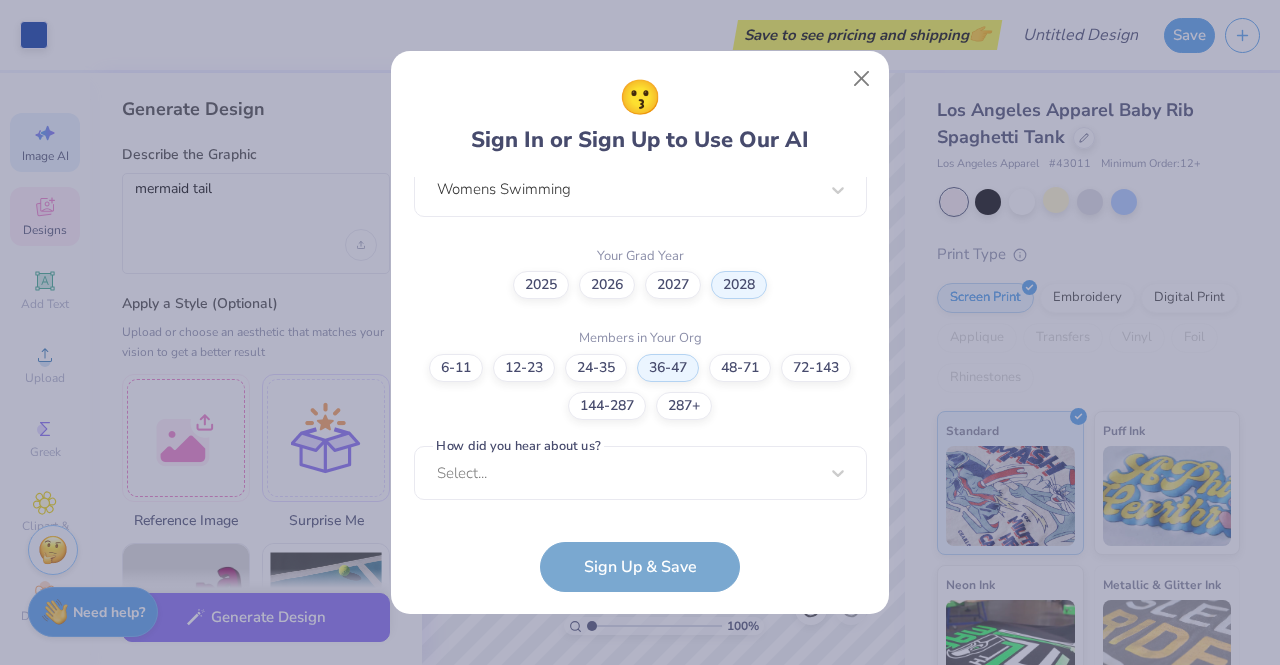 click on "a4maxey@gmail.com Email (303) 717-3748 Phone Alana Maxey Full Name 12 + Characters , Mix of   Numbers ,   Alphabets ,   Symbols Password I'm a Student 🧑‍🎓 A Professional 👩‍💻 Other 🤷‍♀️ School naval academy Organization Womens Swimming Your Grad Year 2025 2026 2027 2028 Members in Your Org 6-11 12-23 24-35 36-47 48-71 72-143 144-287 287+ How did you hear about us? Select... How did you hear about us? cannot be null Sign Up & Save" at bounding box center [640, 384] 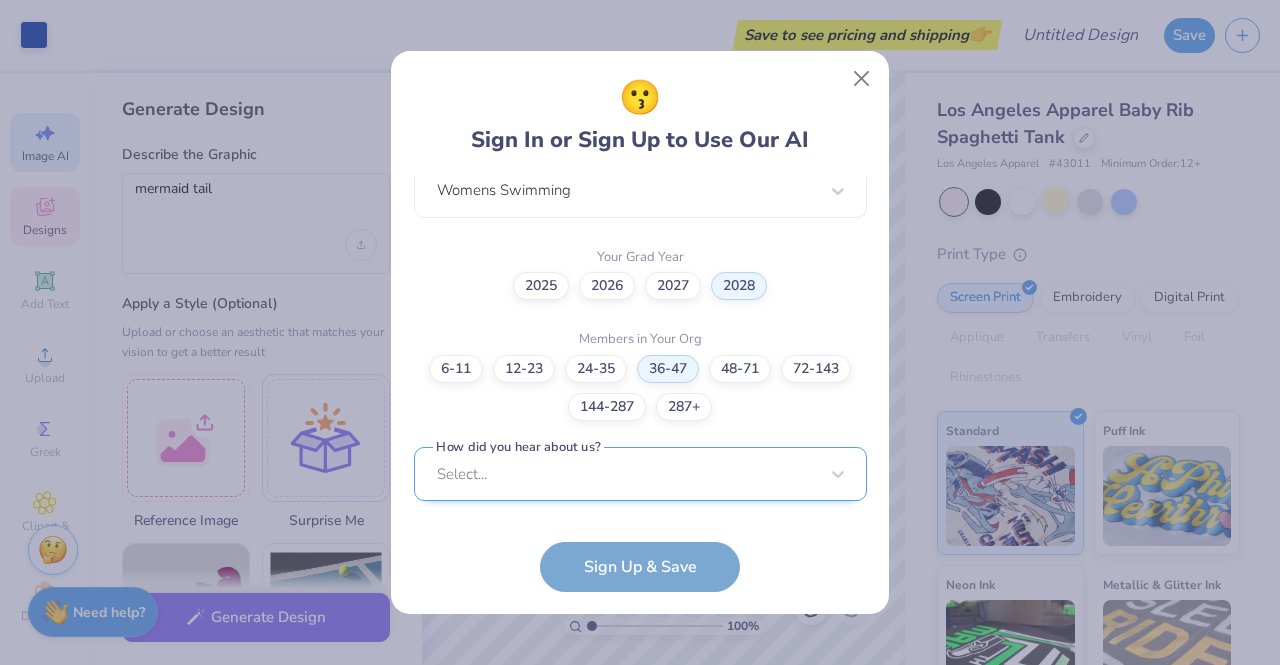 click on "Select..." at bounding box center [640, 474] 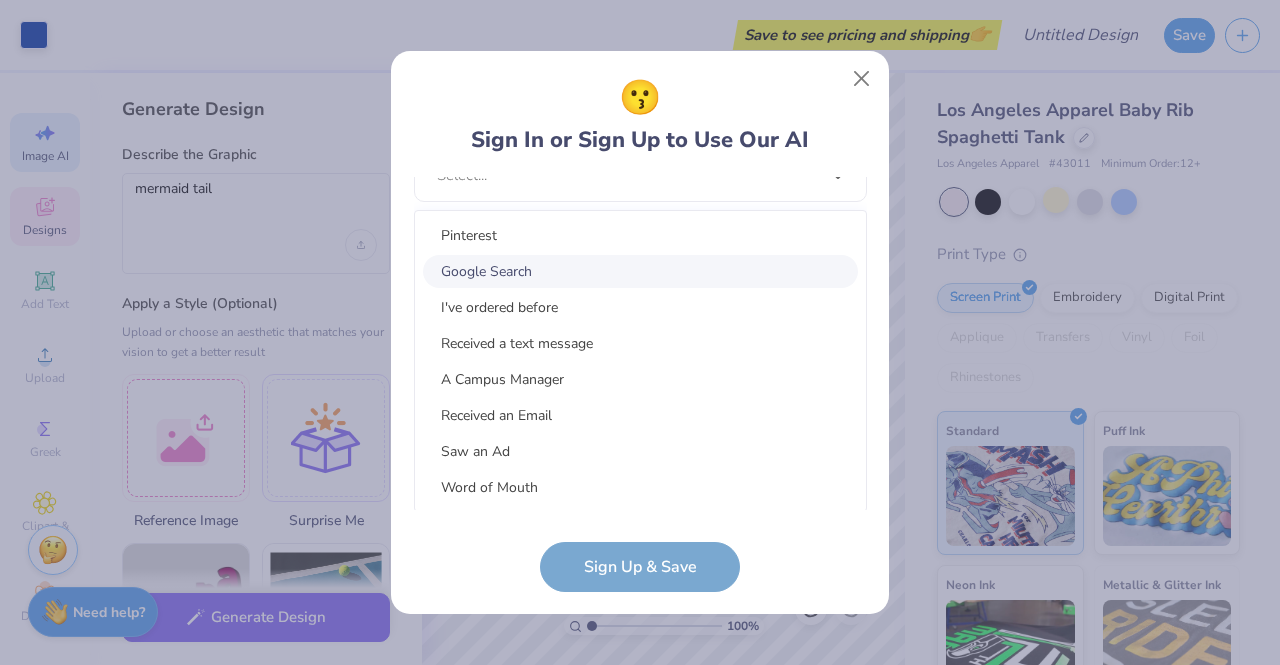 click on "Google Search" at bounding box center [640, 271] 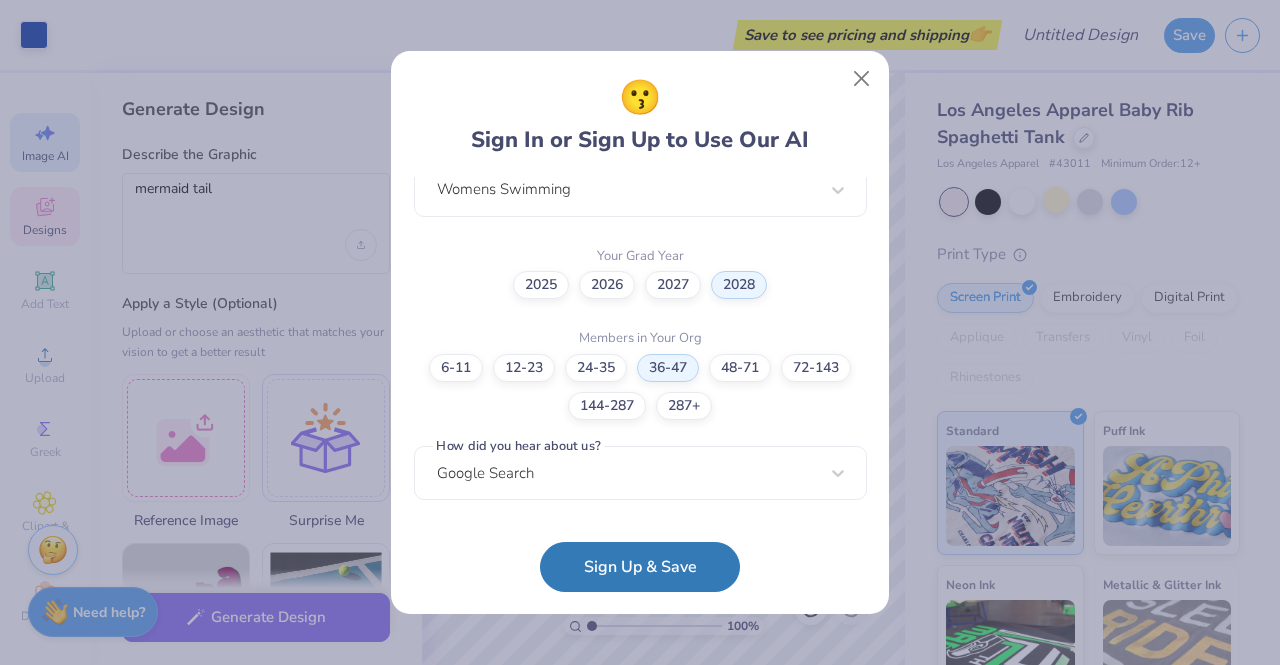 scroll, scrollTop: 538, scrollLeft: 0, axis: vertical 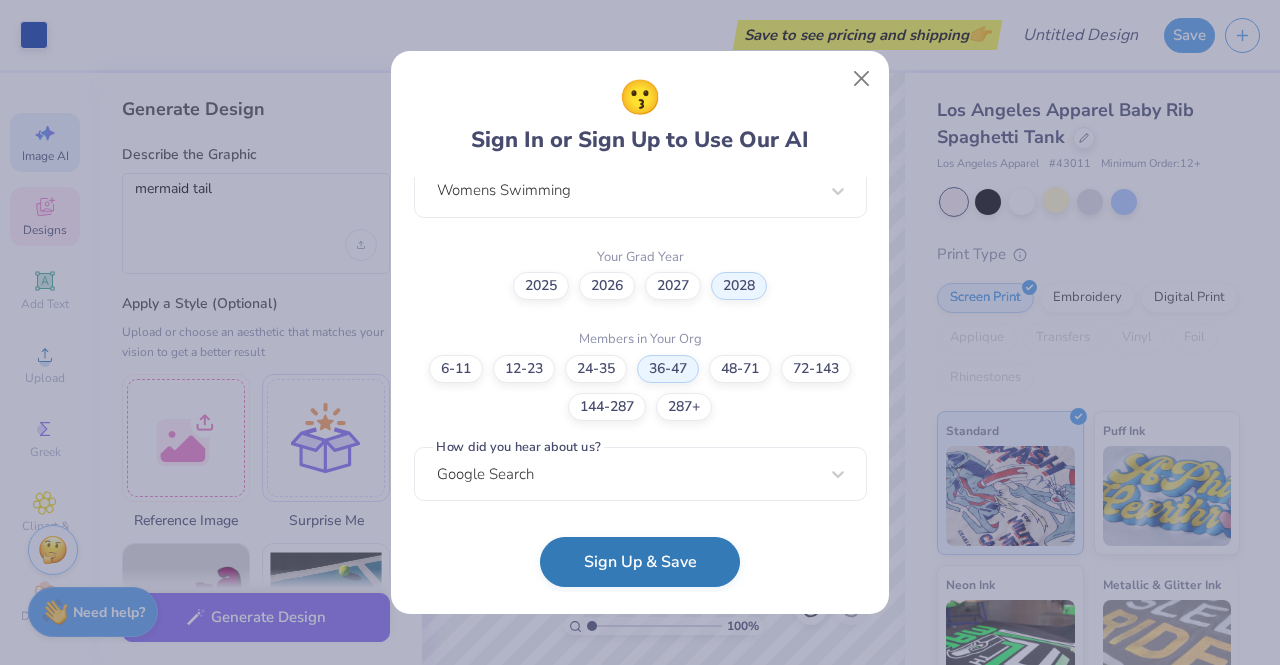click on "Sign Up & Save" at bounding box center [640, 562] 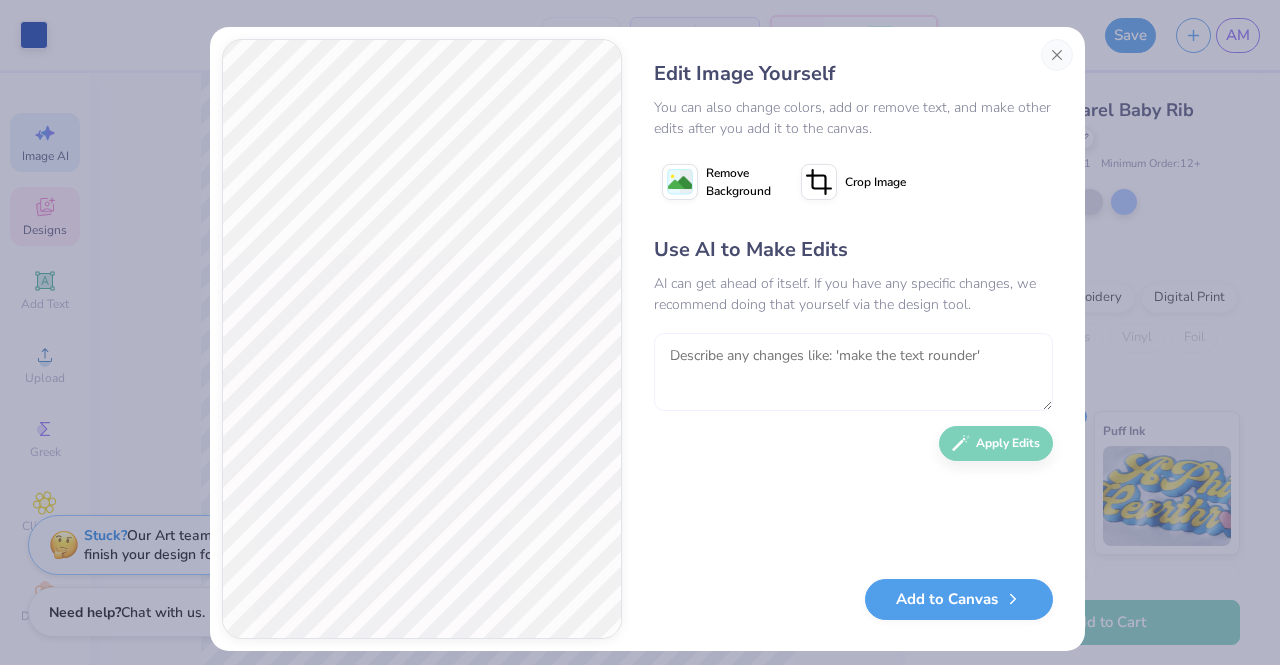 click at bounding box center [853, 372] 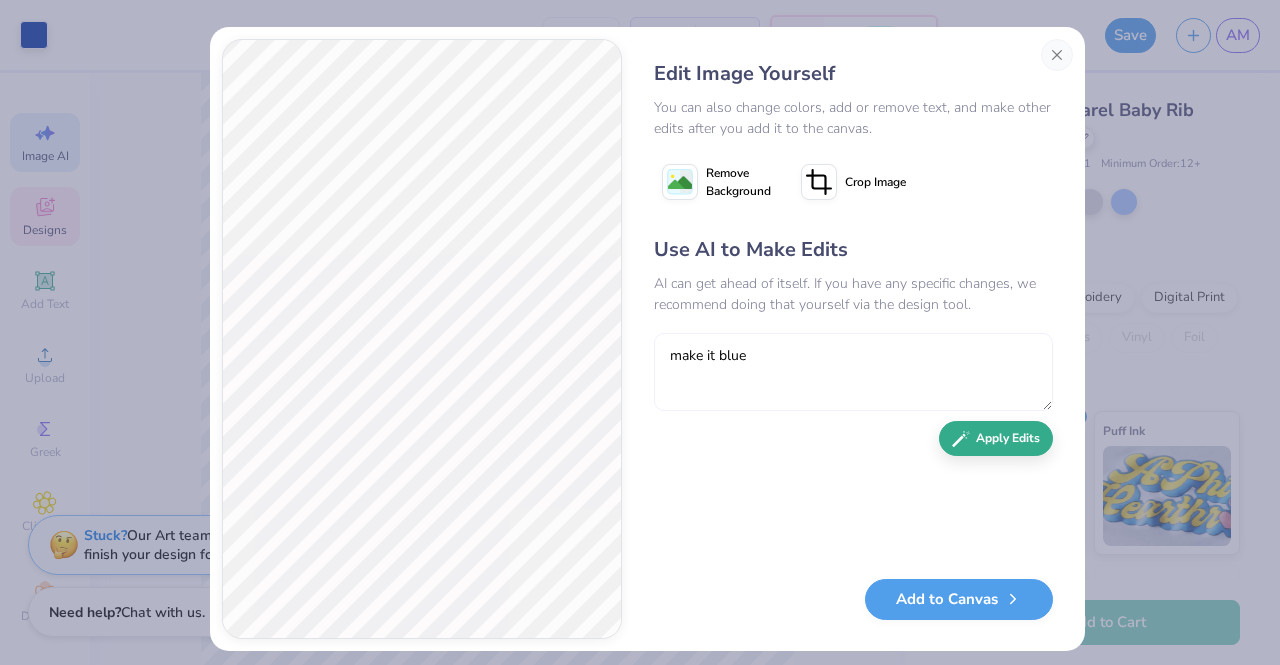type on "make it blue" 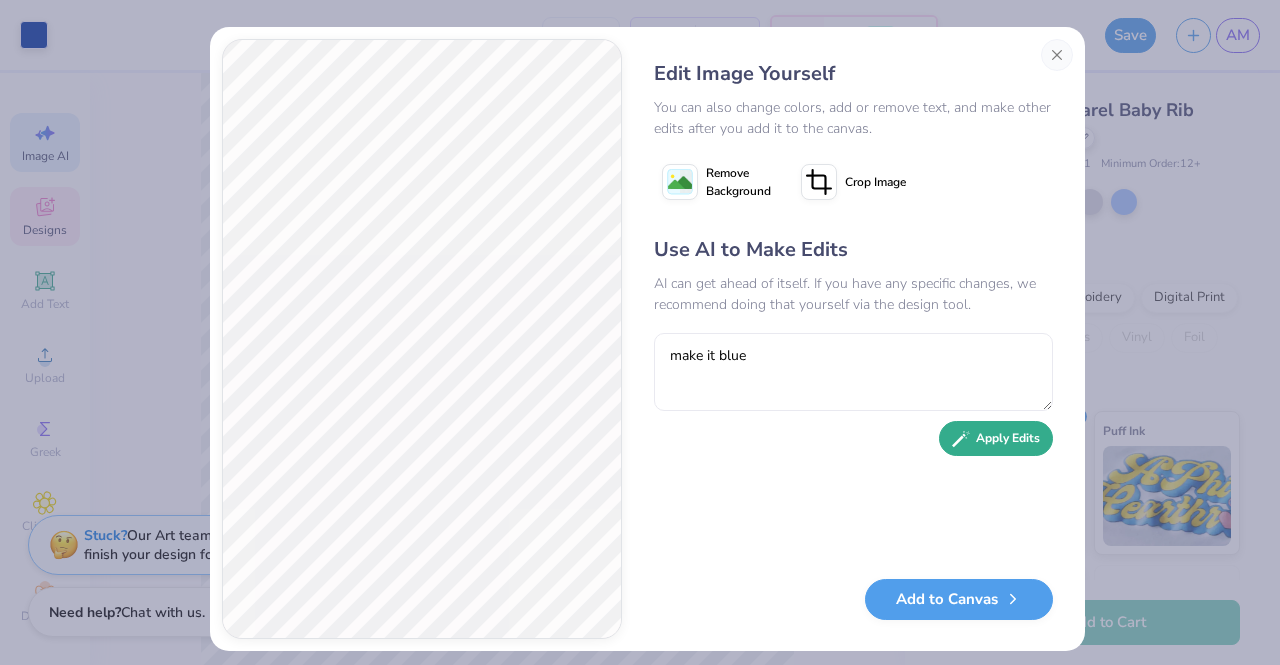 click on "Apply Edits" at bounding box center [996, 438] 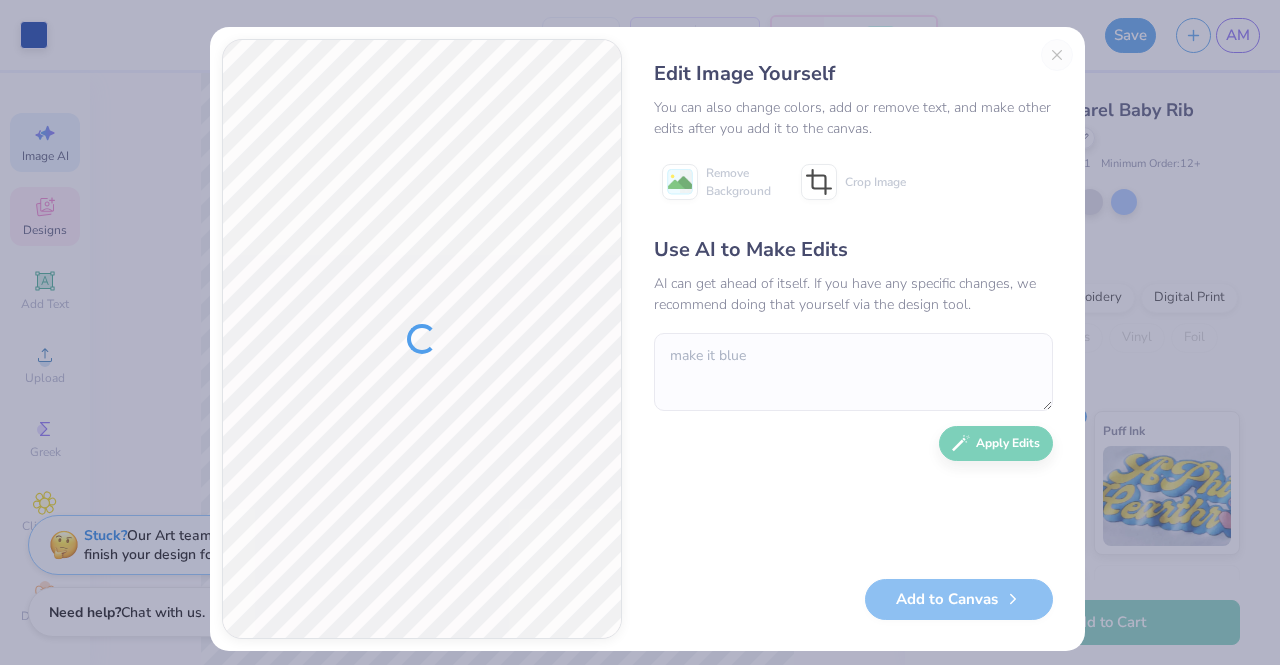 type 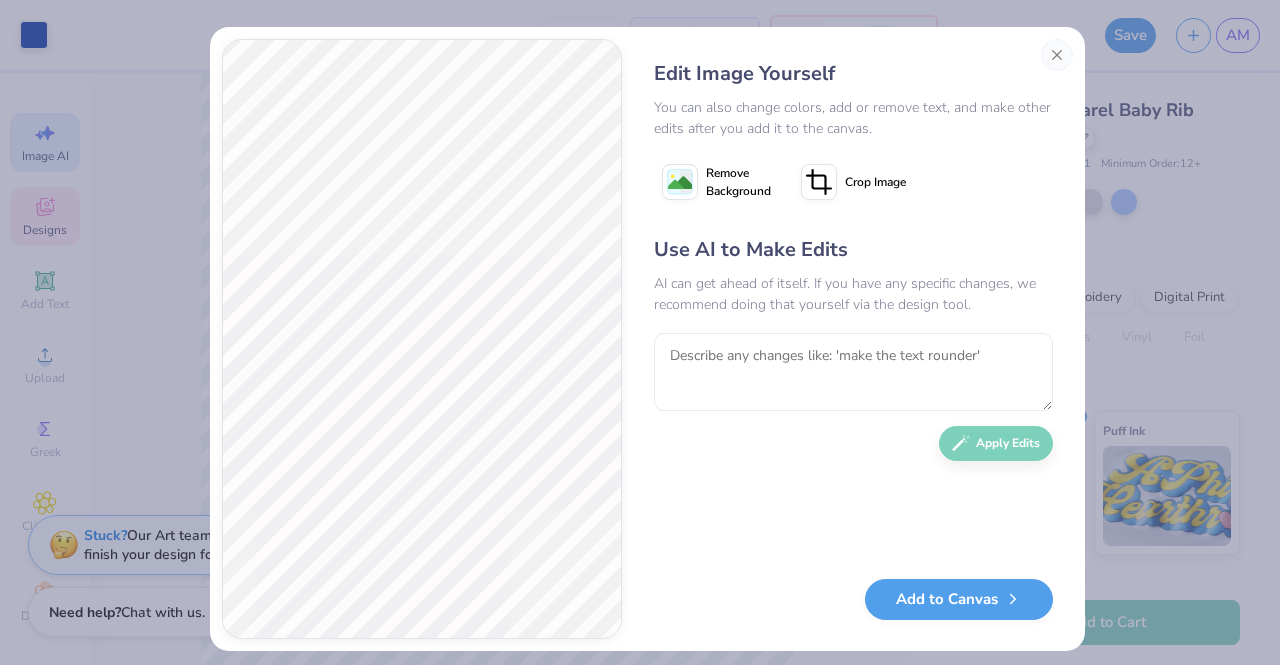 scroll, scrollTop: 0, scrollLeft: 0, axis: both 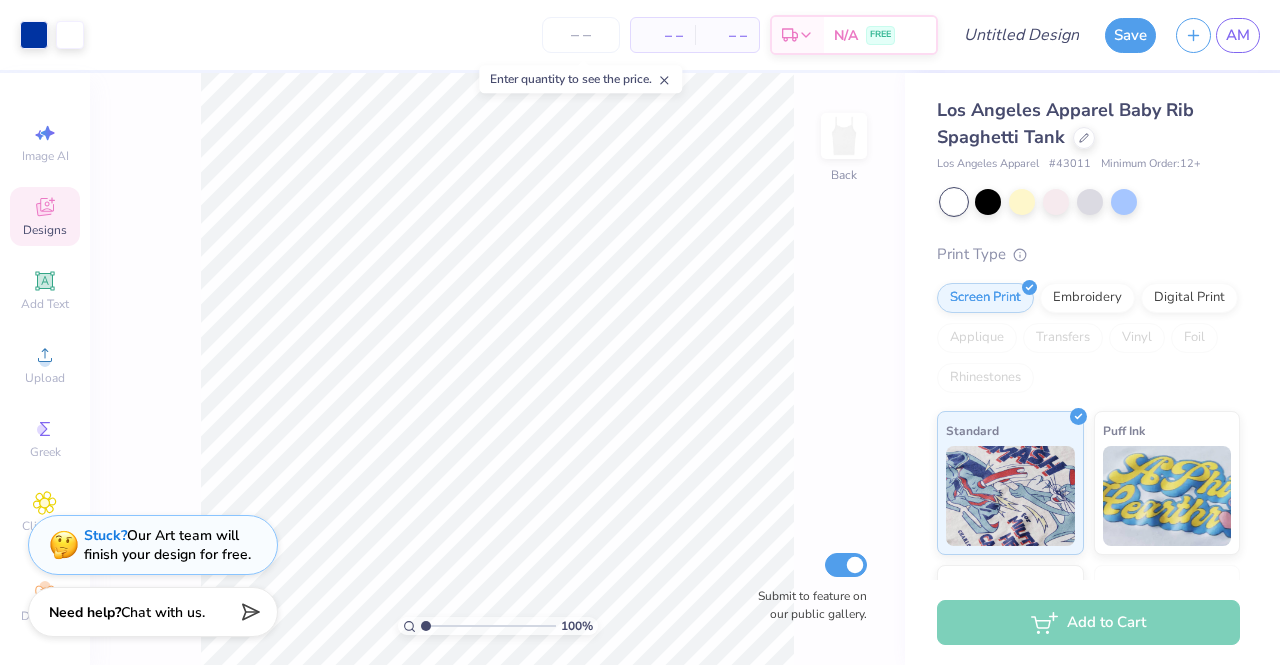 click on "Designs" at bounding box center [45, 216] 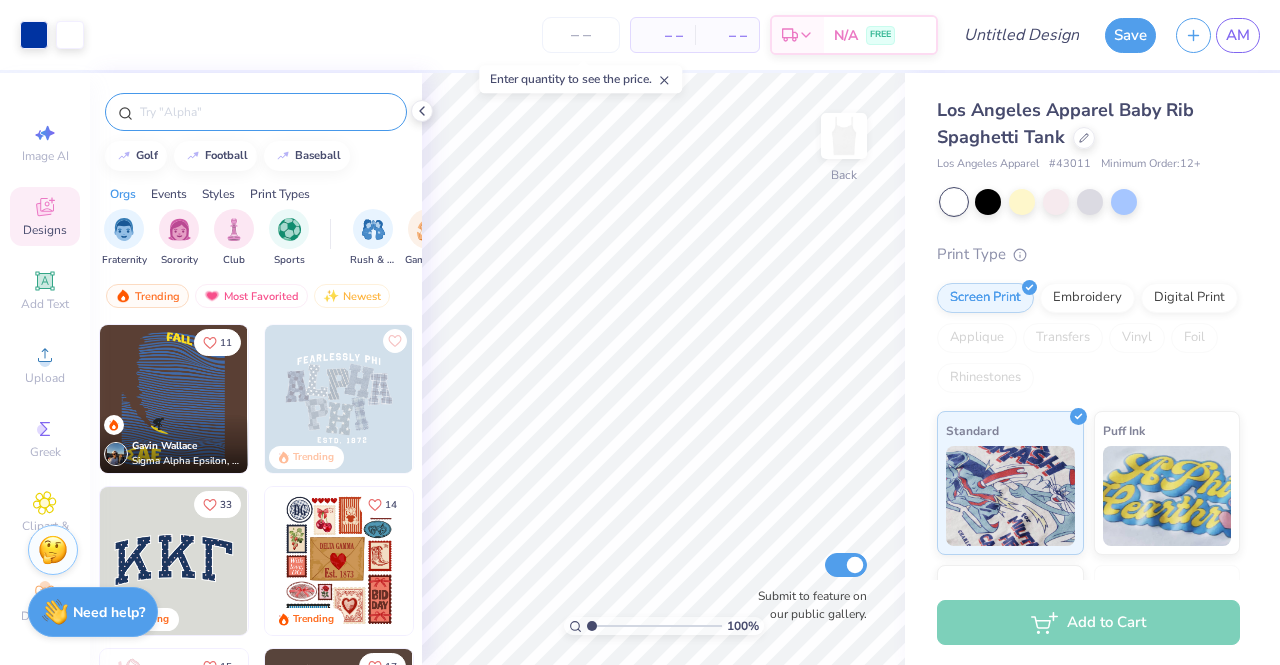 click at bounding box center (266, 112) 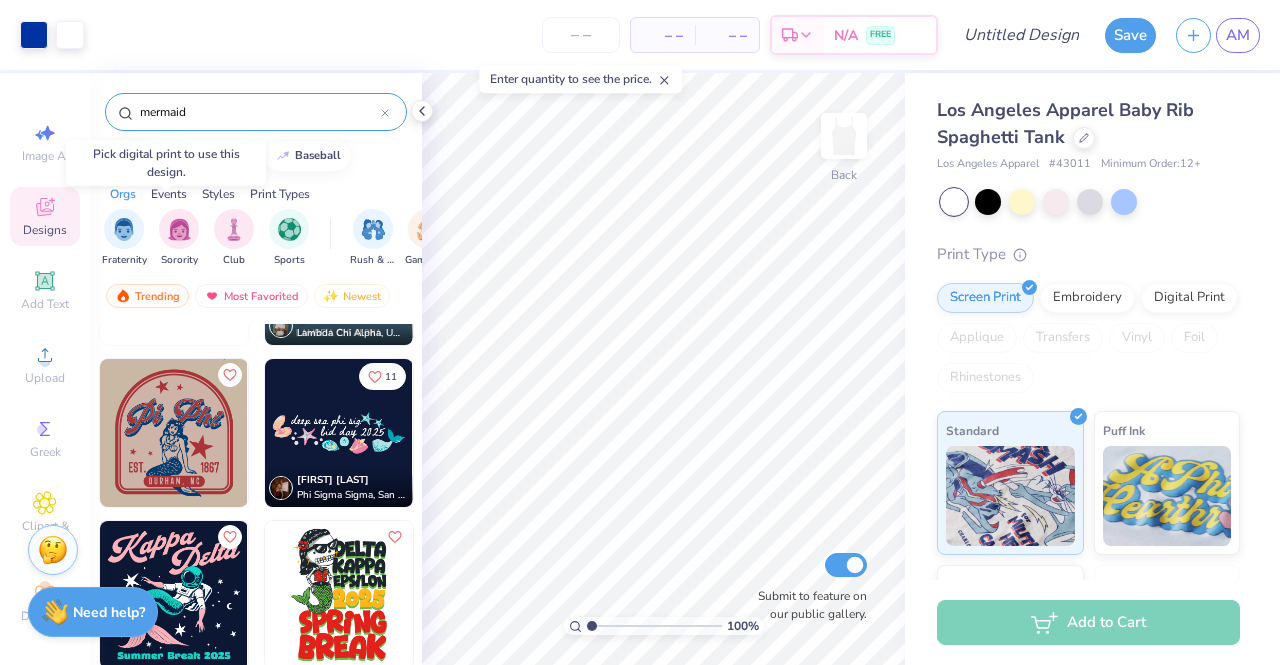 scroll, scrollTop: 130, scrollLeft: 0, axis: vertical 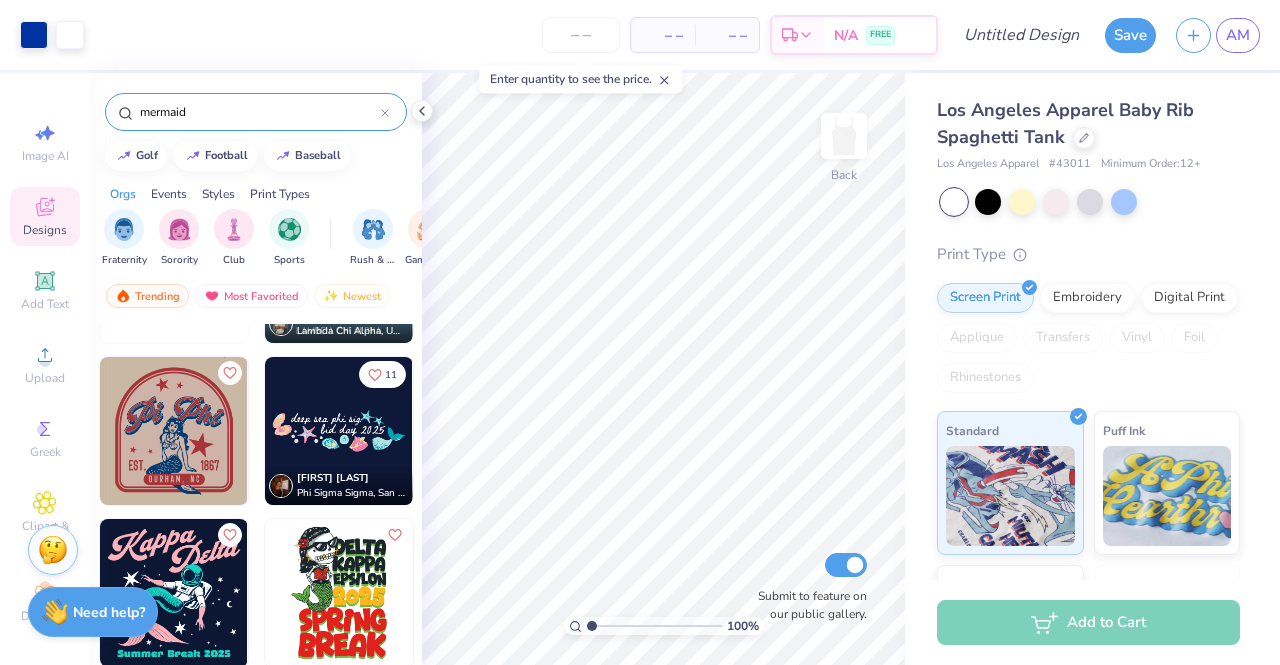 type on "mermaid" 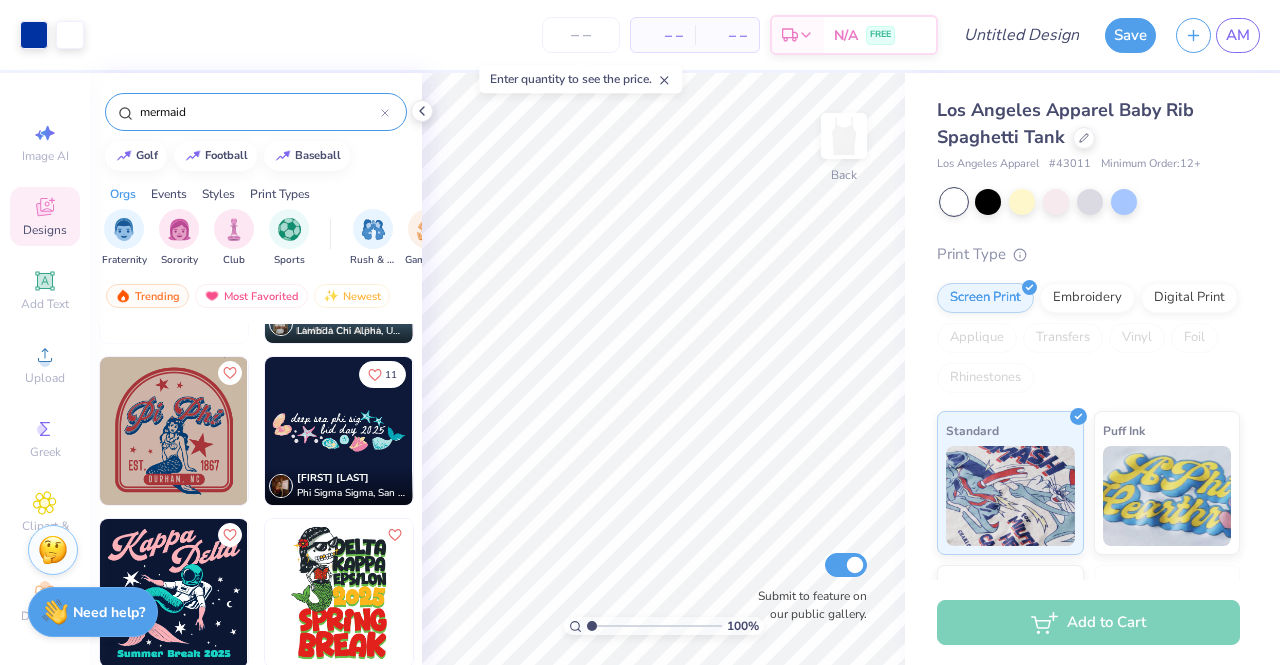 click at bounding box center [174, 431] 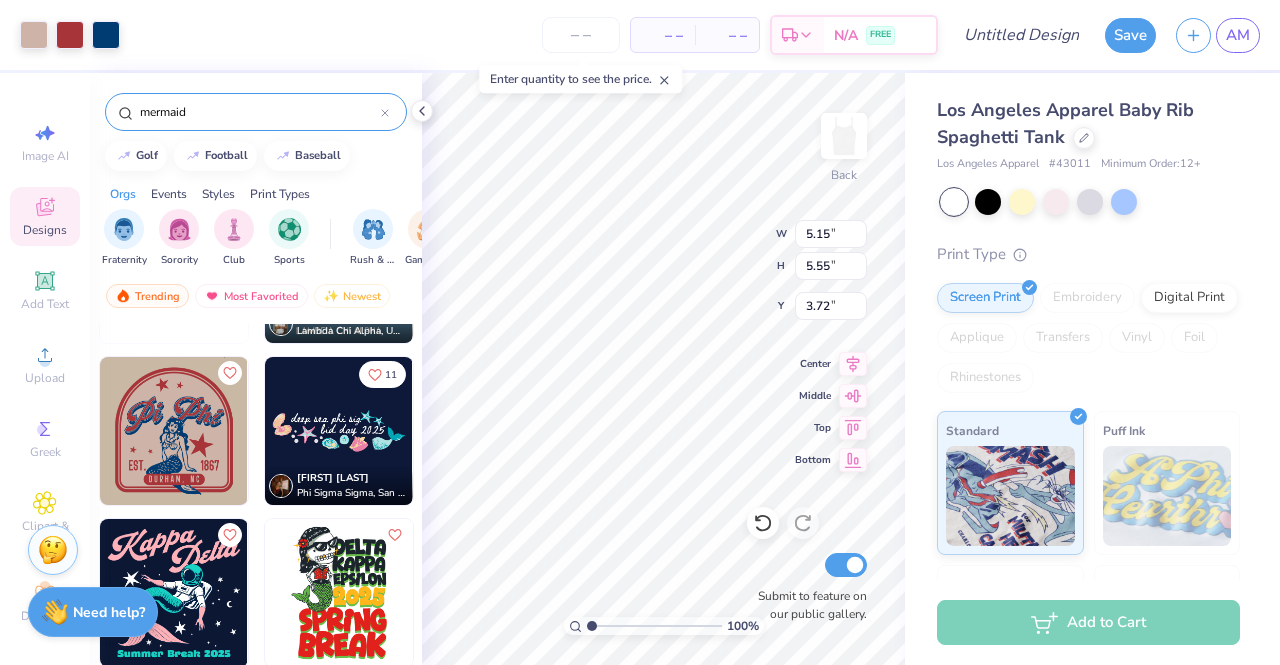 type on "6.79" 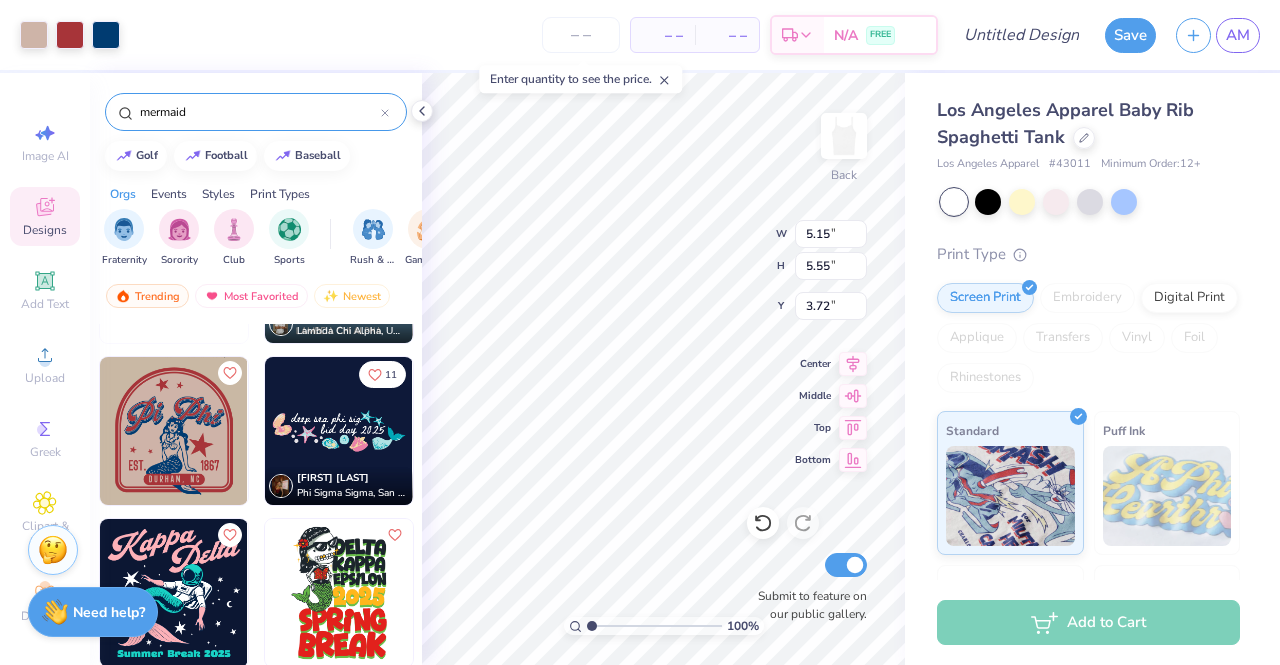 type on "2.31" 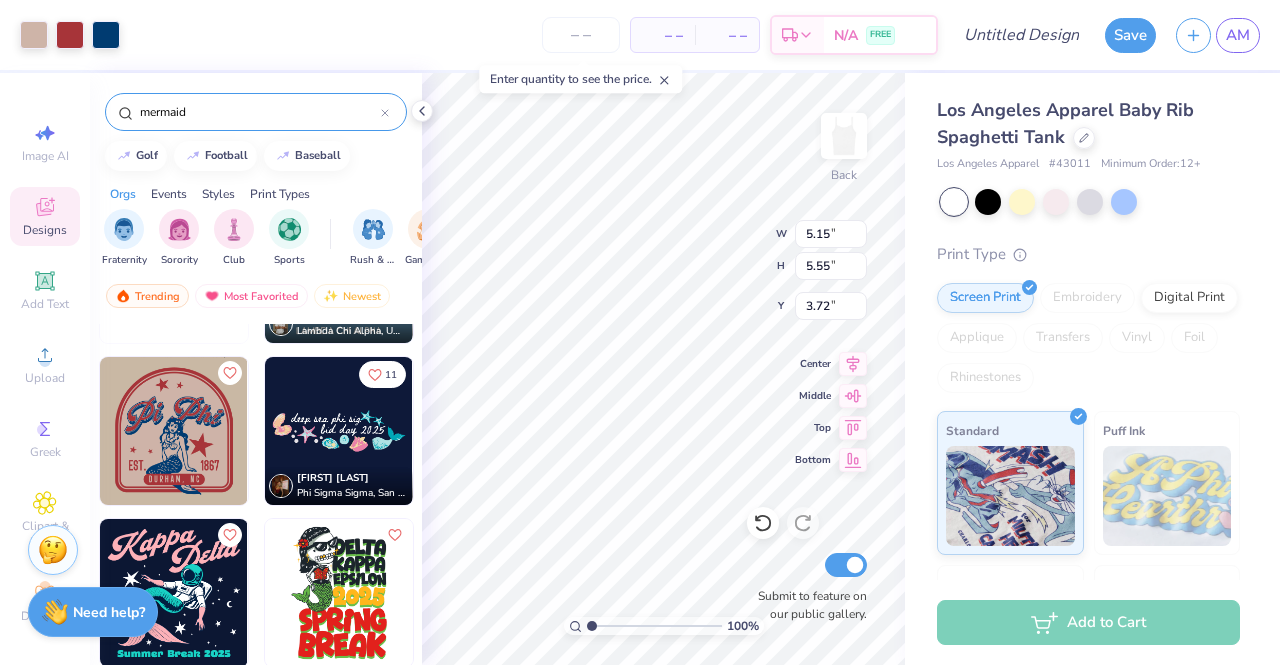 type on "2.12" 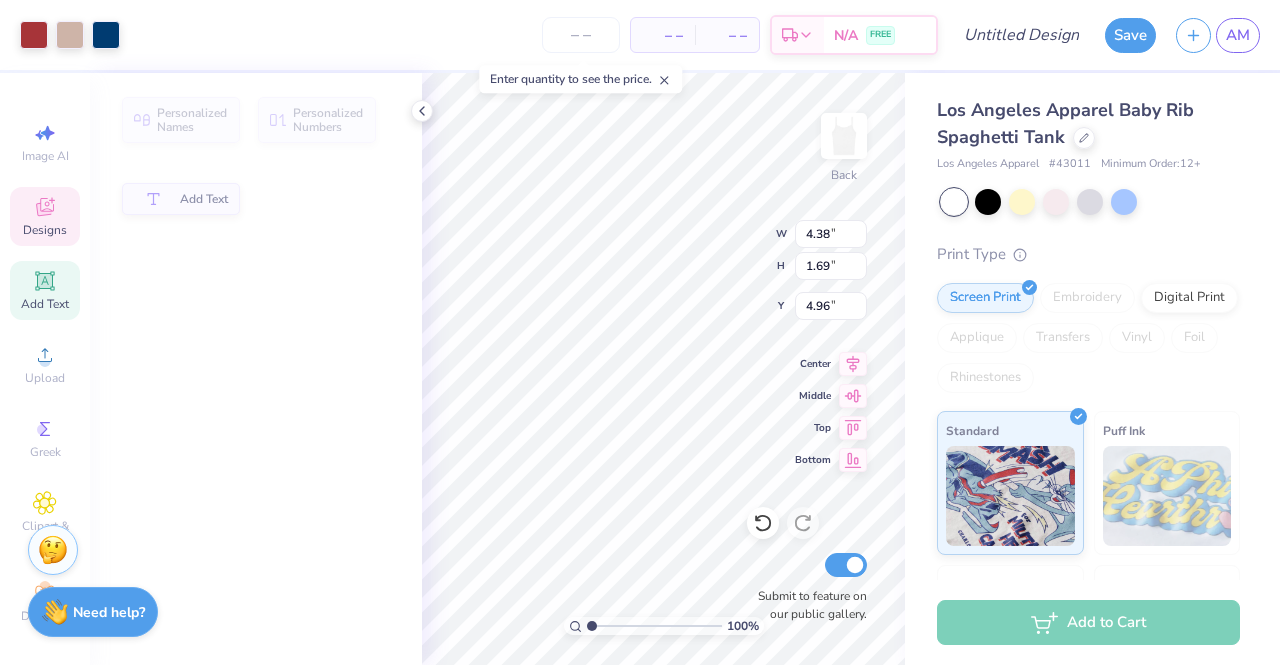 type on "4.38" 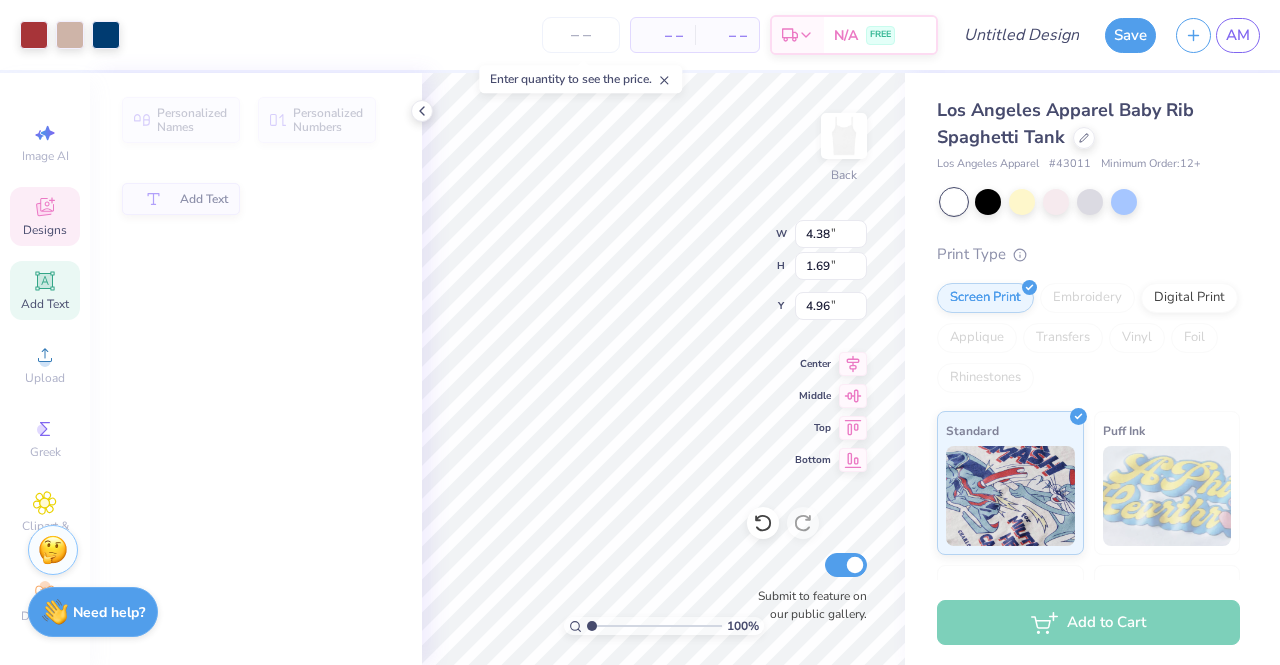 type on "1.69" 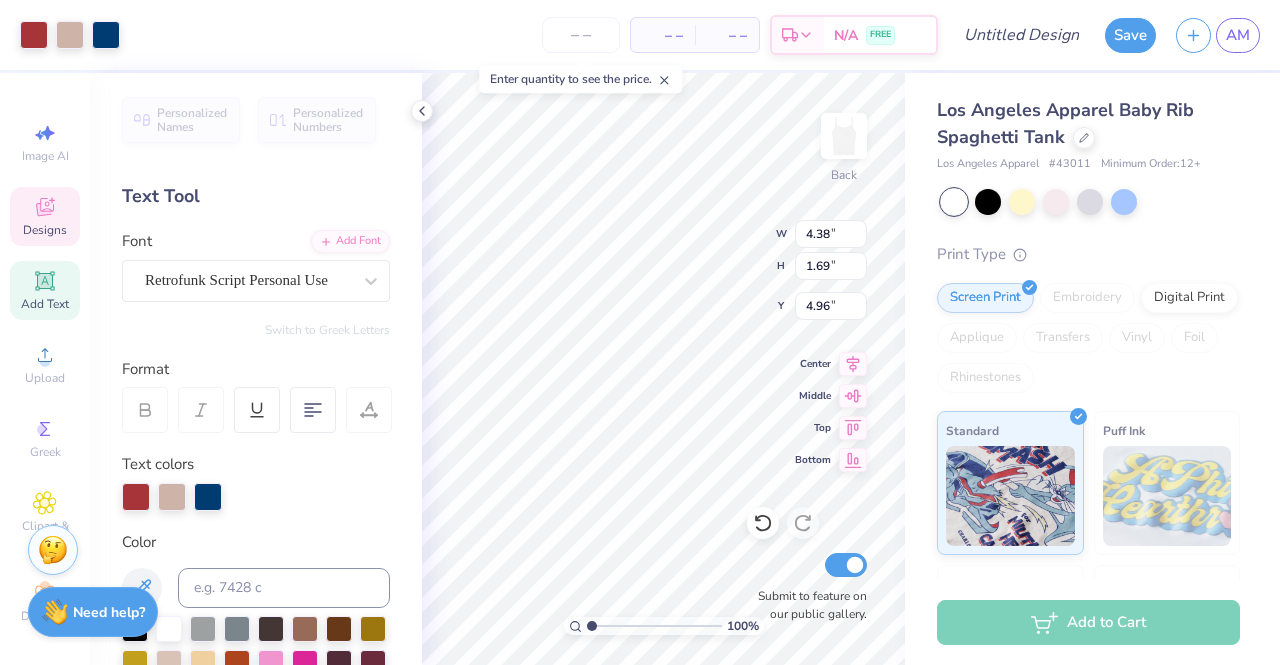 scroll, scrollTop: 16, scrollLeft: 2, axis: both 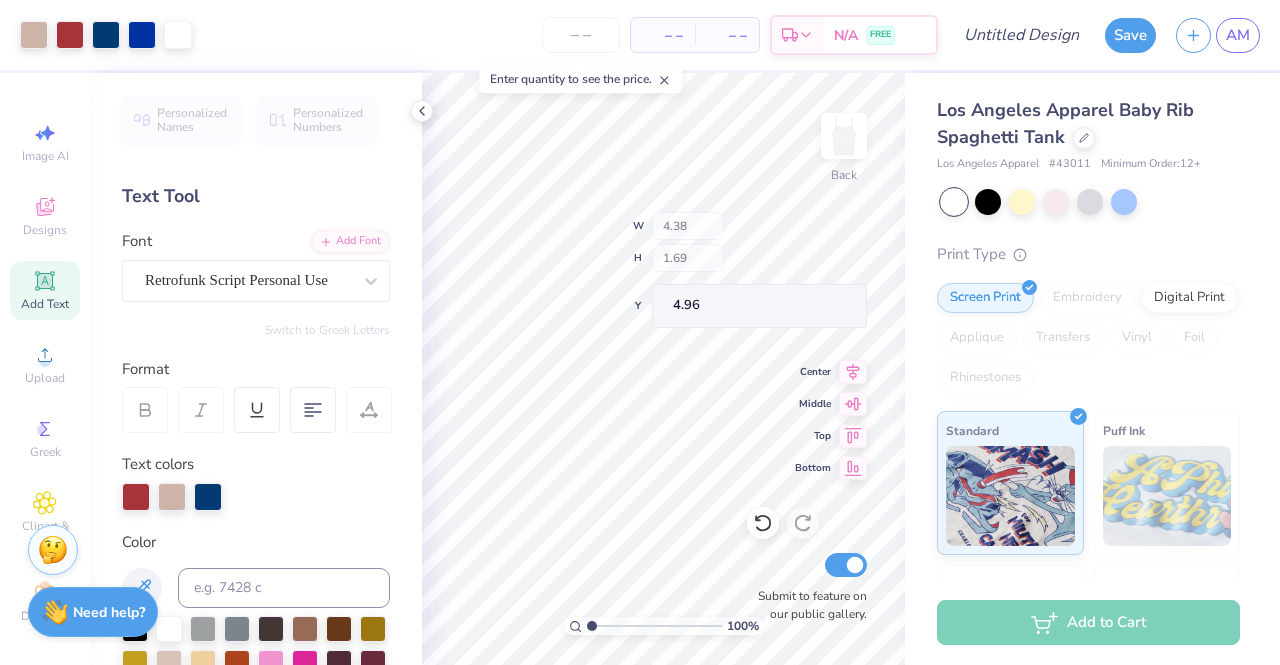 type on "6.79" 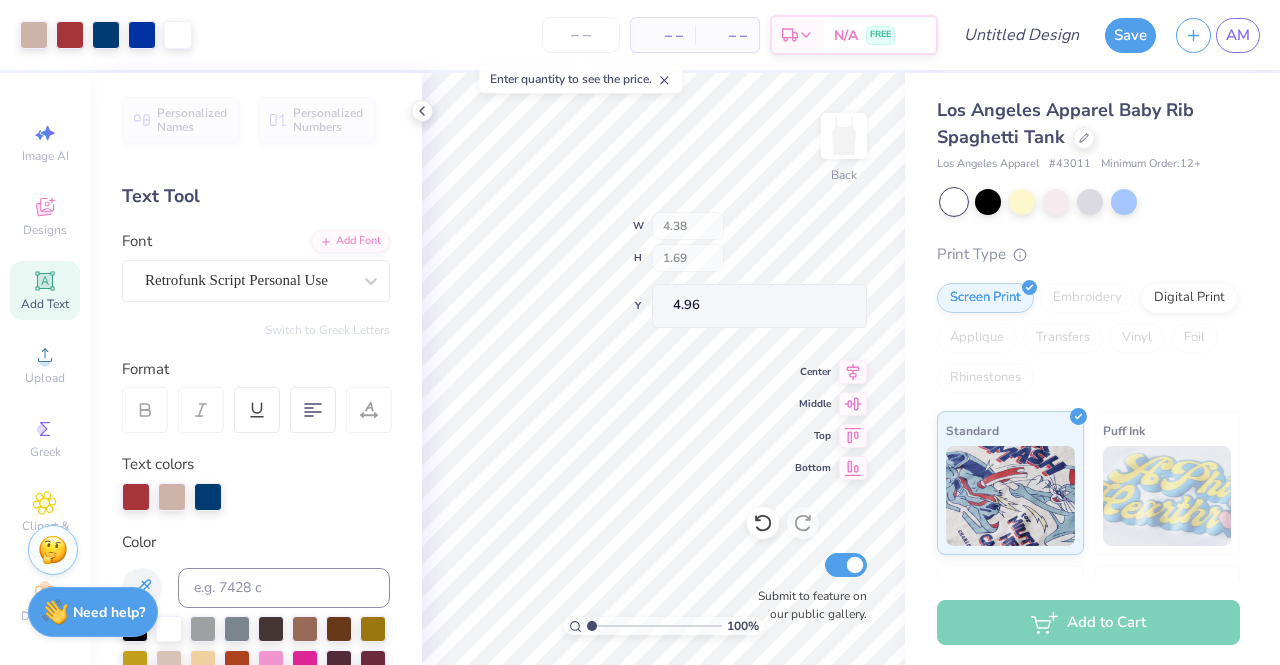 type on "2.31" 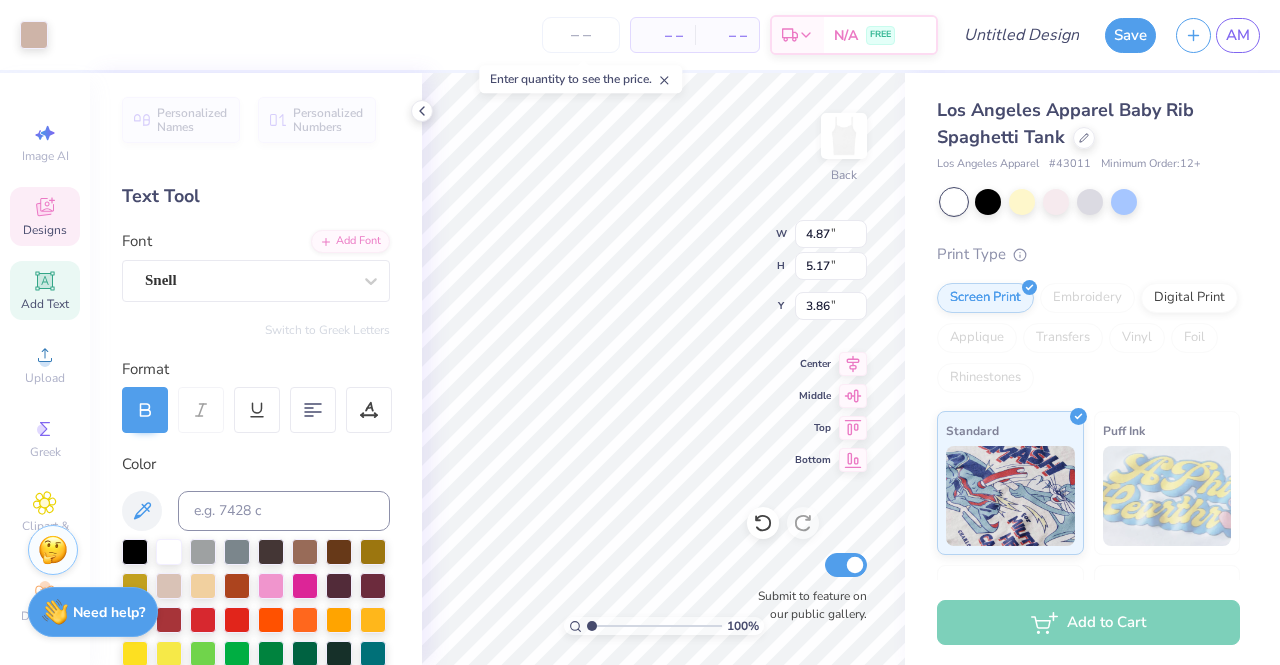 type on "4.87" 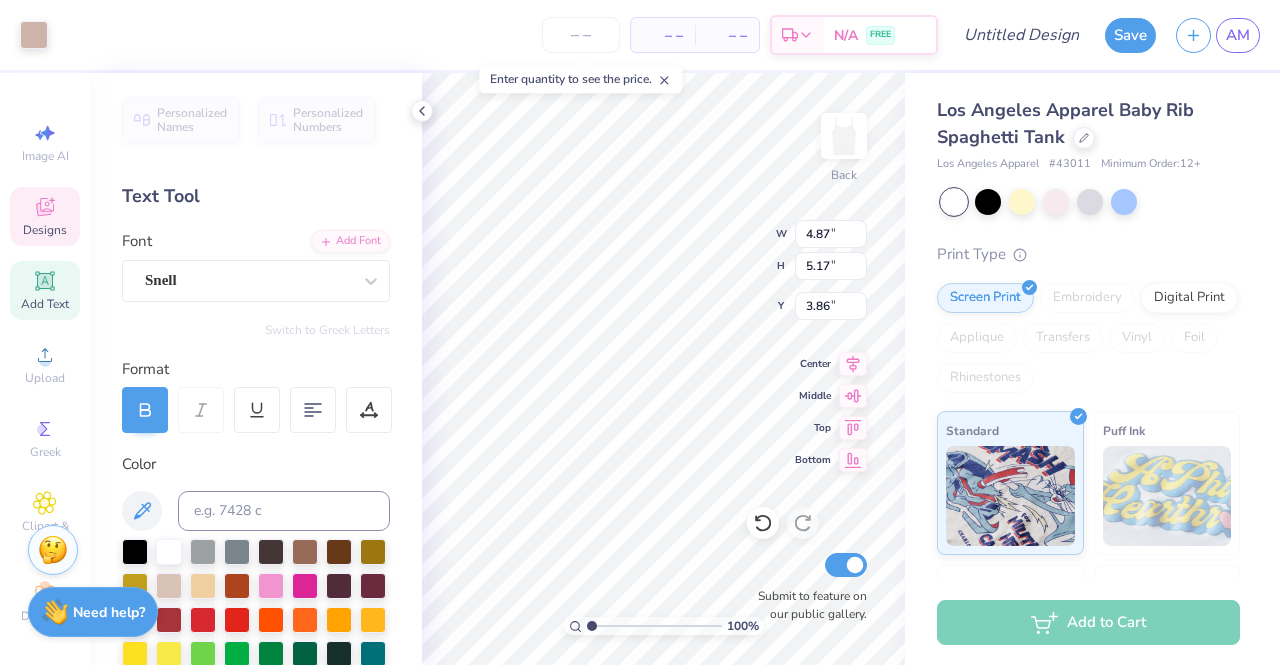 type on "5.17" 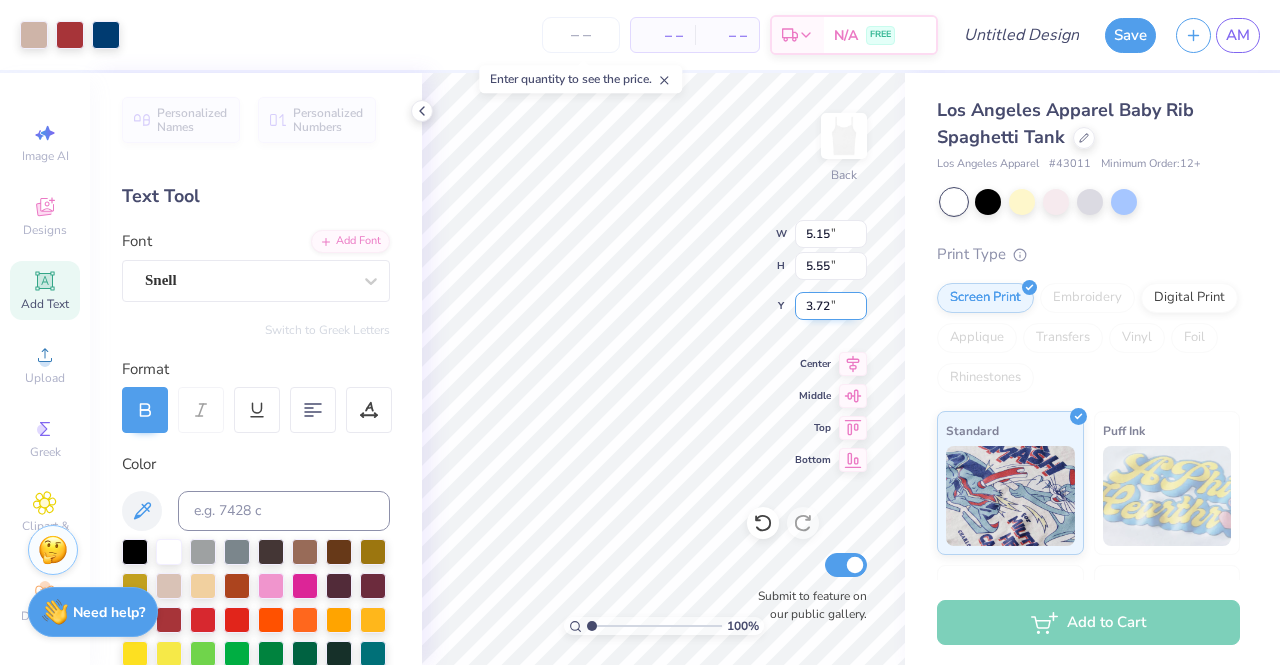 click on "100  % Back W 5.15 5.15 " H 5.55 5.55 " Y 3.72 3.72 " Center Middle Top Bottom Submit to feature on our public gallery." at bounding box center [663, 369] 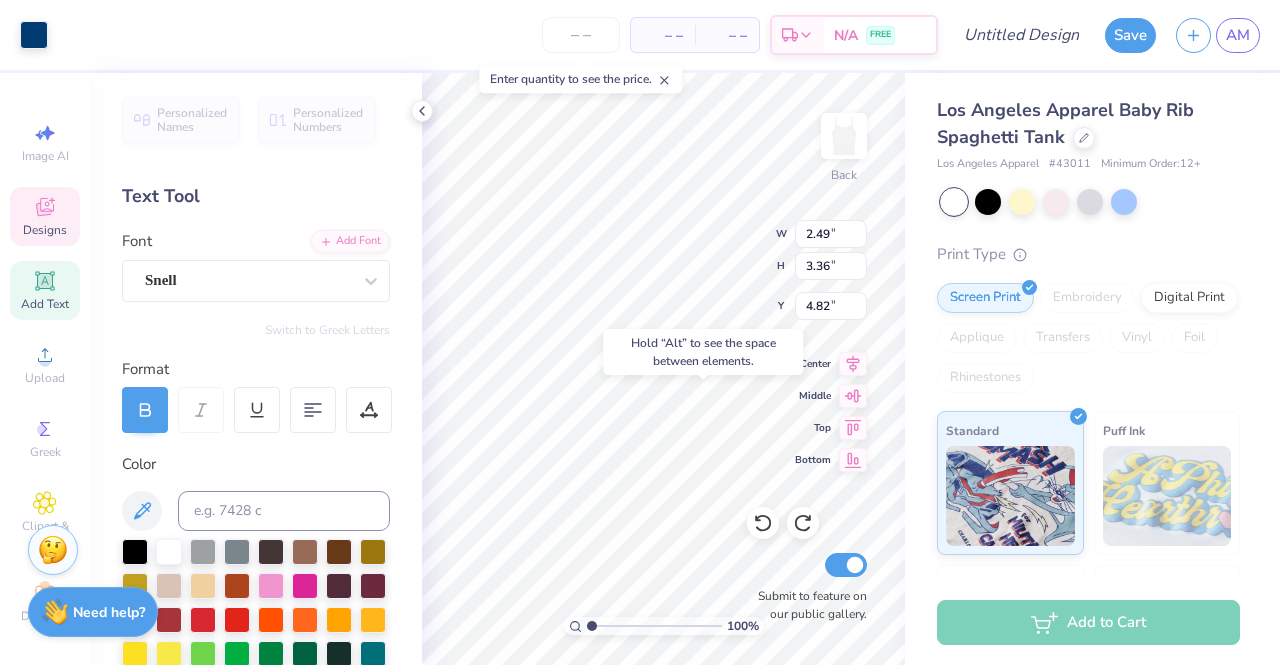 type on "5.92" 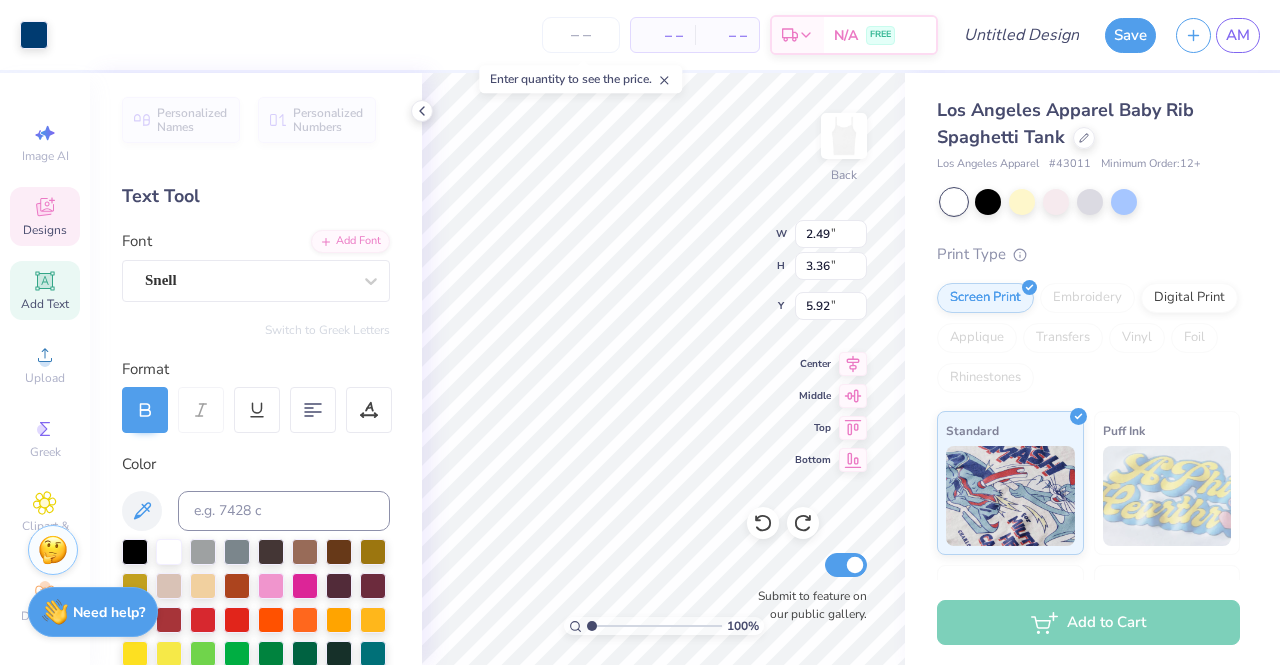 type on "4.87" 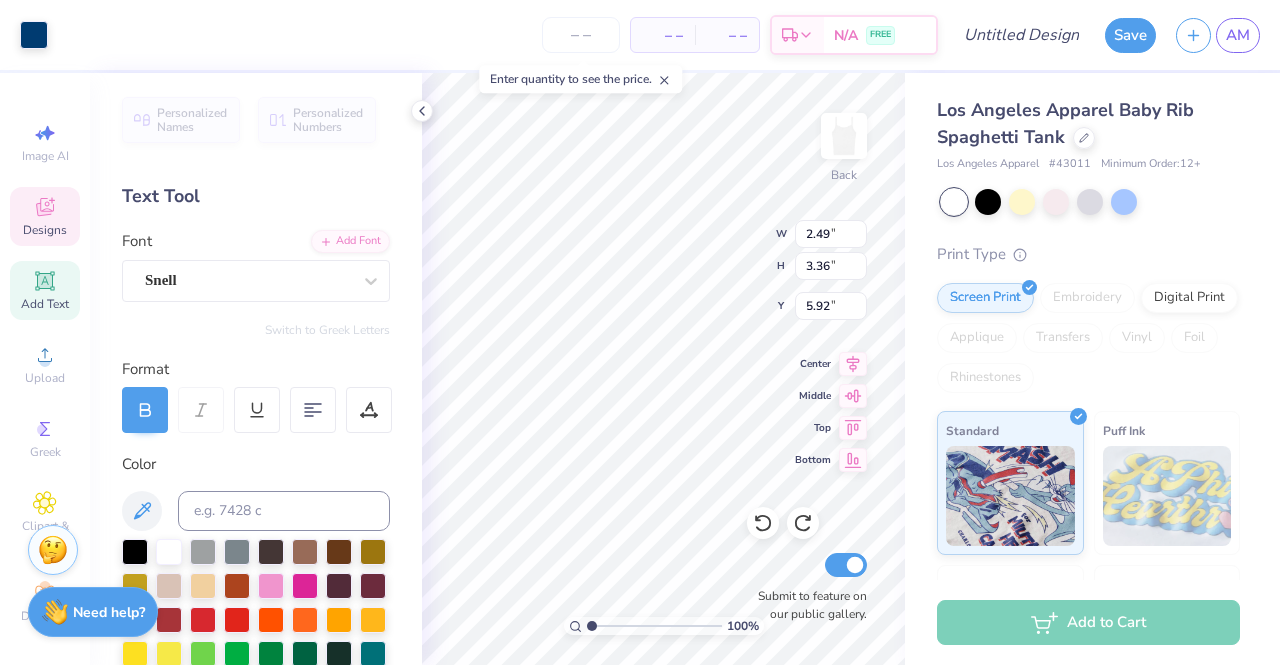 type on "5.17" 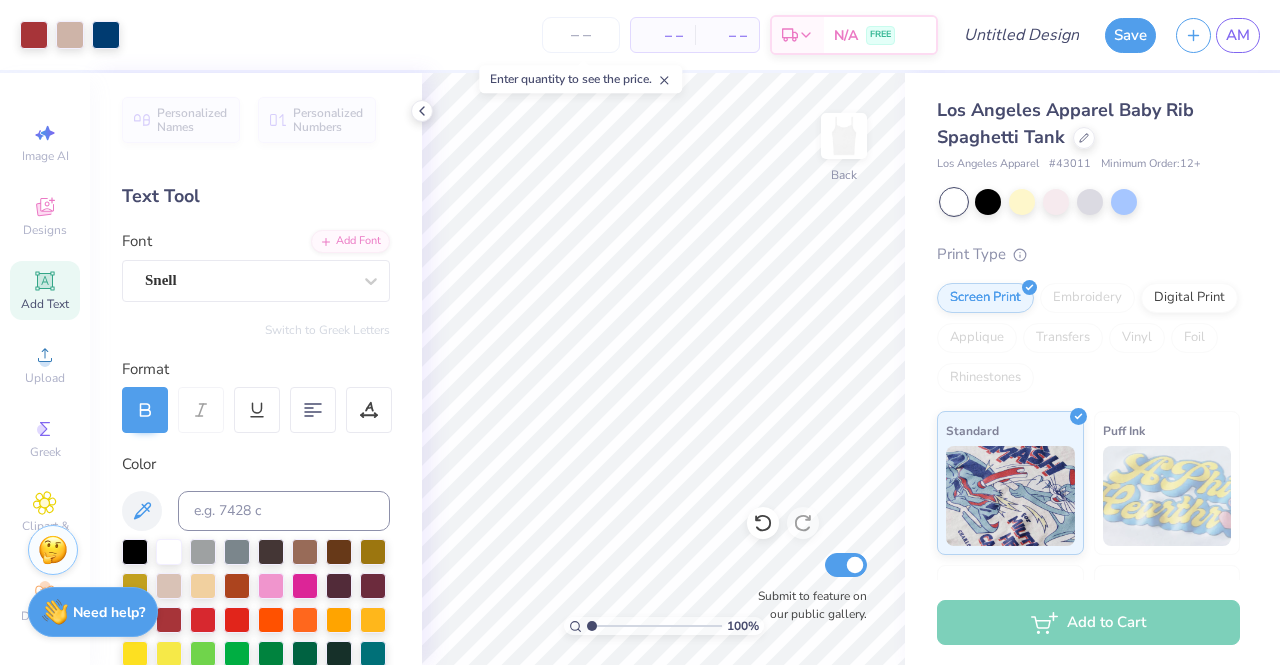 click on "100  % Back Submit to feature on our public gallery." at bounding box center [663, 369] 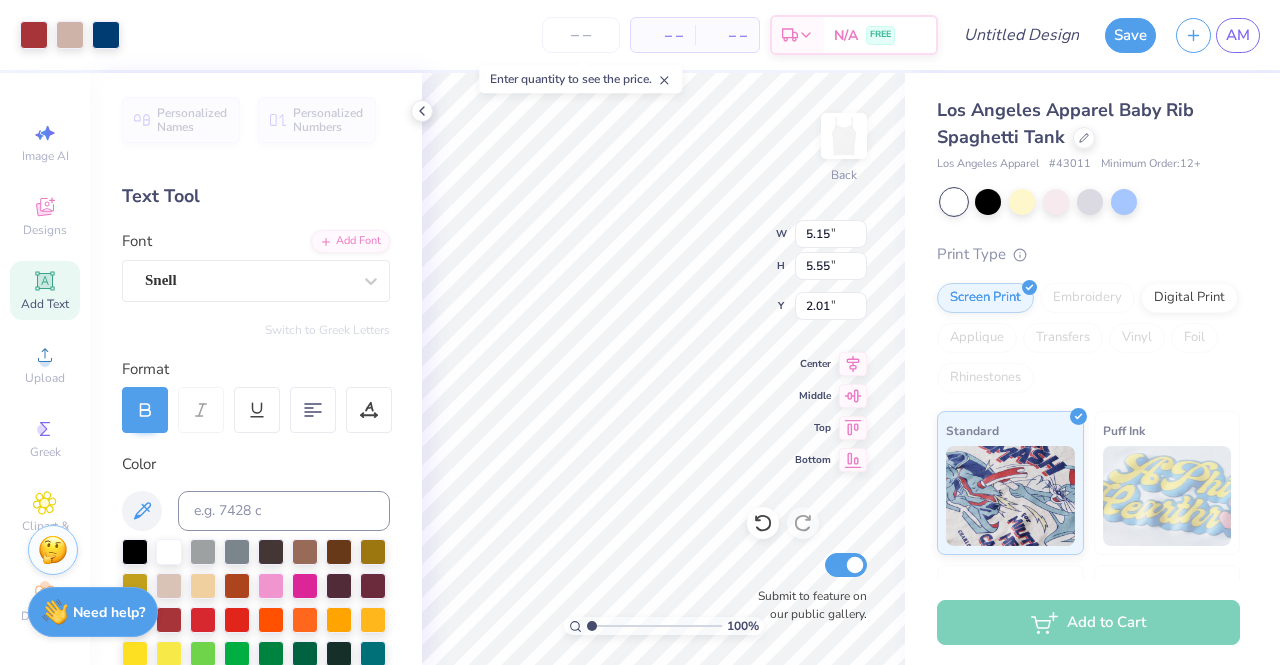 type on "2.01" 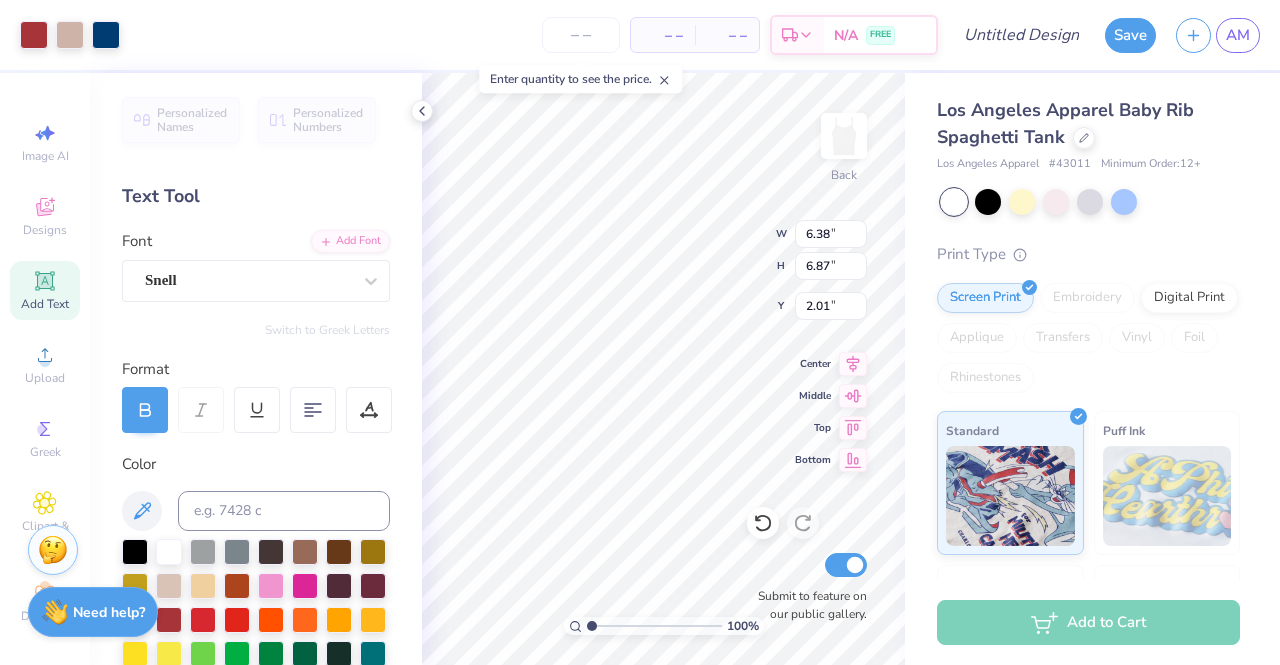 type on "6.38" 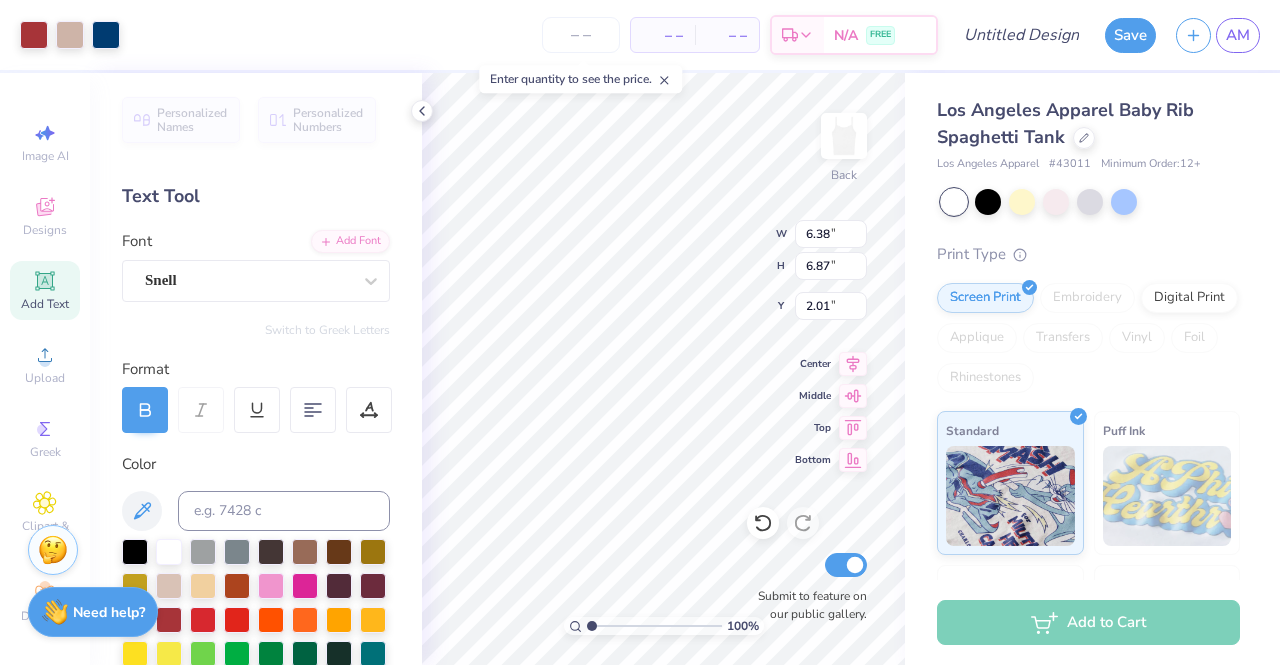 type on "6.87" 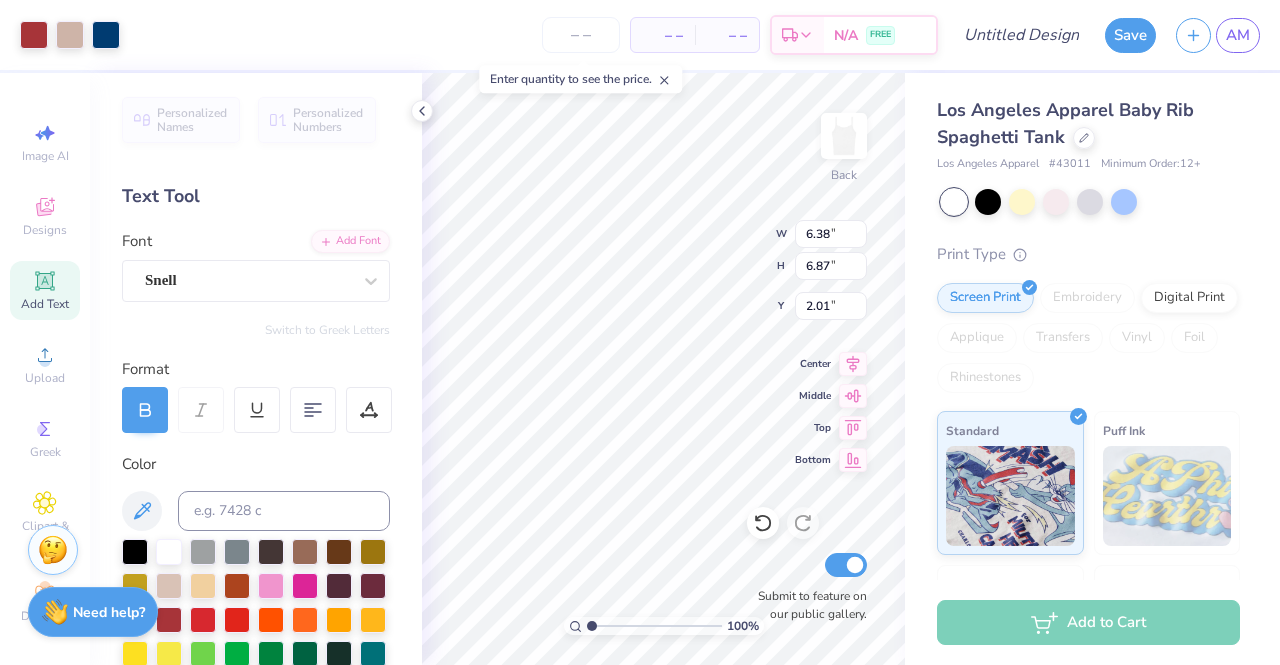 type on "7.33" 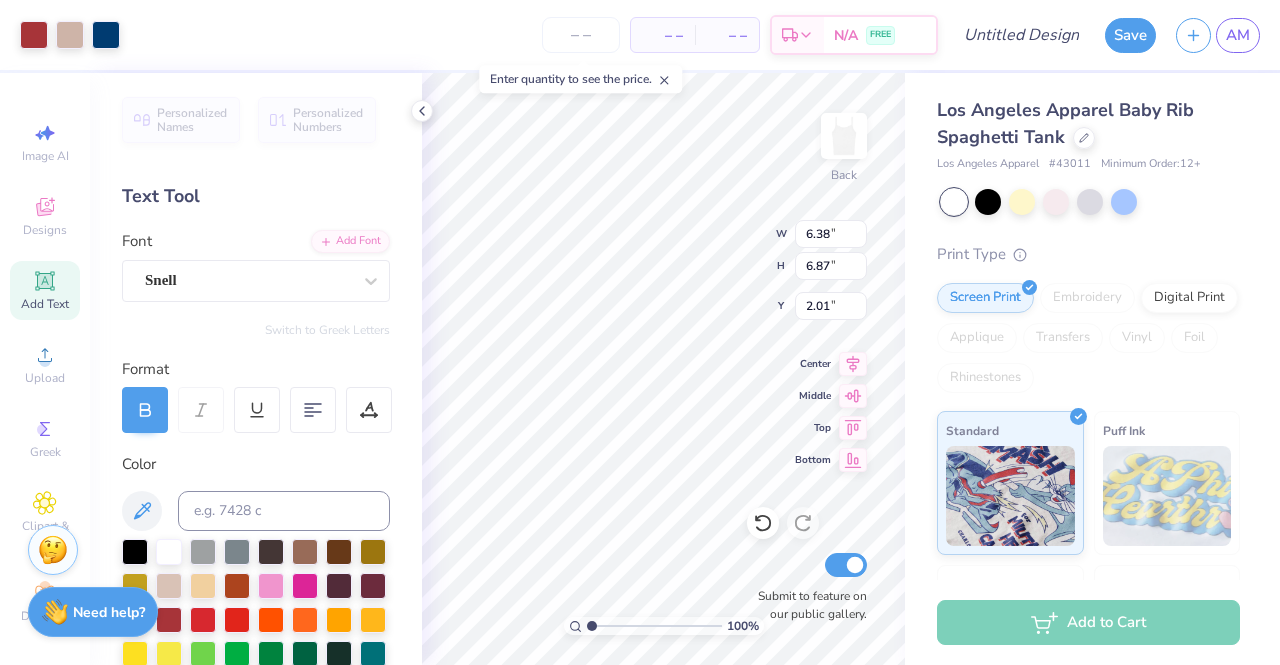 type on "7.90" 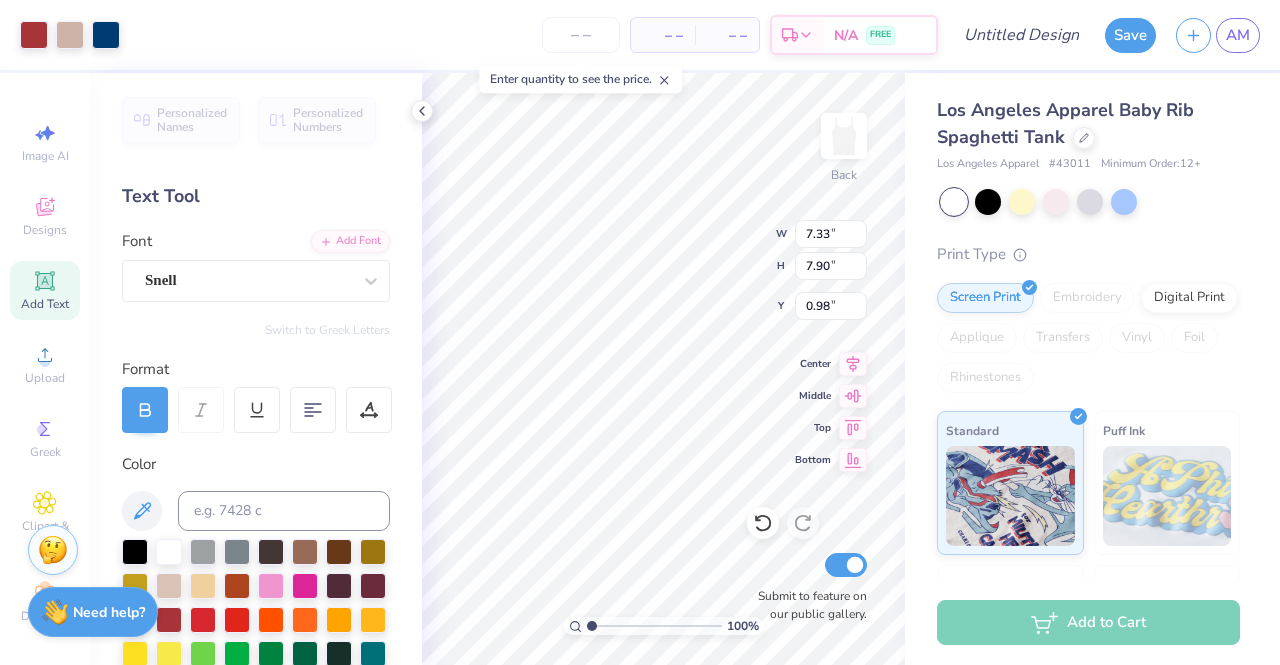 type on "1.38" 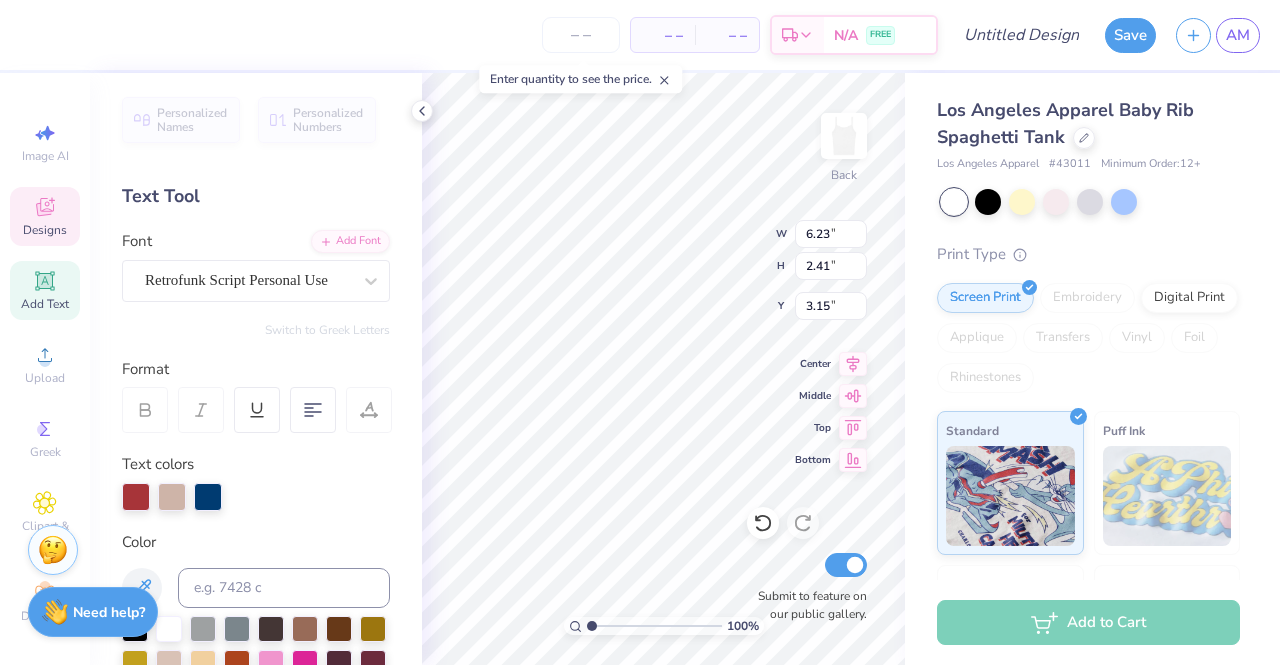 scroll, scrollTop: 16, scrollLeft: 2, axis: both 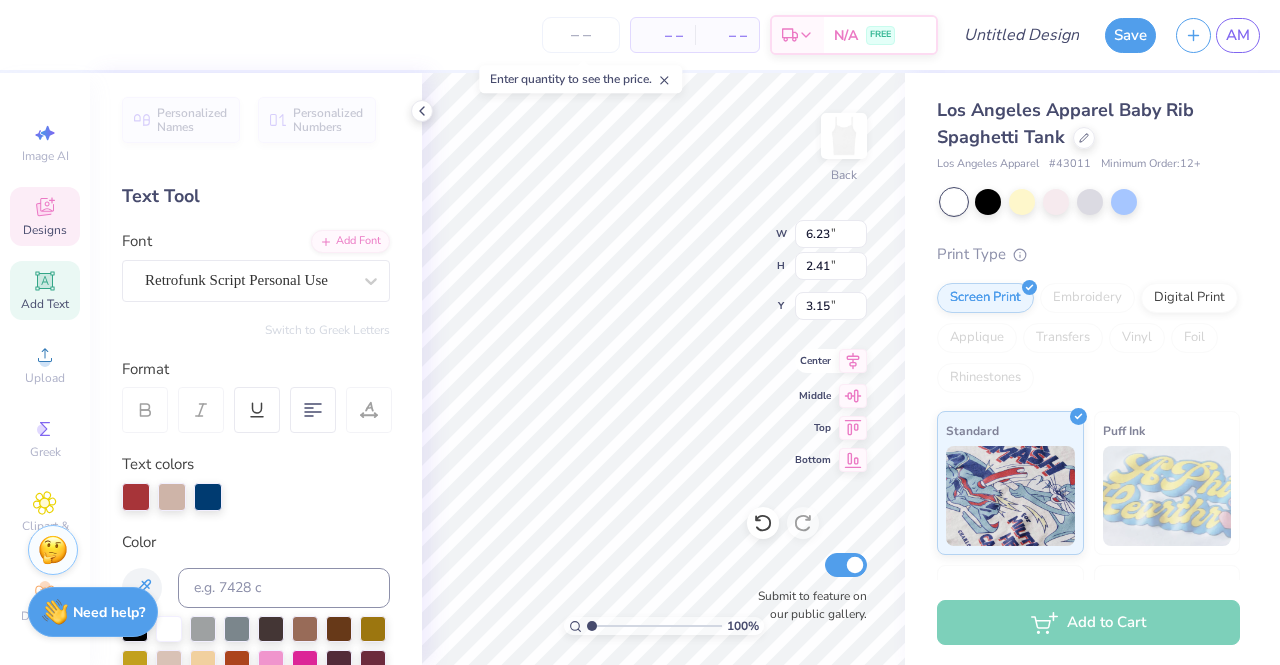 type on "NWSD" 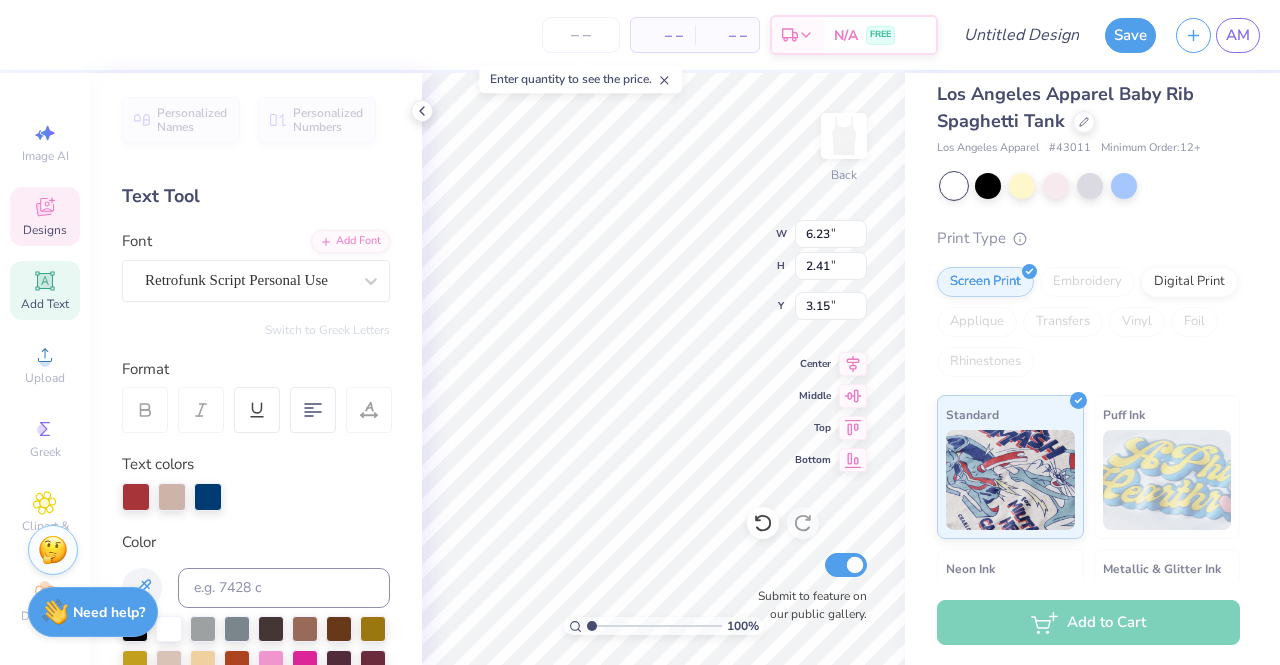 scroll, scrollTop: 0, scrollLeft: 0, axis: both 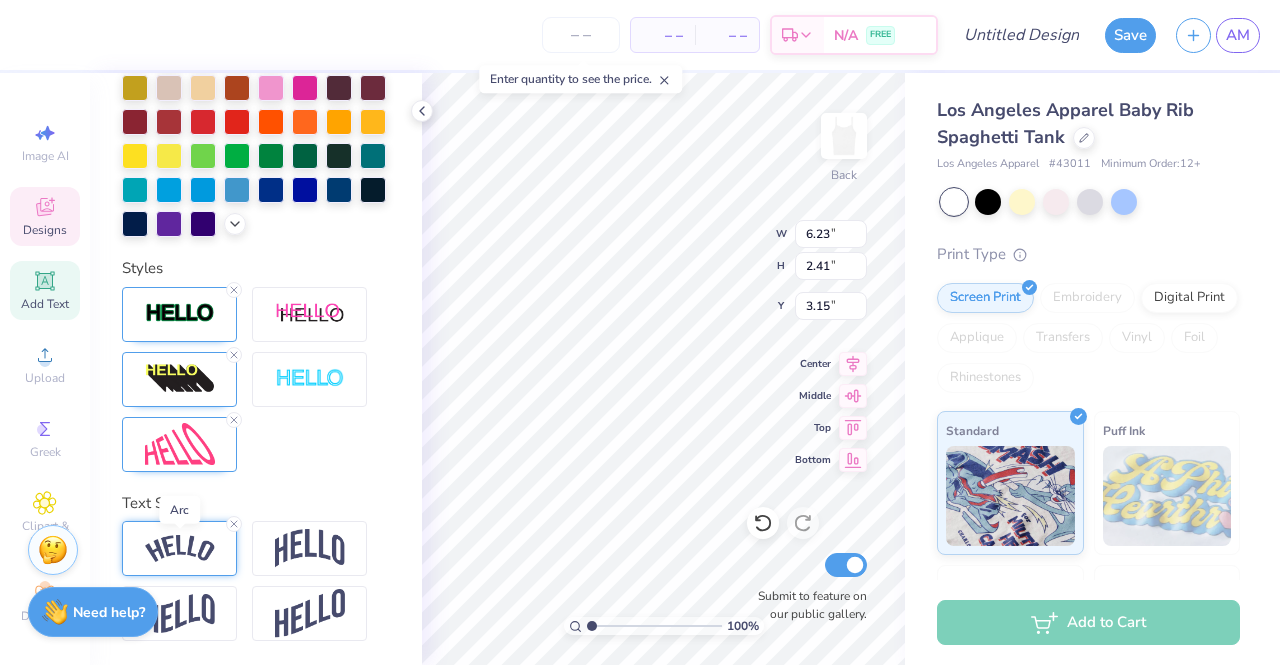 click at bounding box center (180, 548) 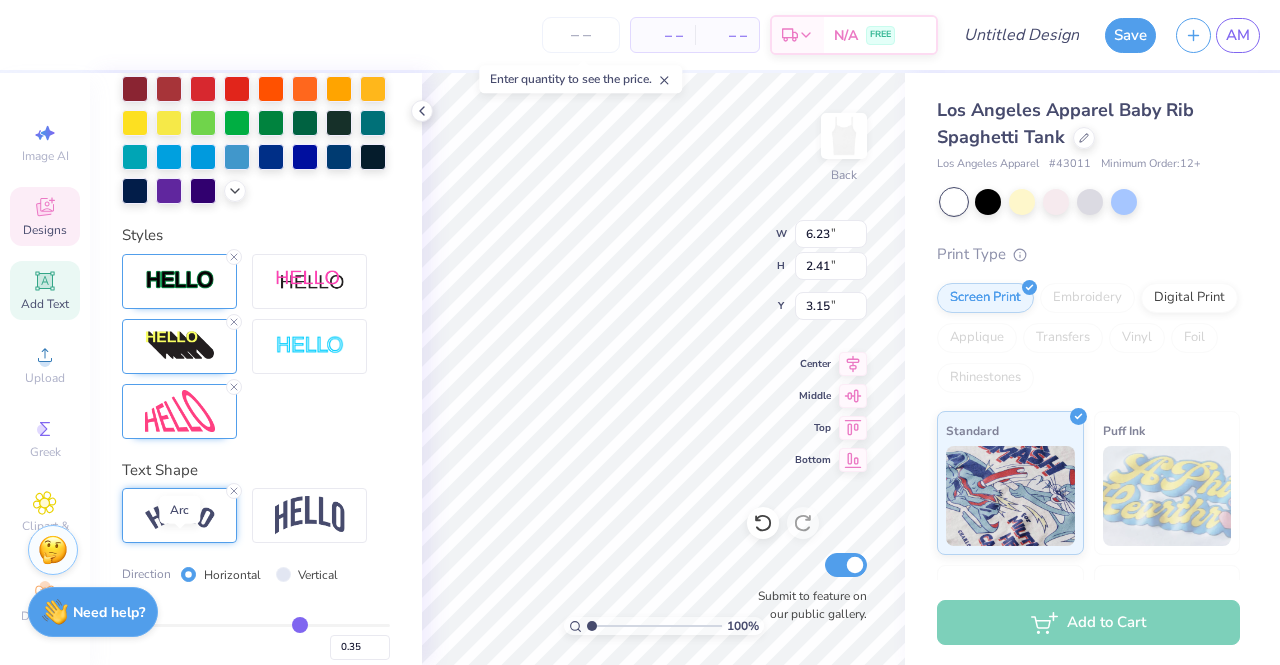 click at bounding box center (180, 515) 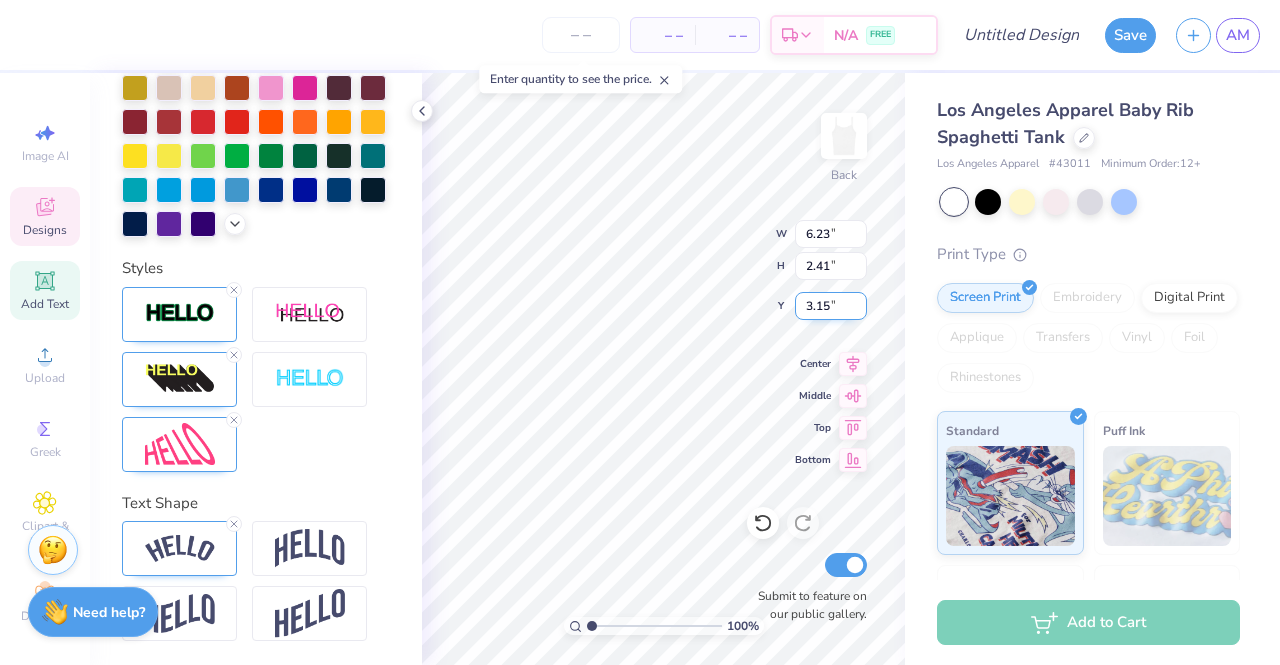scroll, scrollTop: 16, scrollLeft: 2, axis: both 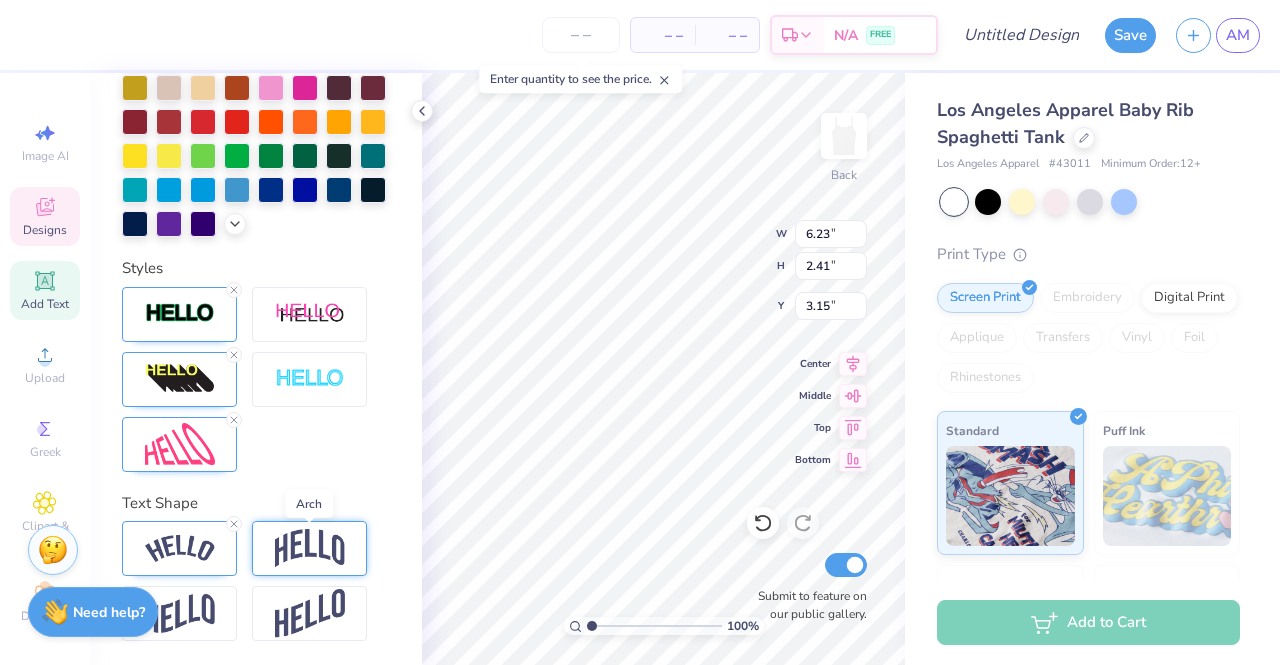 click at bounding box center [310, 548] 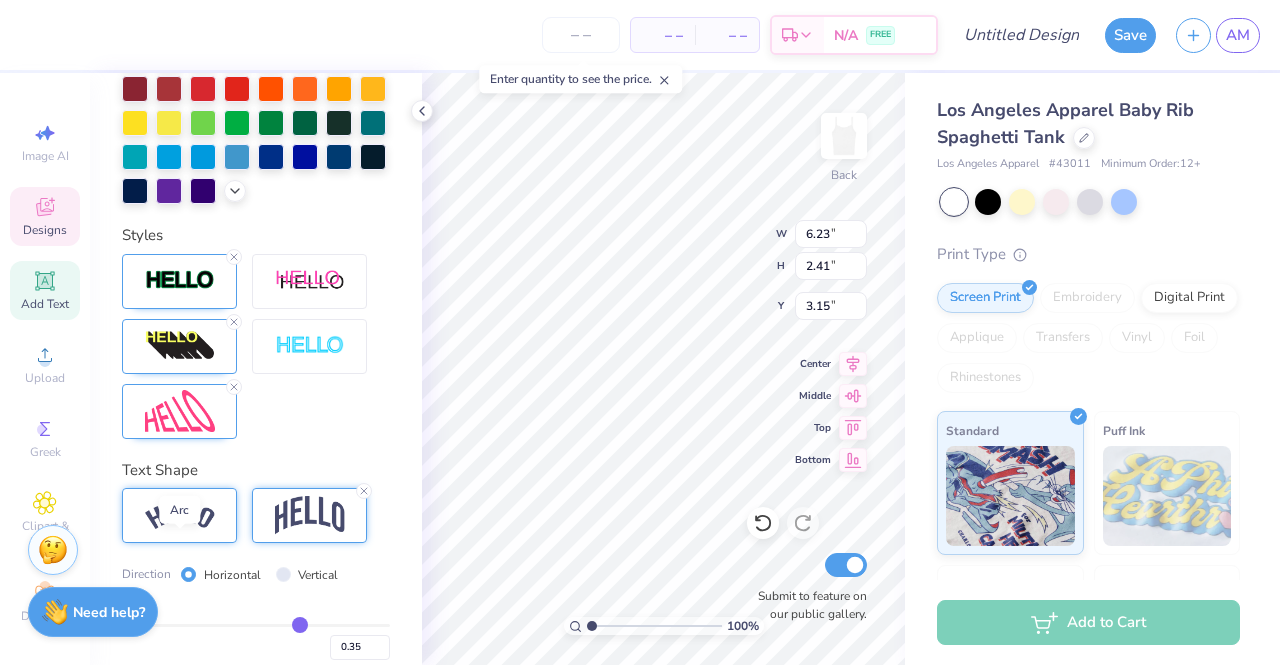 click at bounding box center (180, 515) 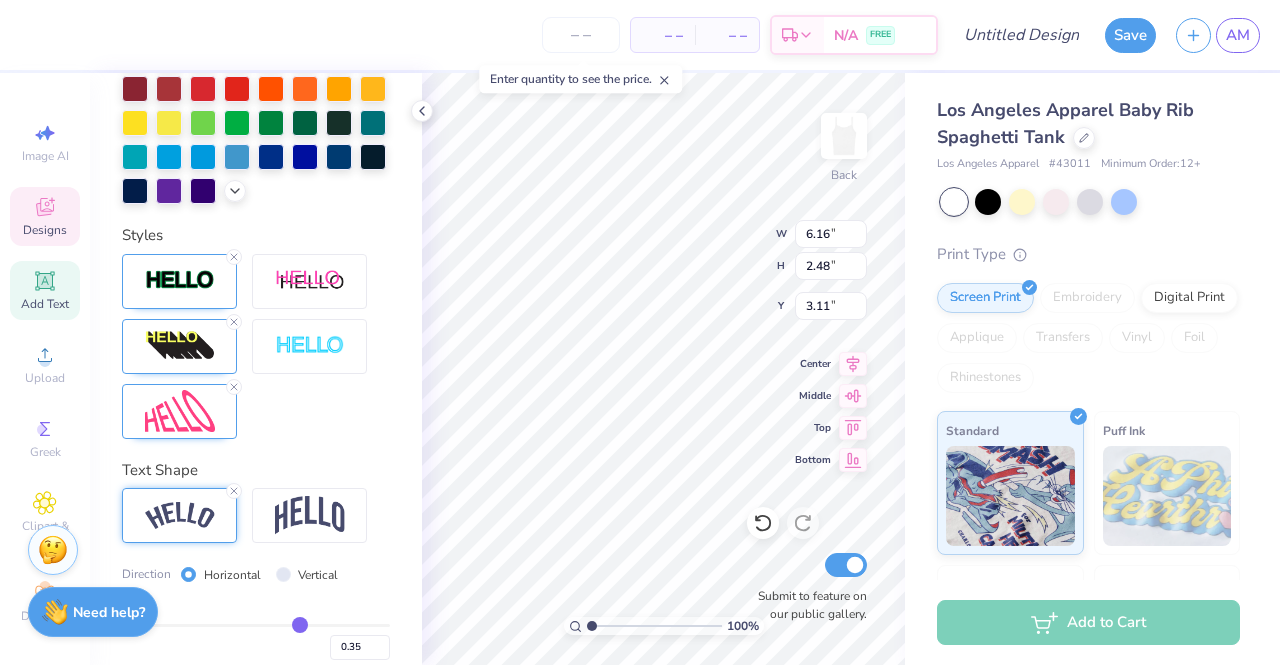 type on "6.16" 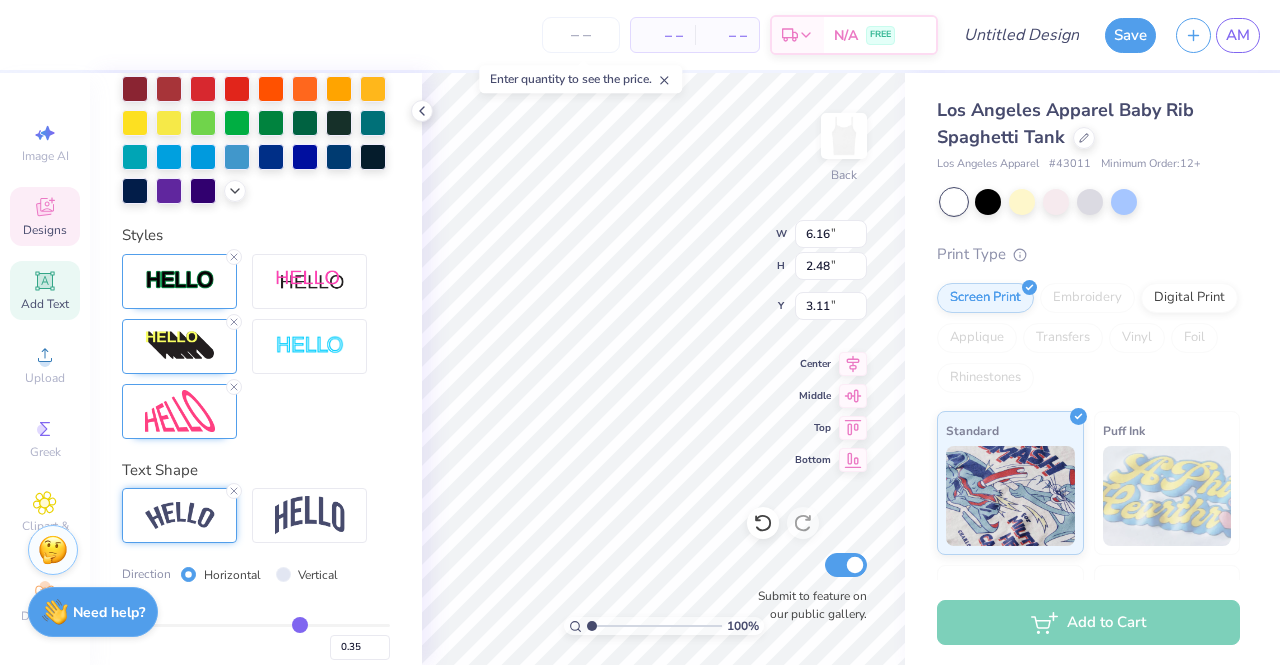 type on "2.48" 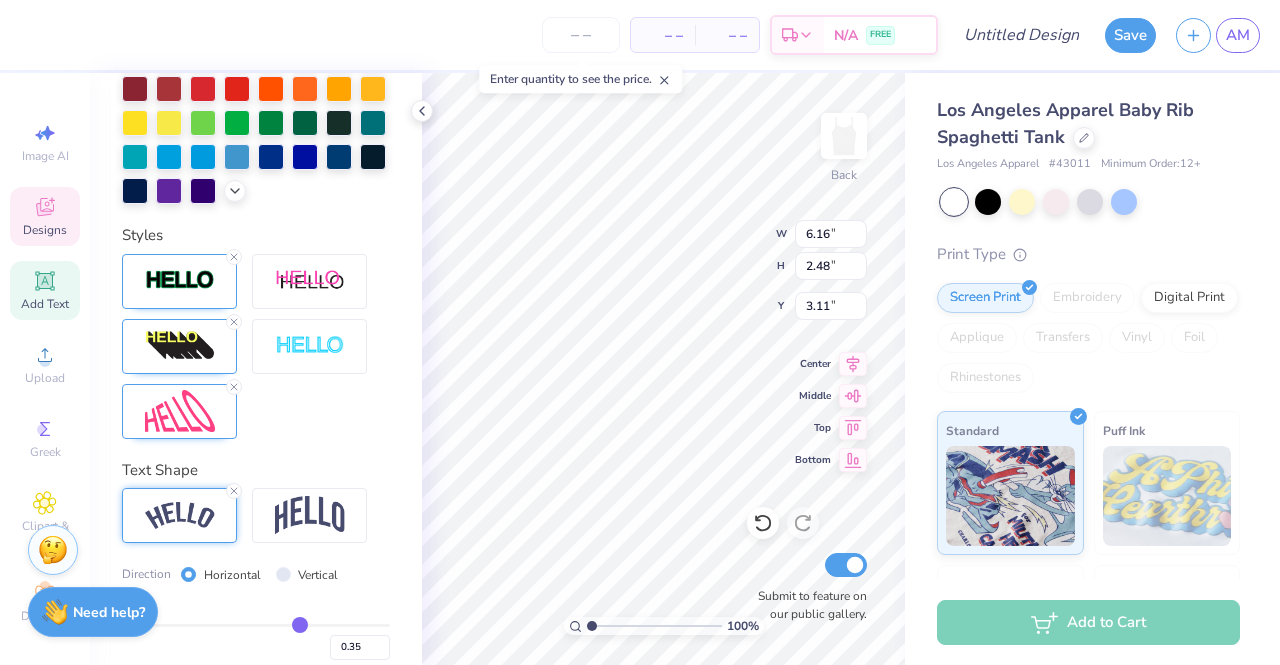 scroll, scrollTop: 16, scrollLeft: 3, axis: both 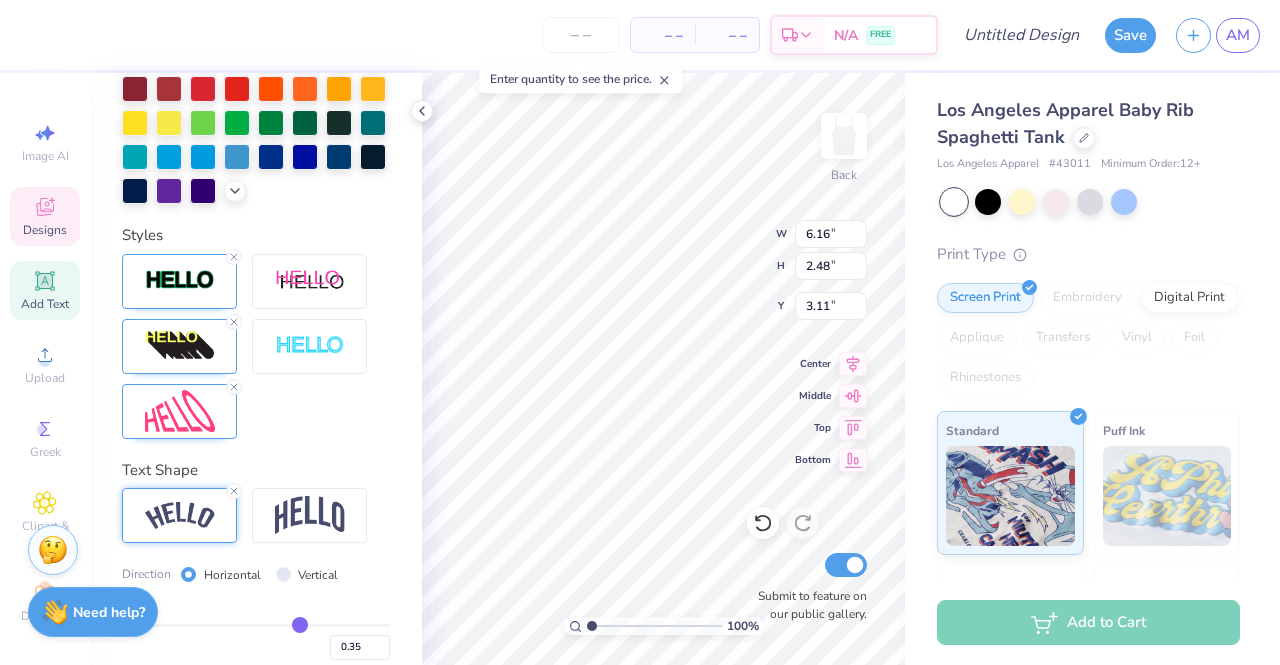 type 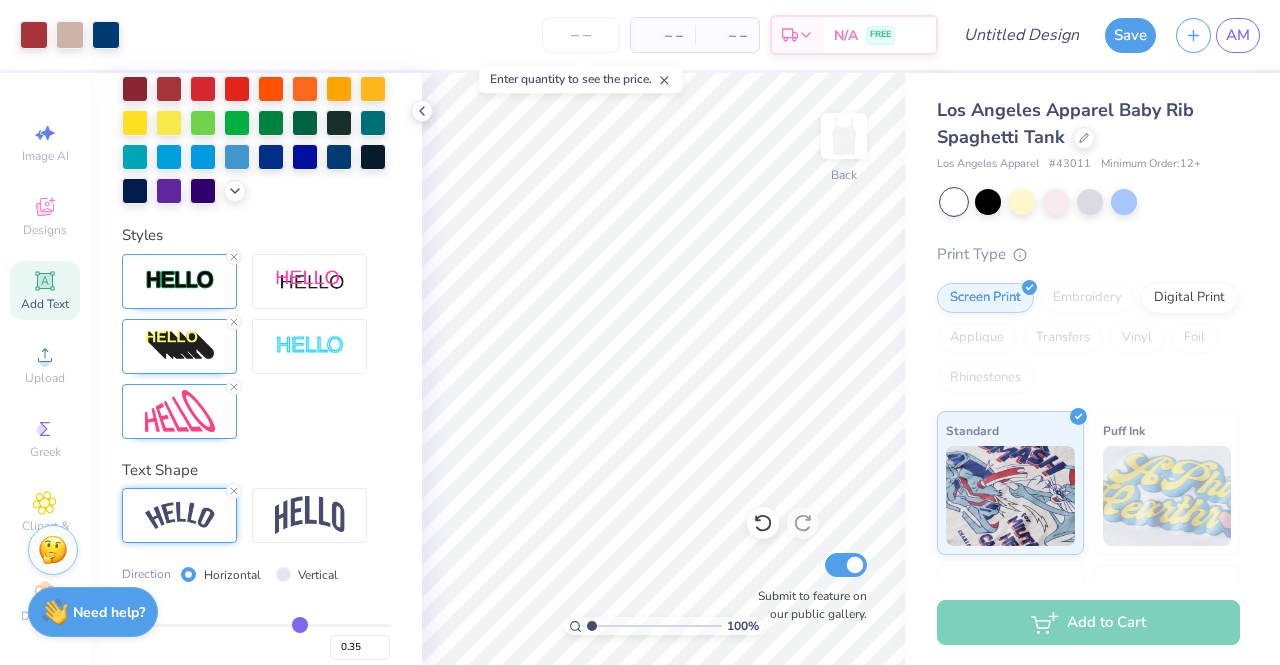 click at bounding box center [180, 515] 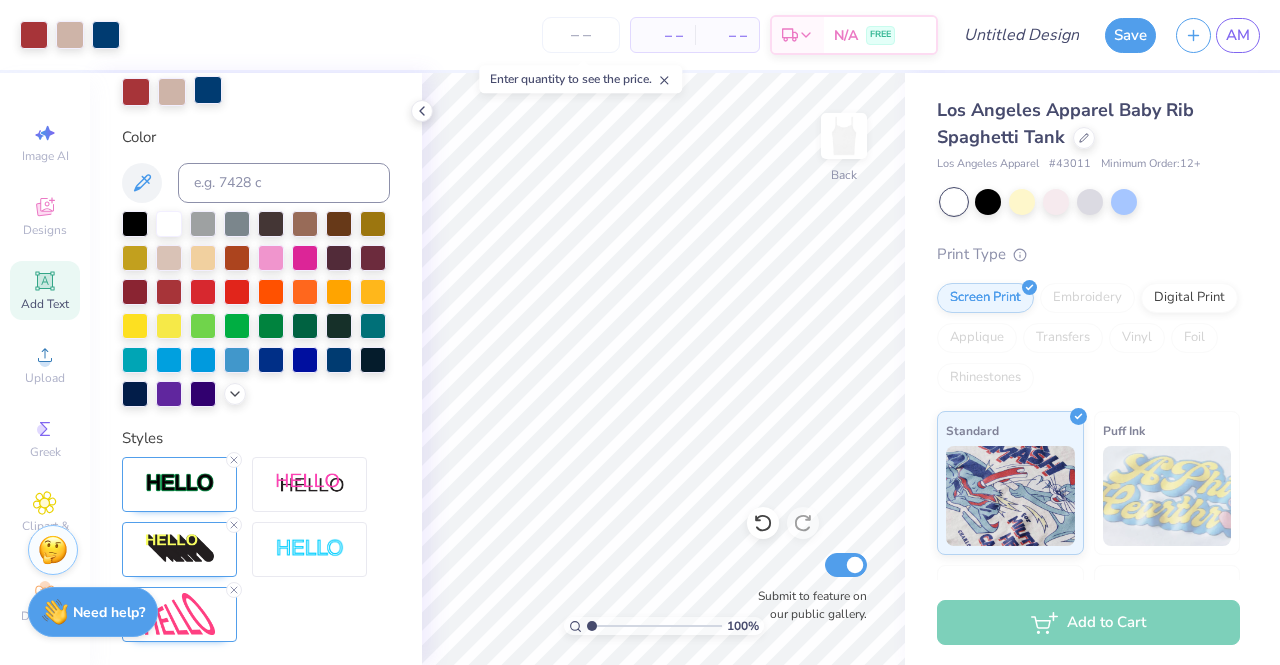 scroll, scrollTop: 608, scrollLeft: 0, axis: vertical 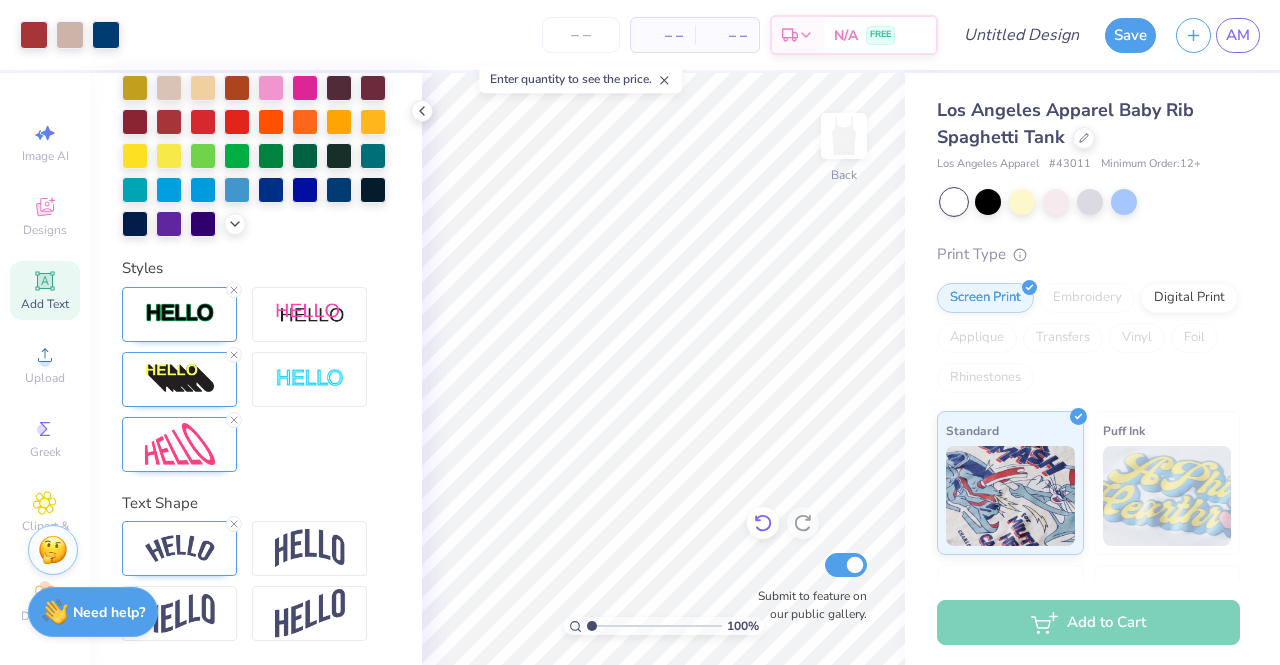 click 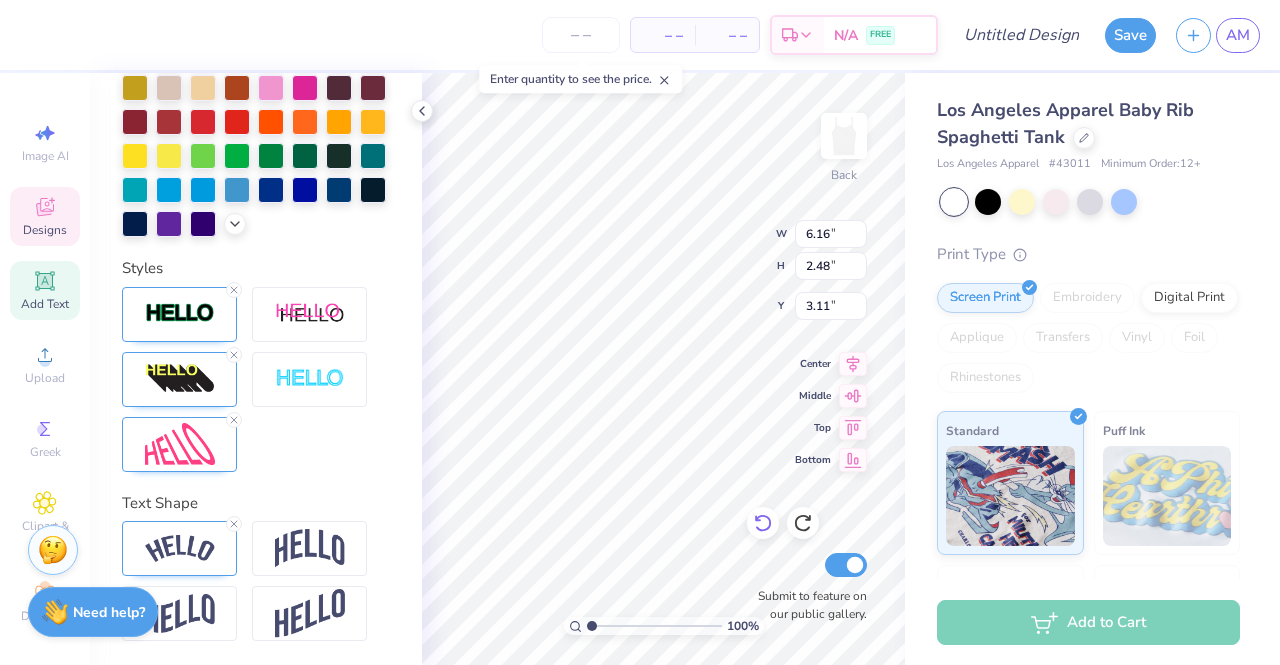 scroll, scrollTop: 16, scrollLeft: 4, axis: both 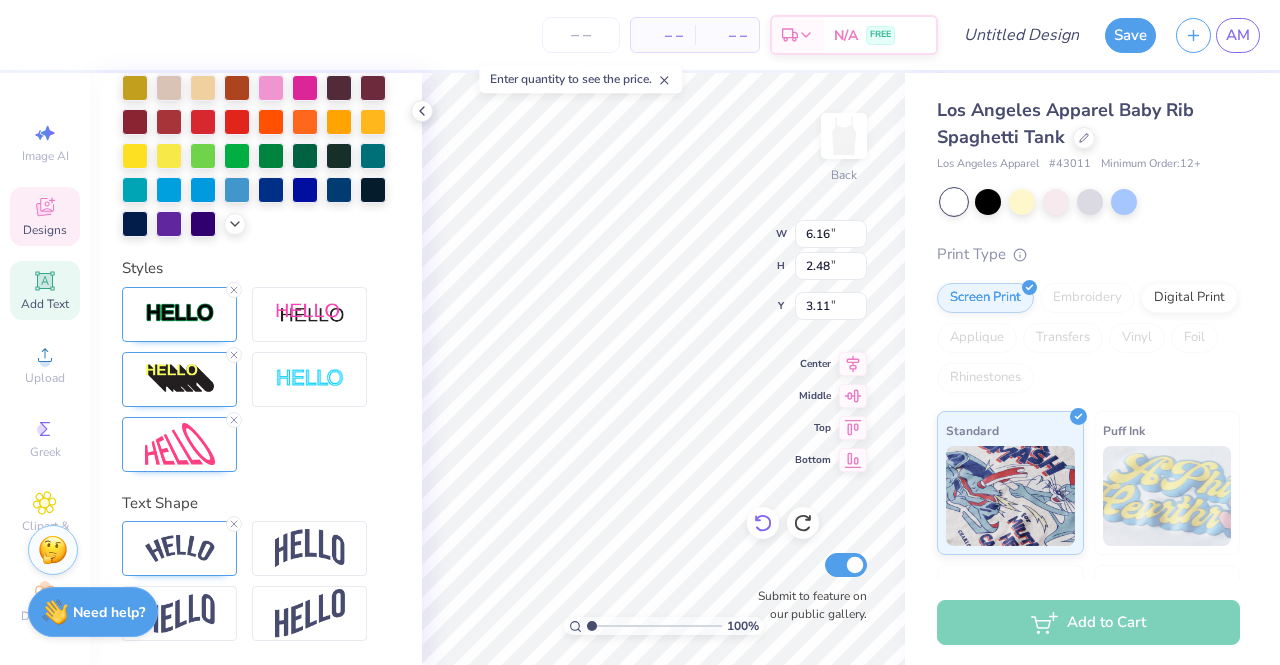 type on "N" 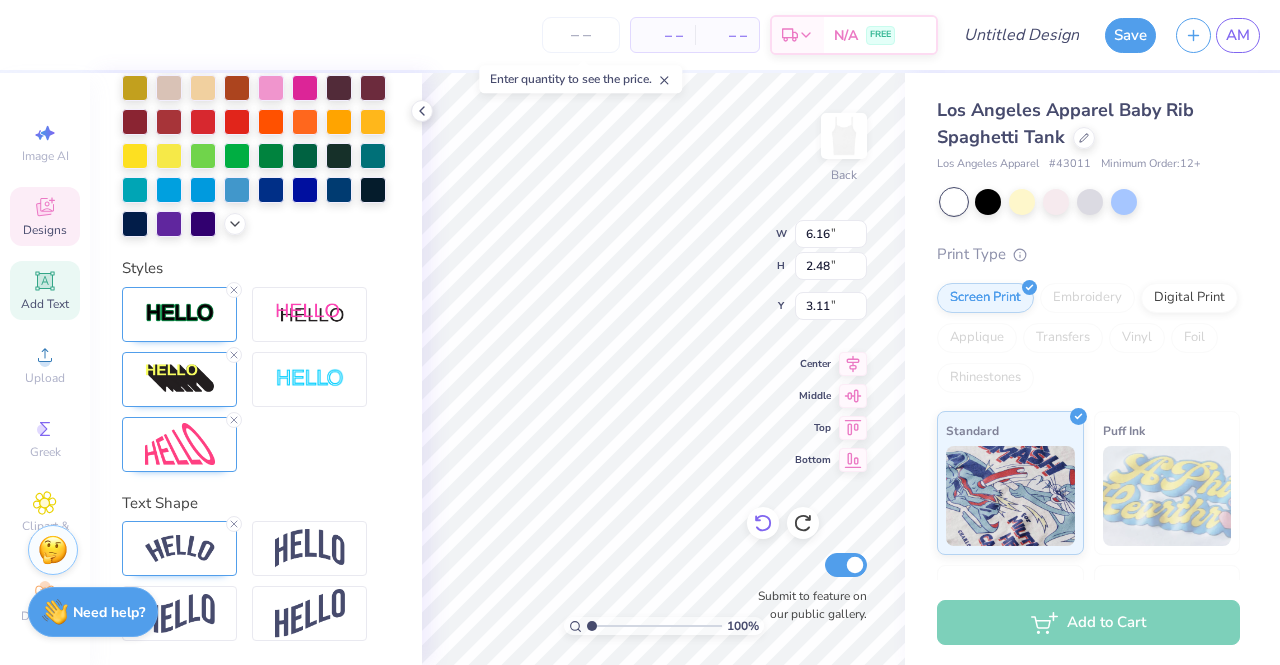 scroll, scrollTop: 16, scrollLeft: 2, axis: both 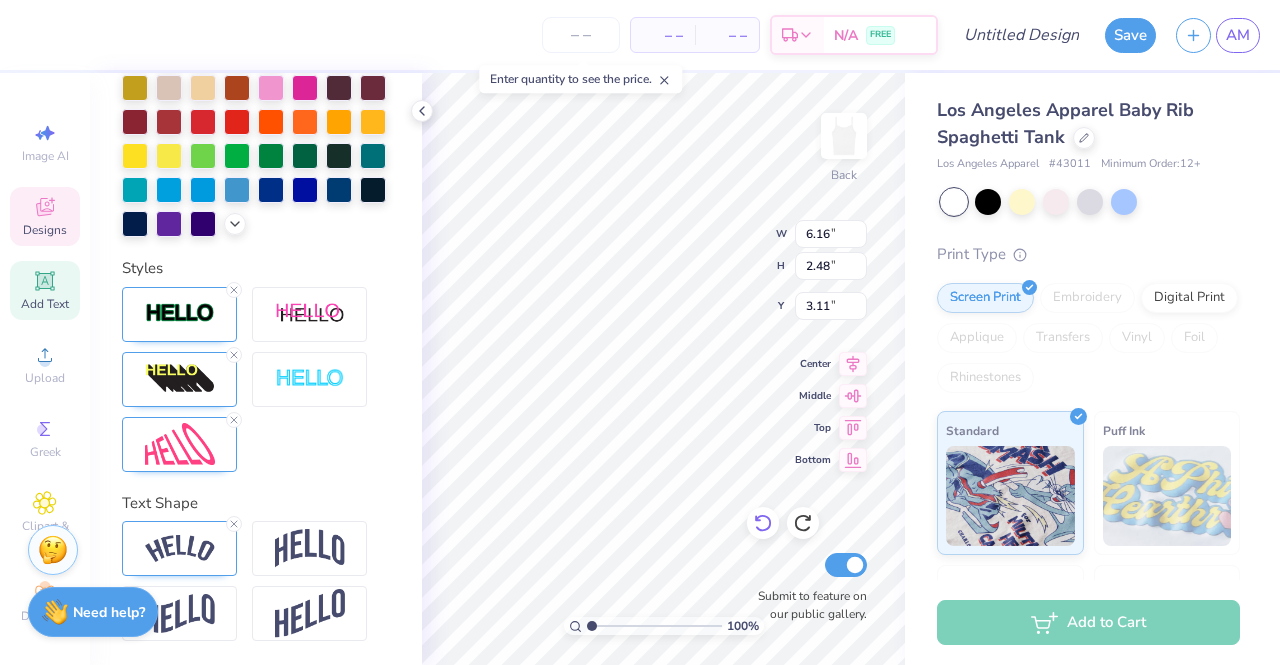 type on "s" 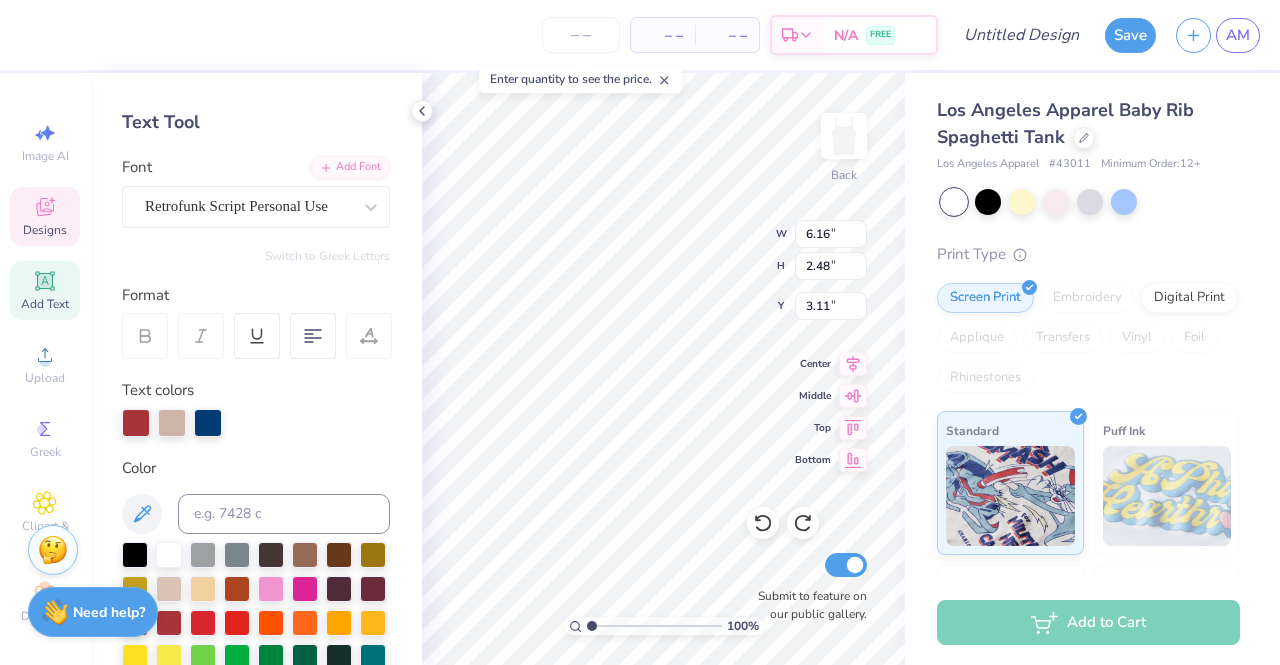scroll, scrollTop: 0, scrollLeft: 0, axis: both 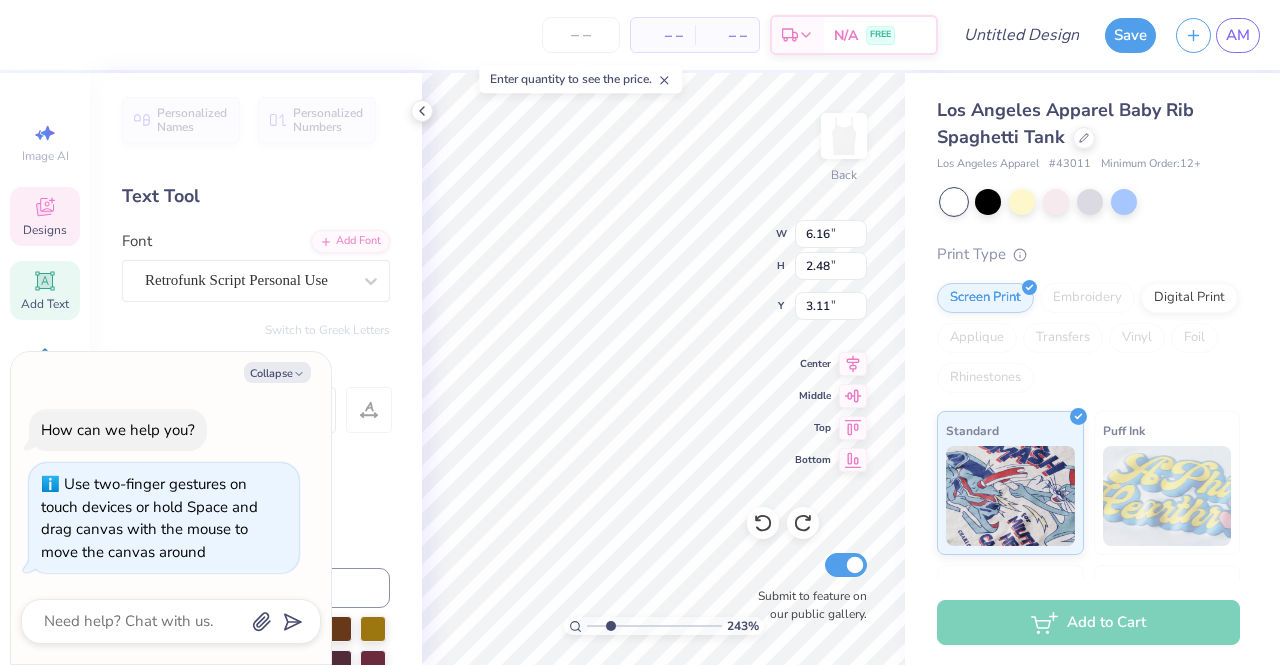 drag, startPoint x: 592, startPoint y: 630, endPoint x: 610, endPoint y: 631, distance: 18.027756 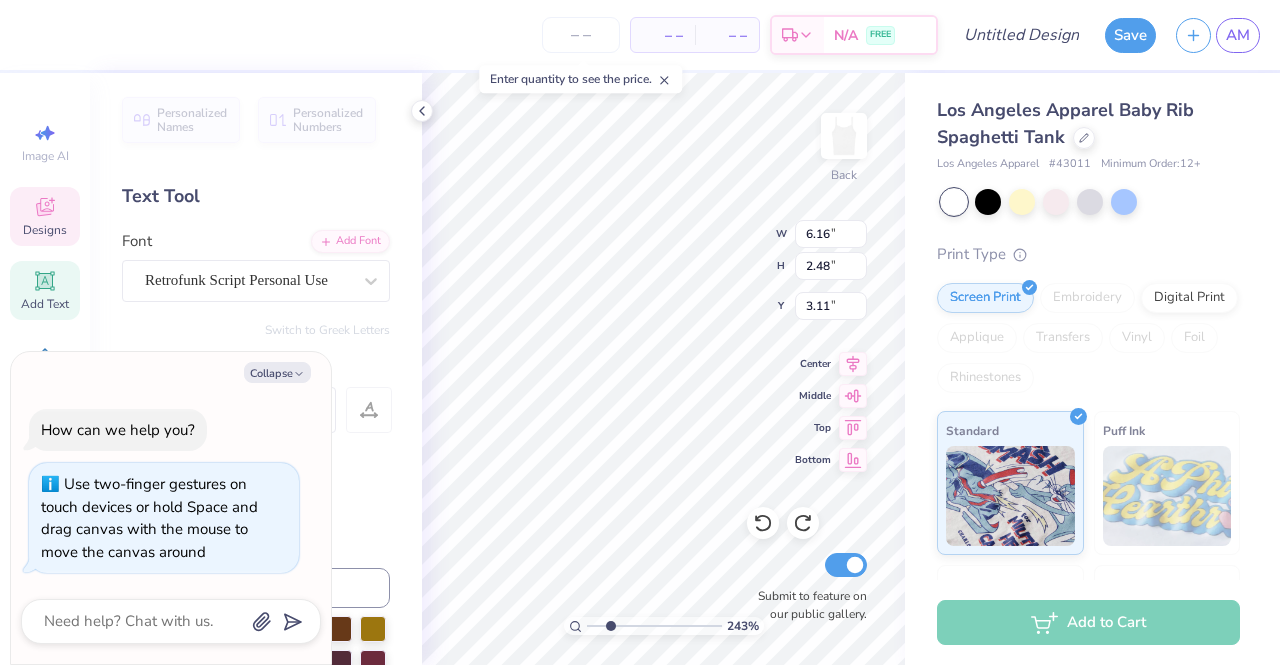 type on "2.43" 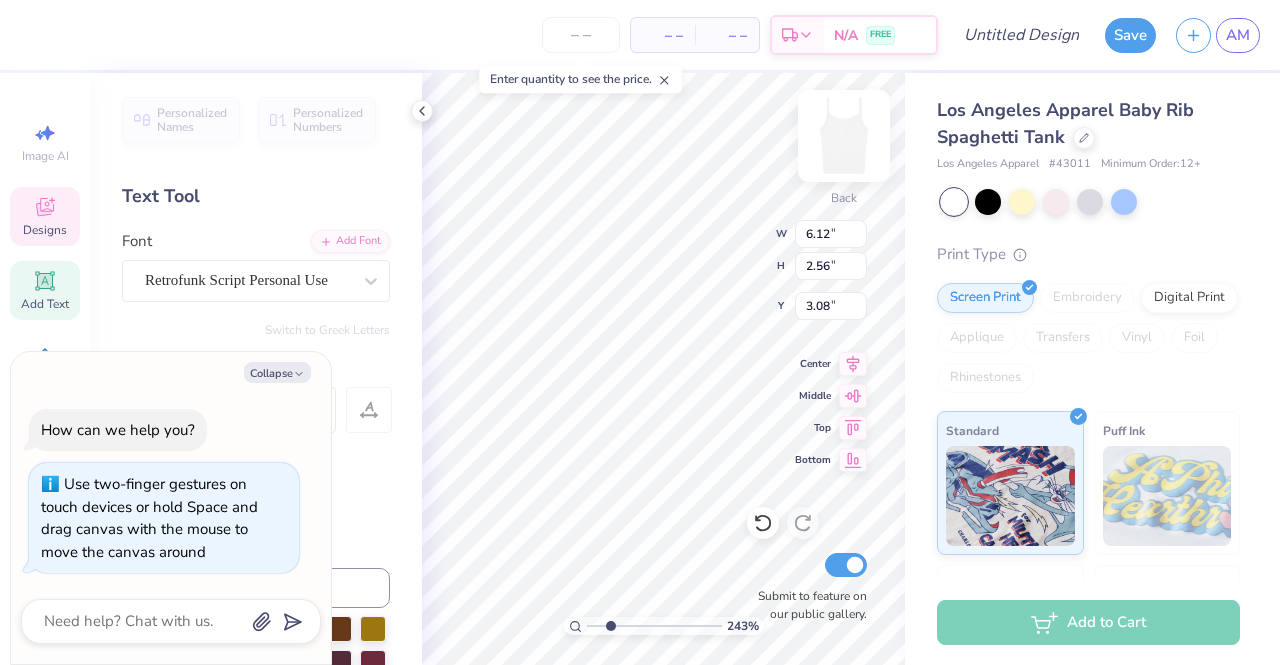 type on "x" 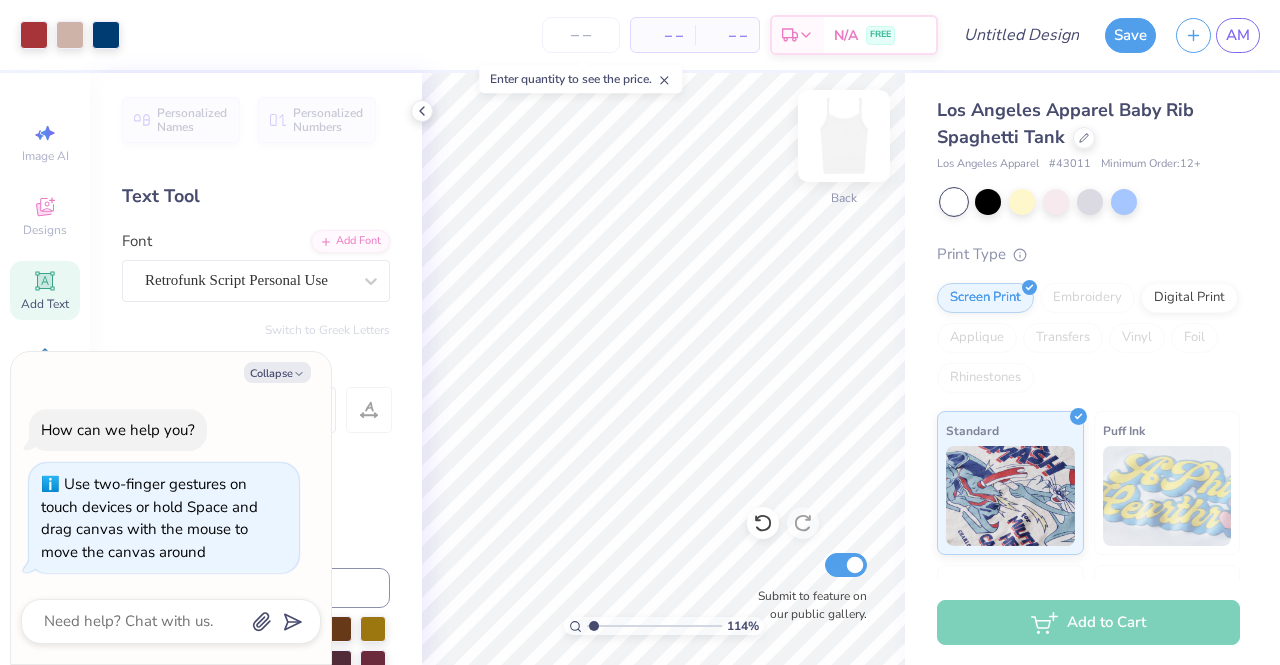 type on "1.14454719163131" 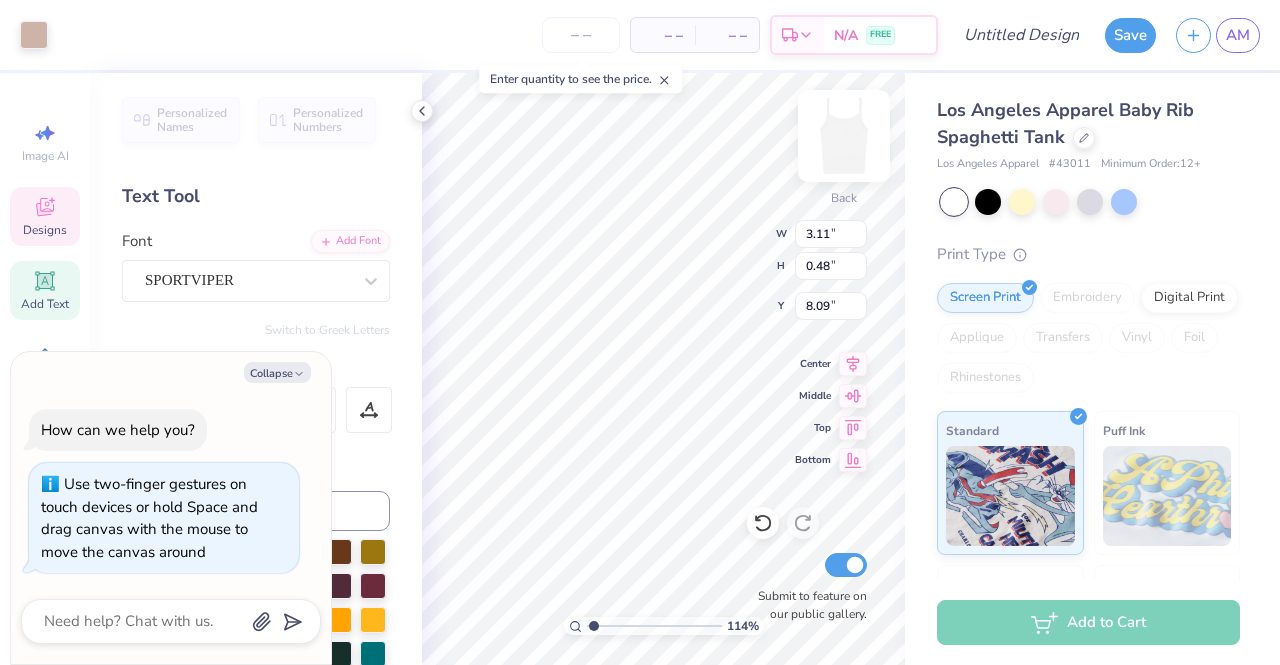 scroll, scrollTop: 16, scrollLeft: 2, axis: both 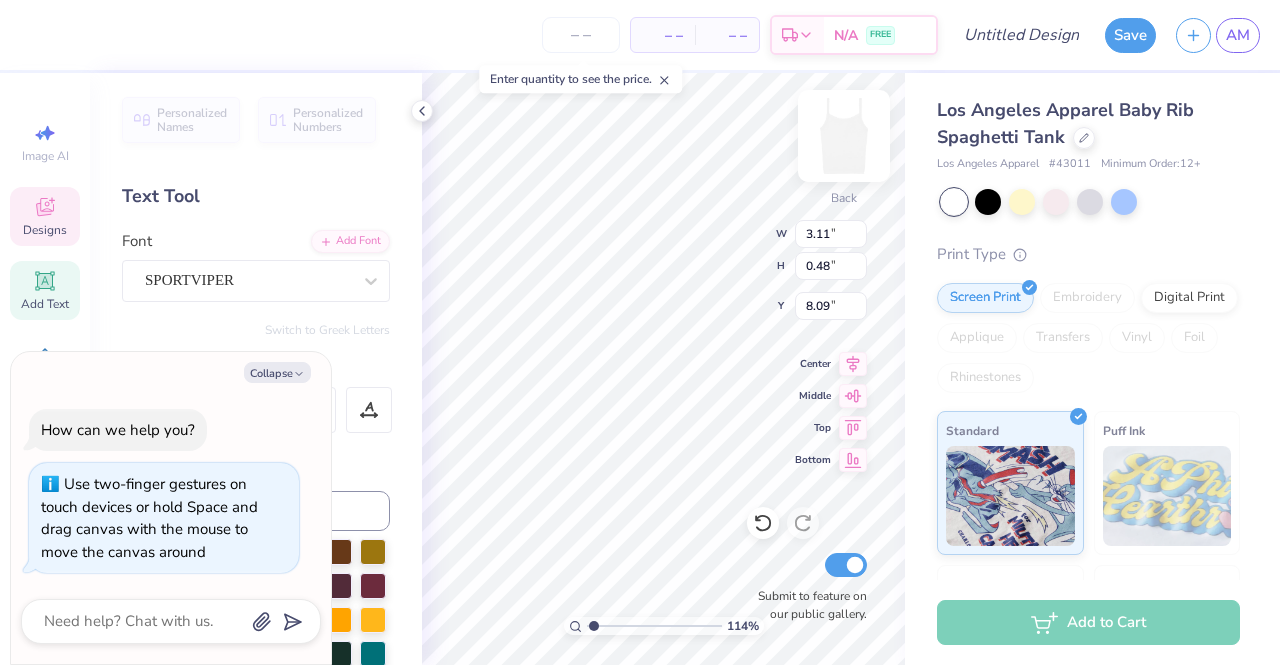 type on "1.14454719163131" 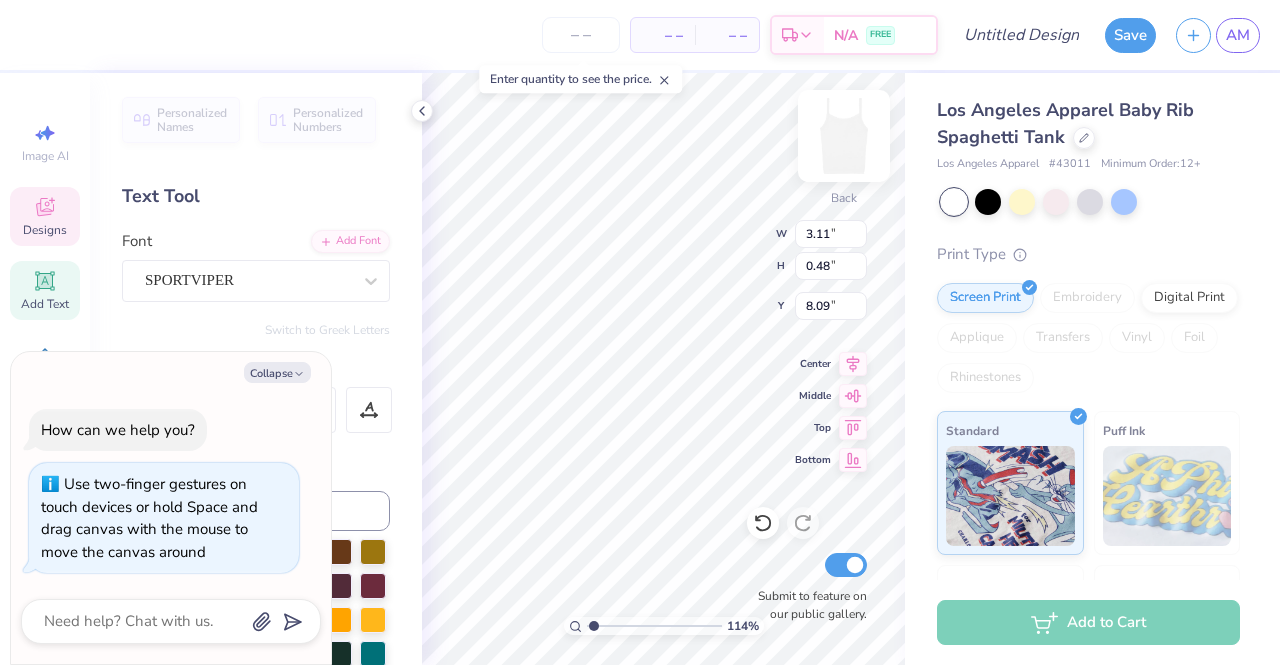 type on "x" 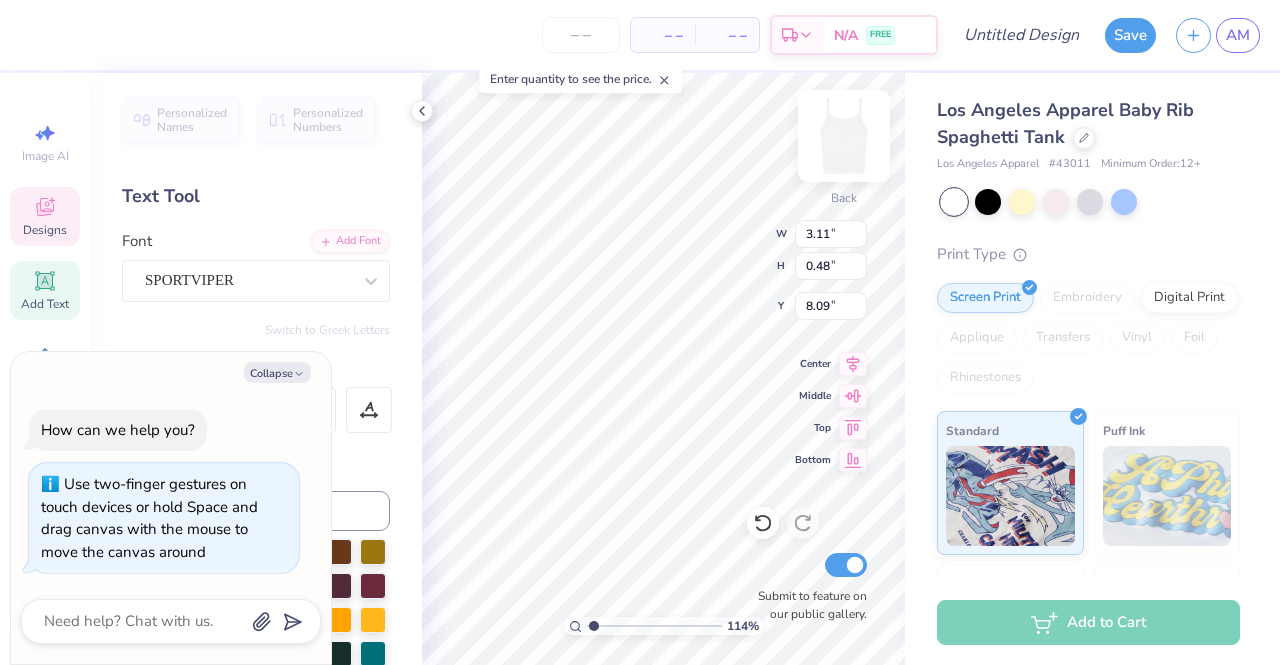 type on "Annapolis, NC" 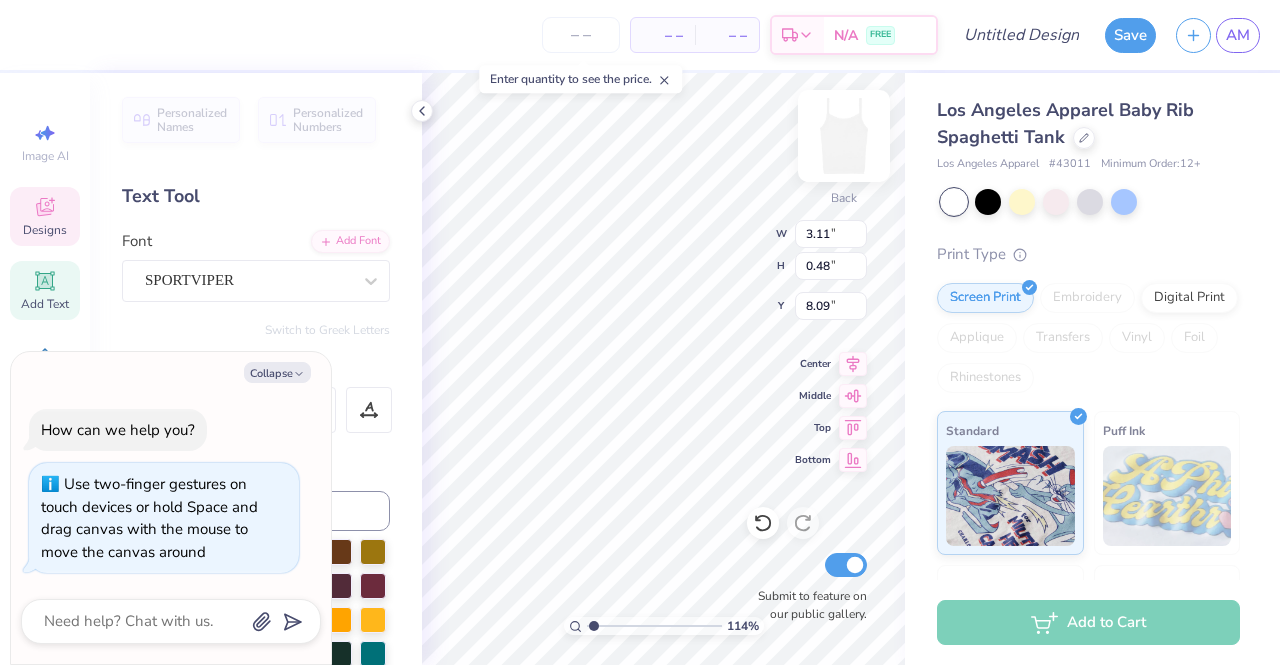 type on "1.14454719163131" 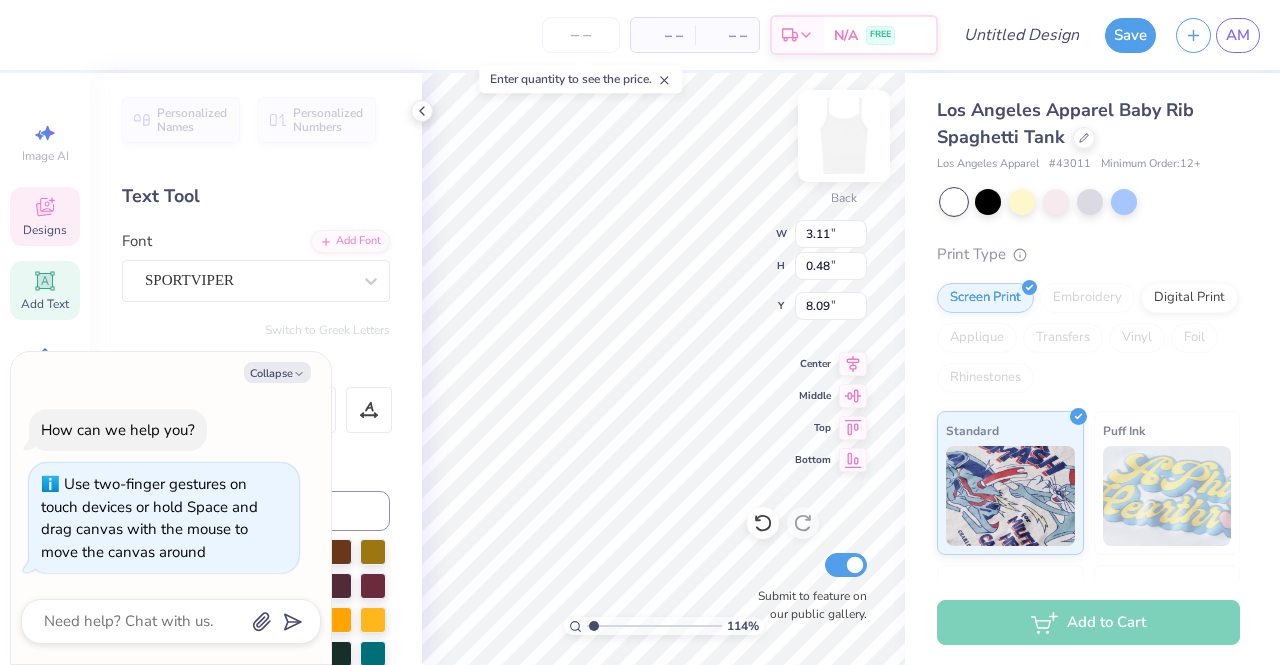 type on "1.14454719163131" 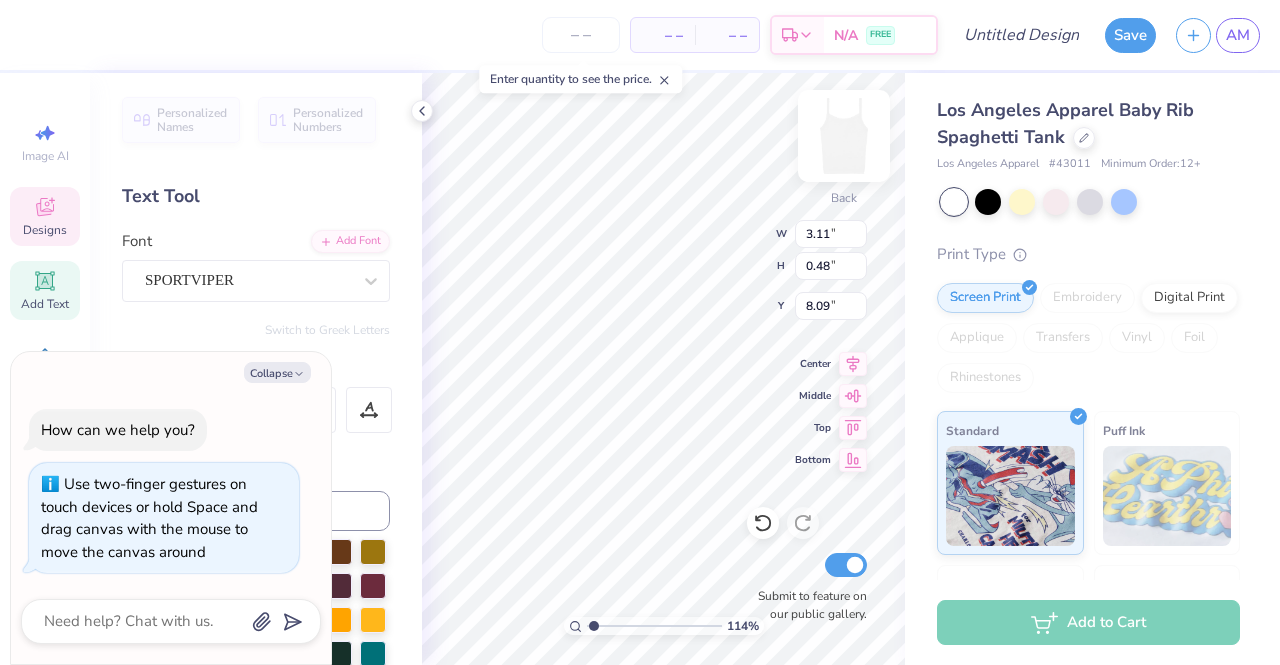 type on "x" 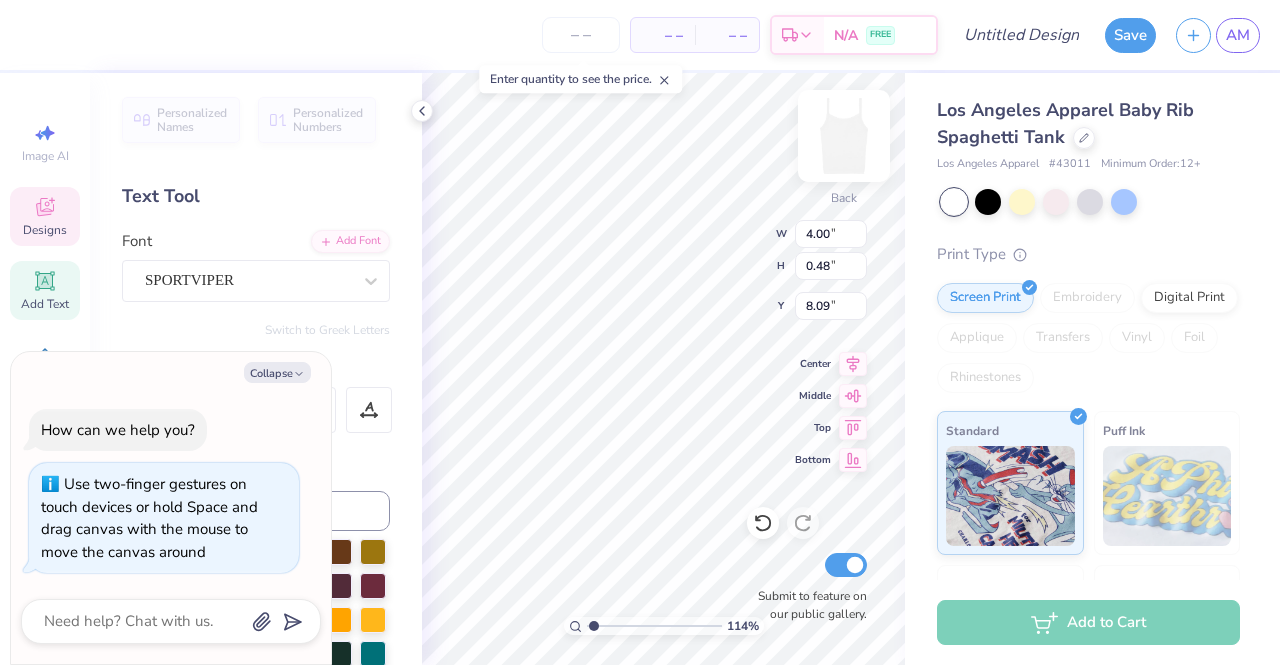 type on "1.14454719163131" 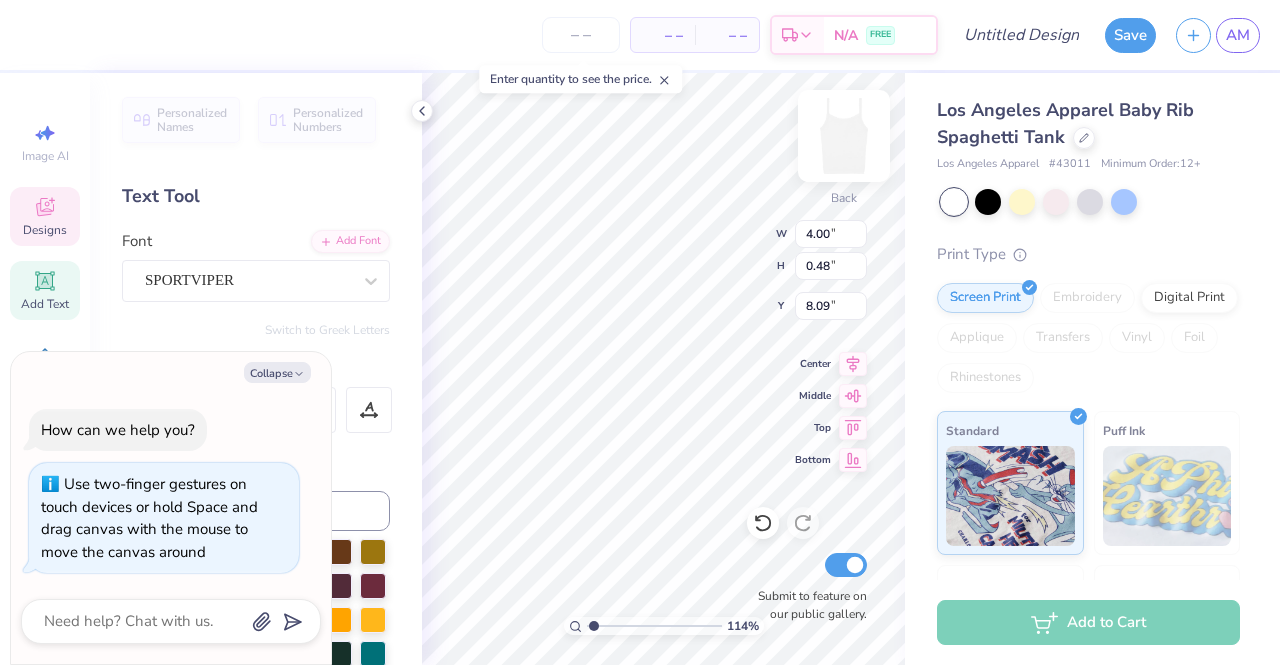 type on "x" 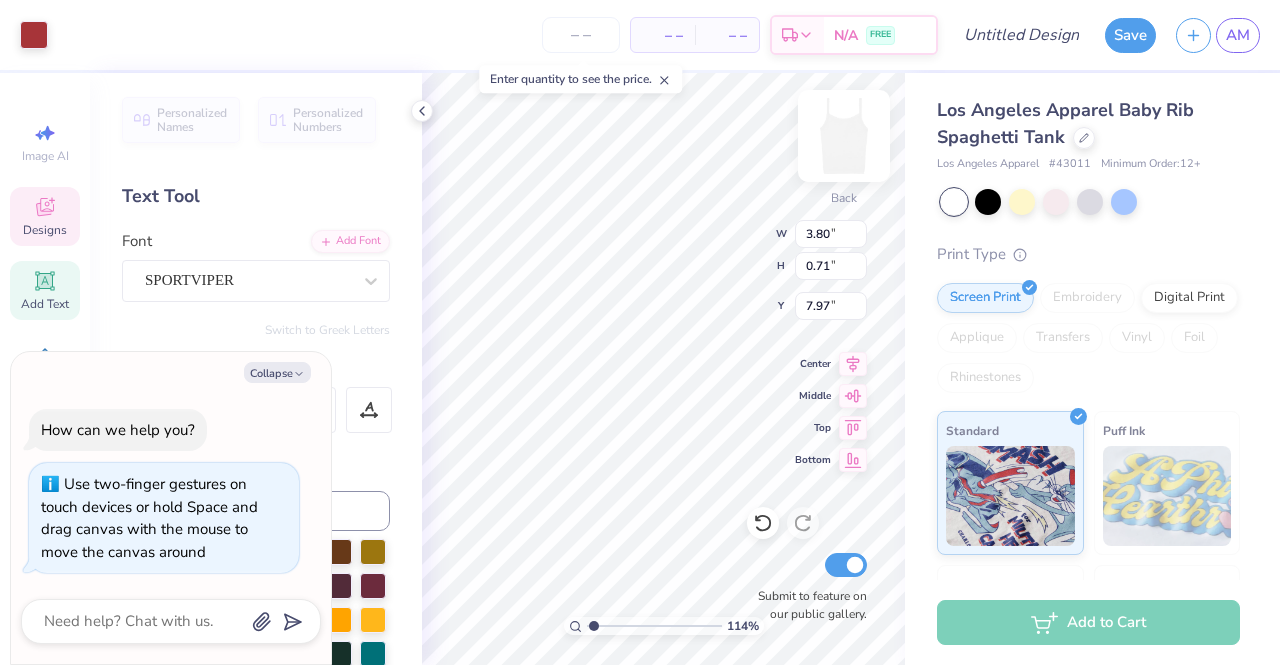 type on "1.14454719163131" 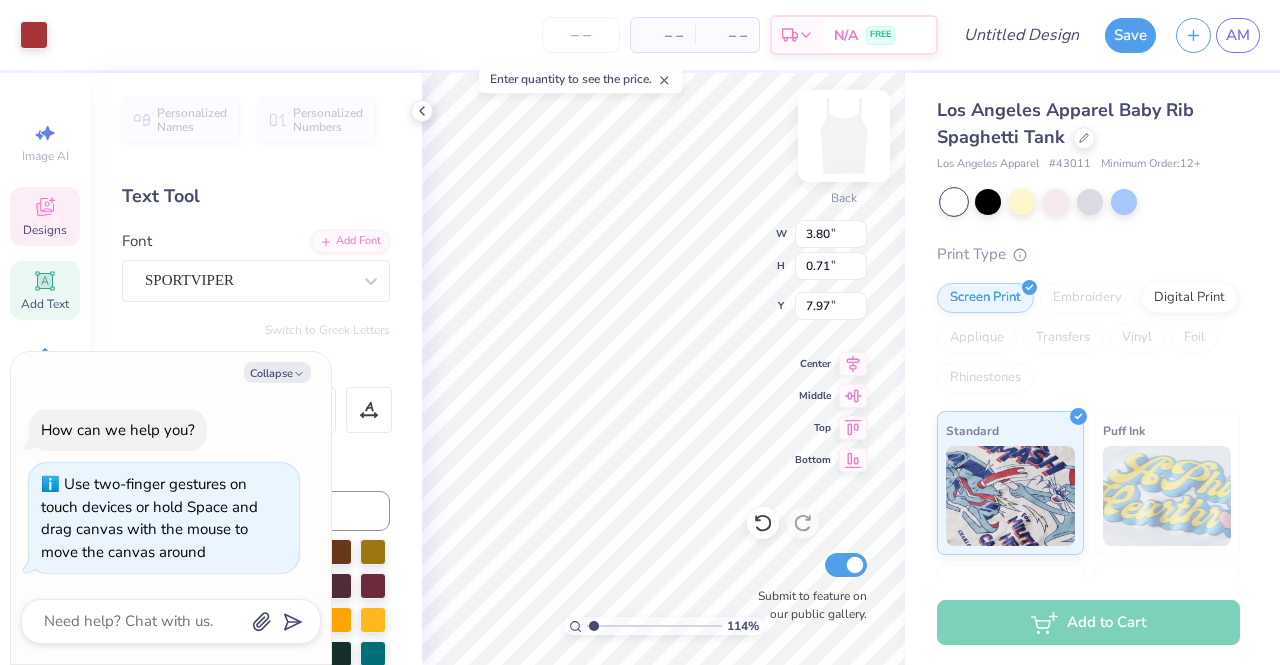 type on "x" 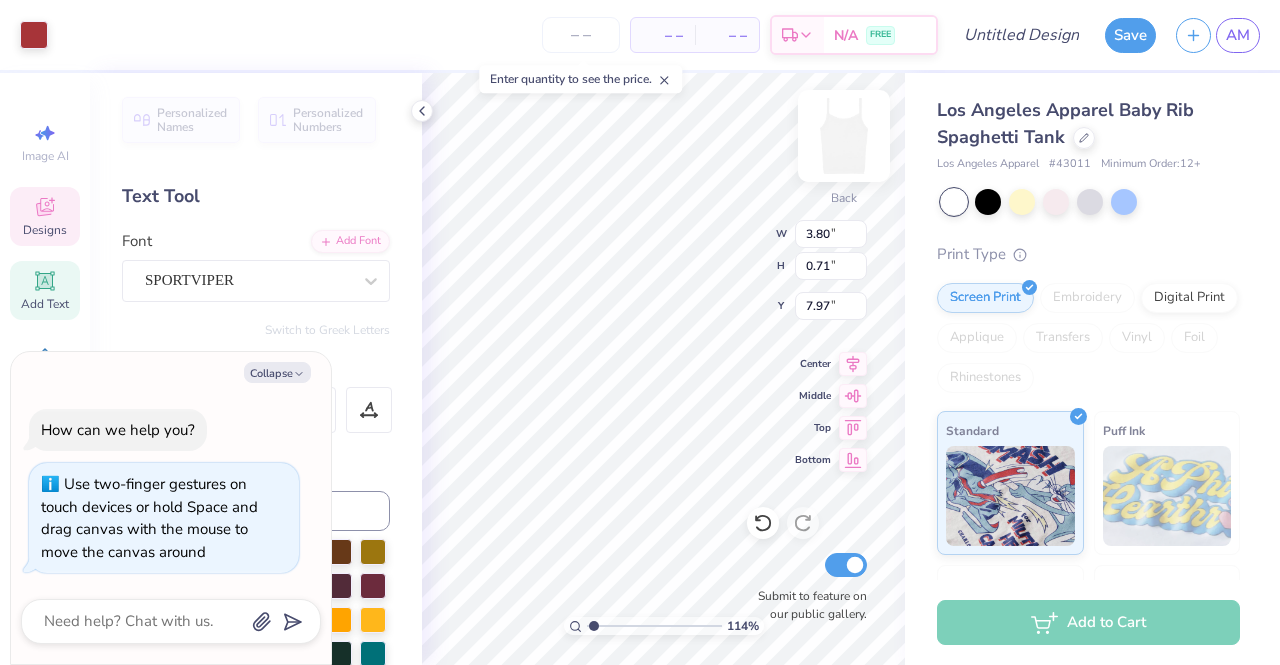type on "1.14454719163131" 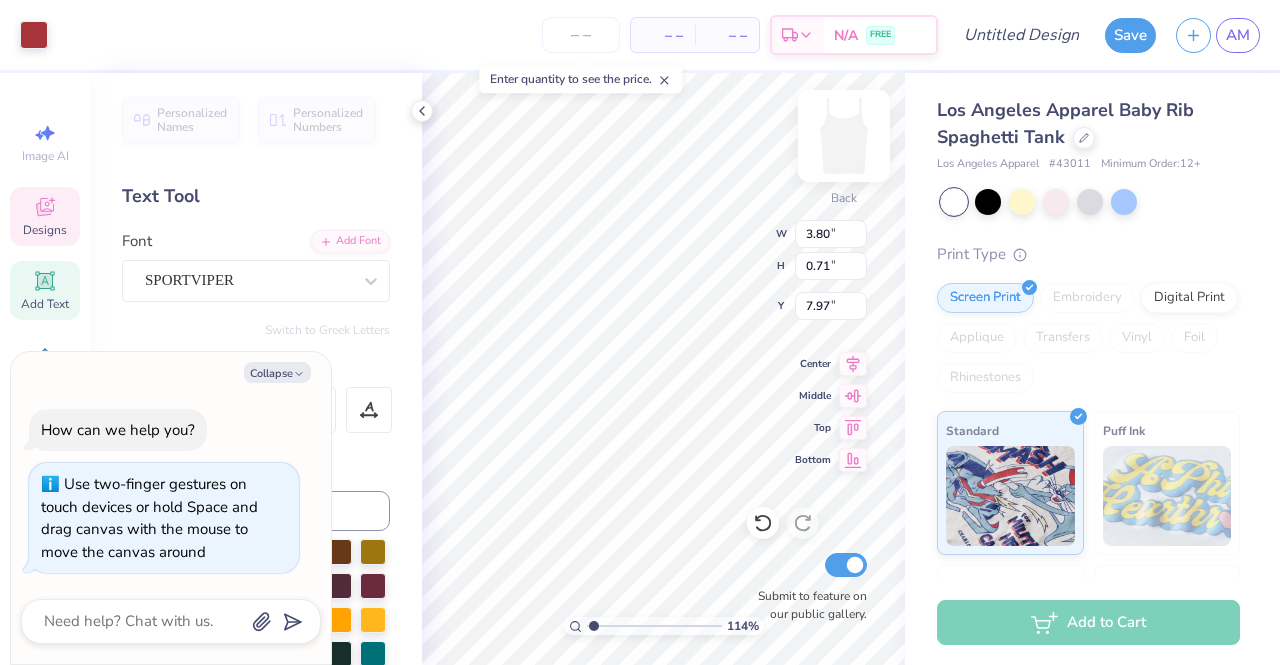 type on "x" 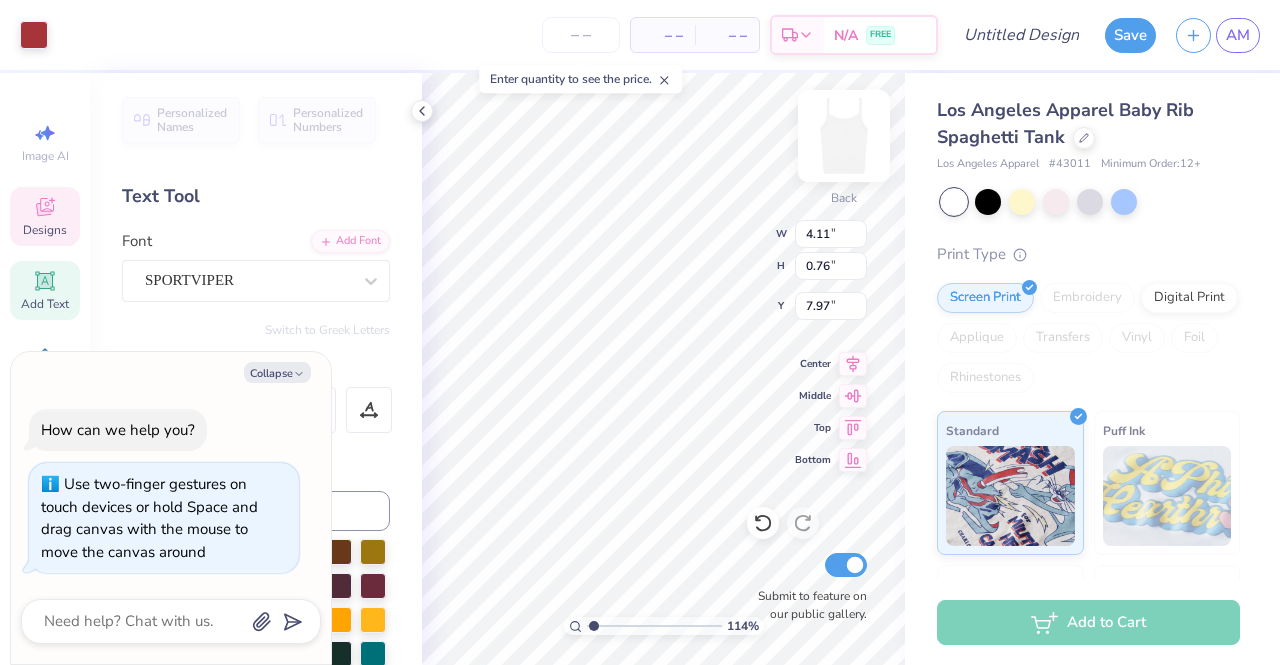 type on "1.14454719163131" 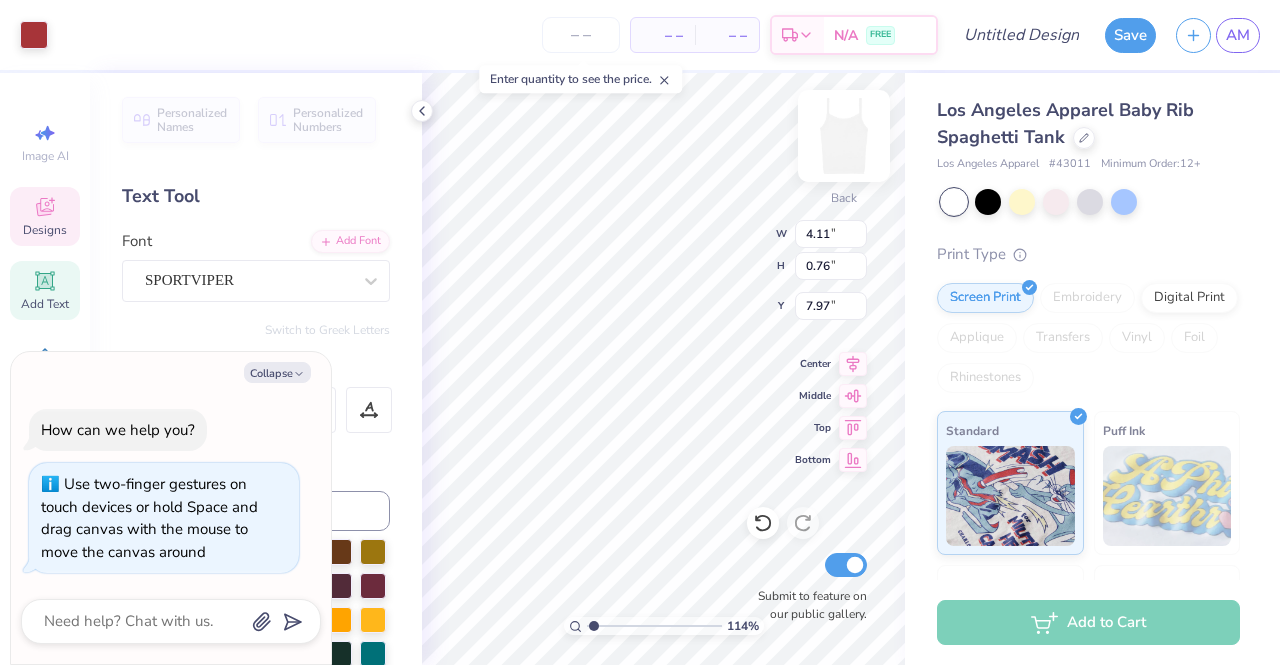 type on "1.14454719163131" 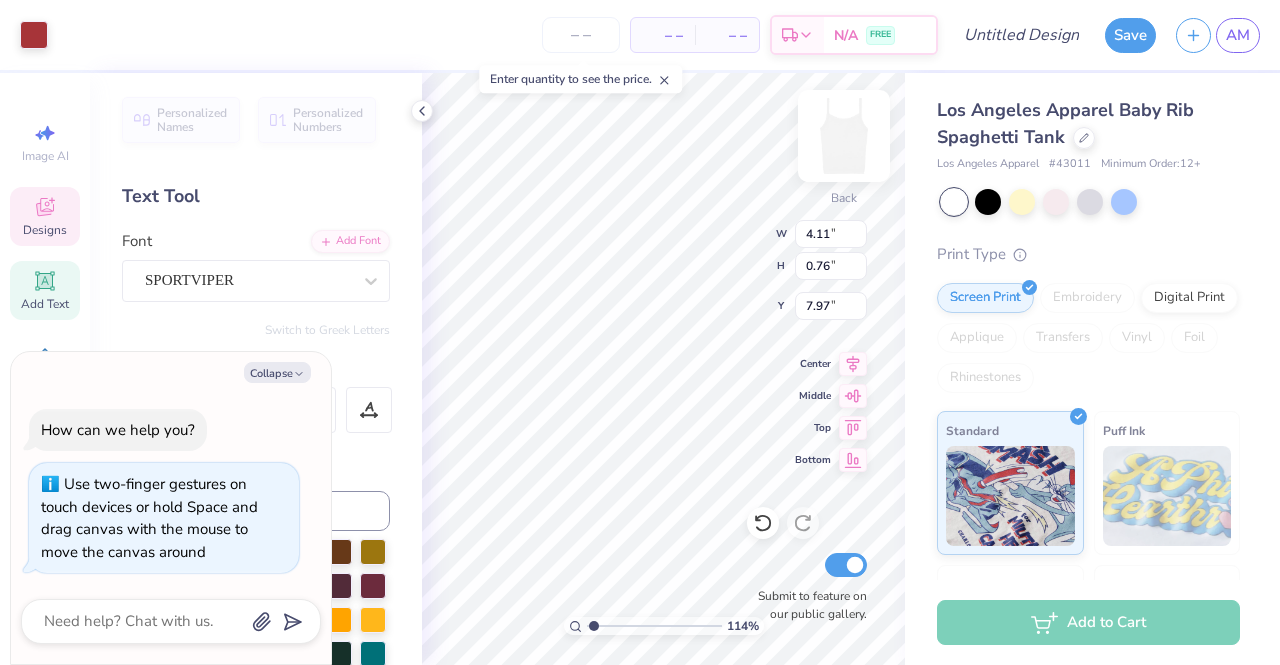 type on "x" 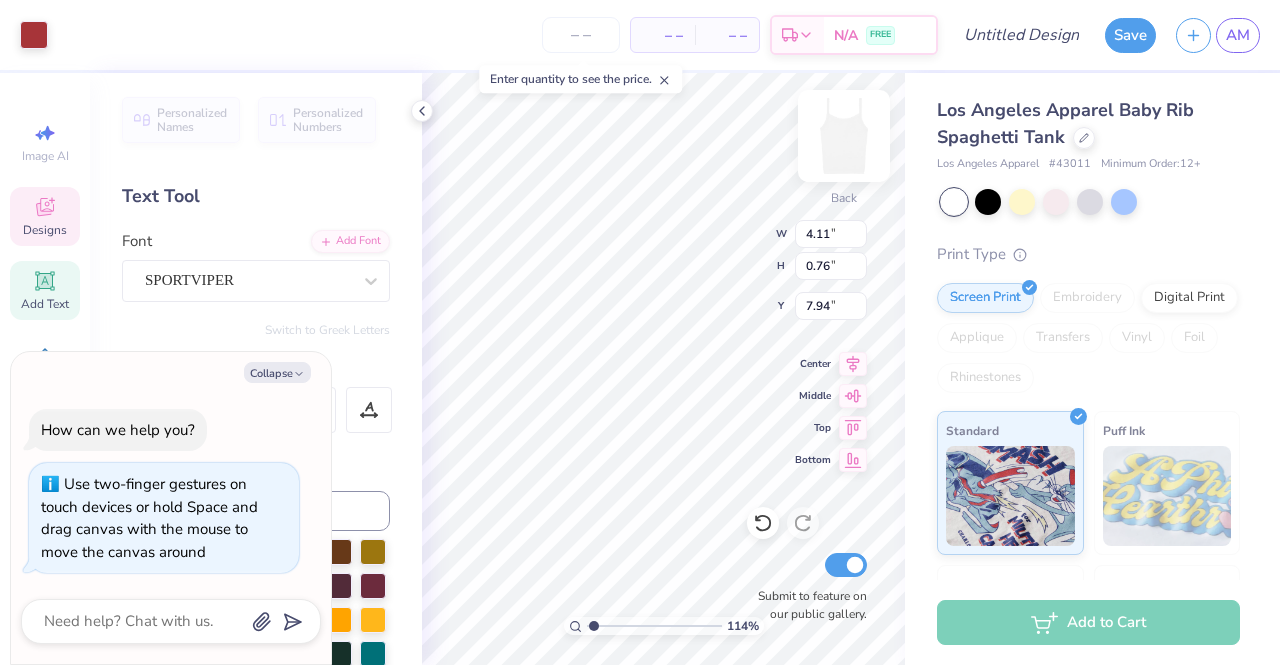 type on "1.14454719163131" 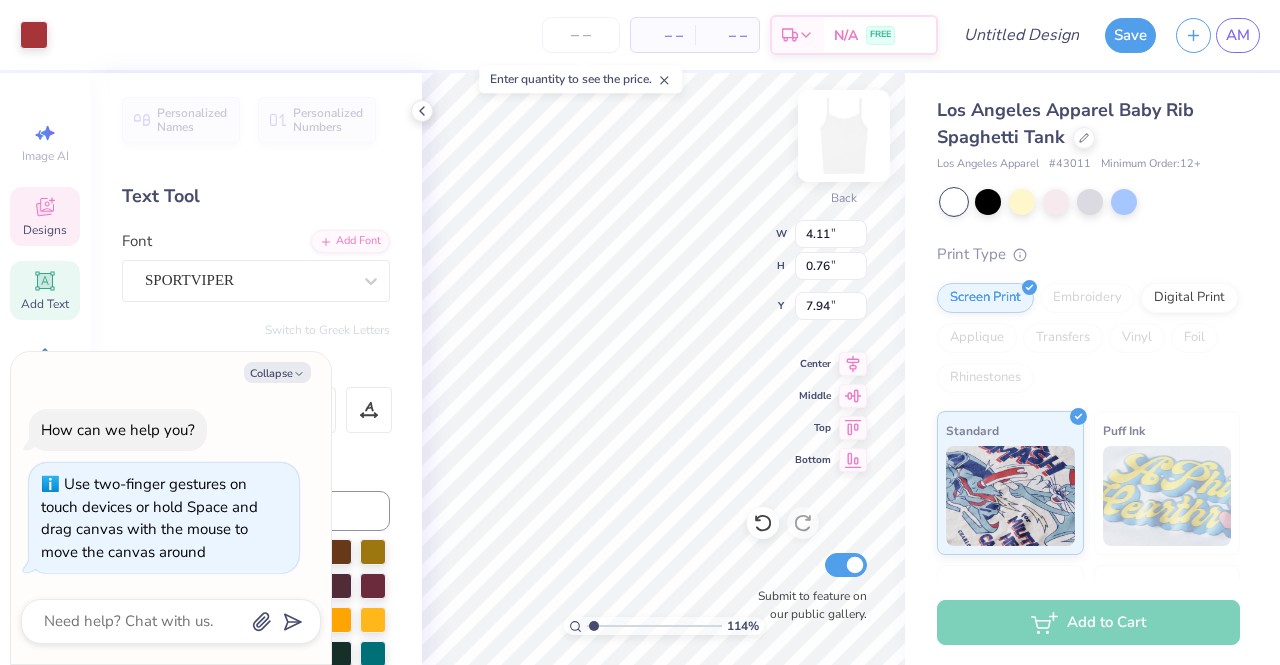 type on "1.14454719163131" 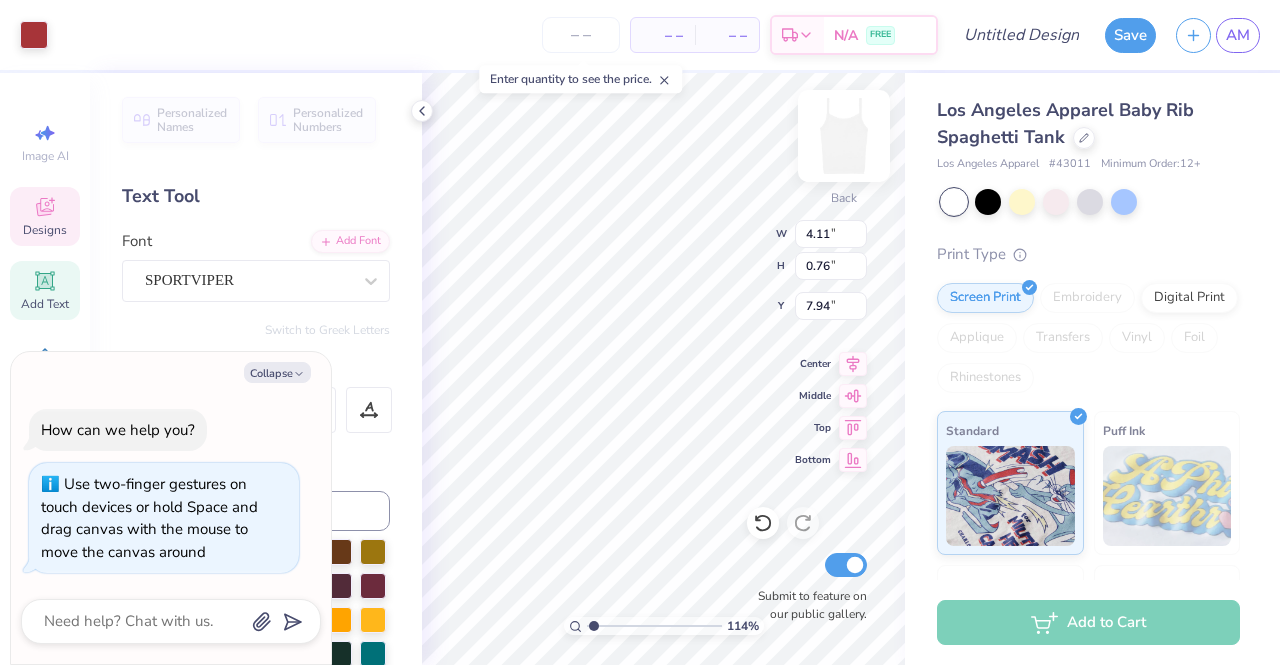 type on "x" 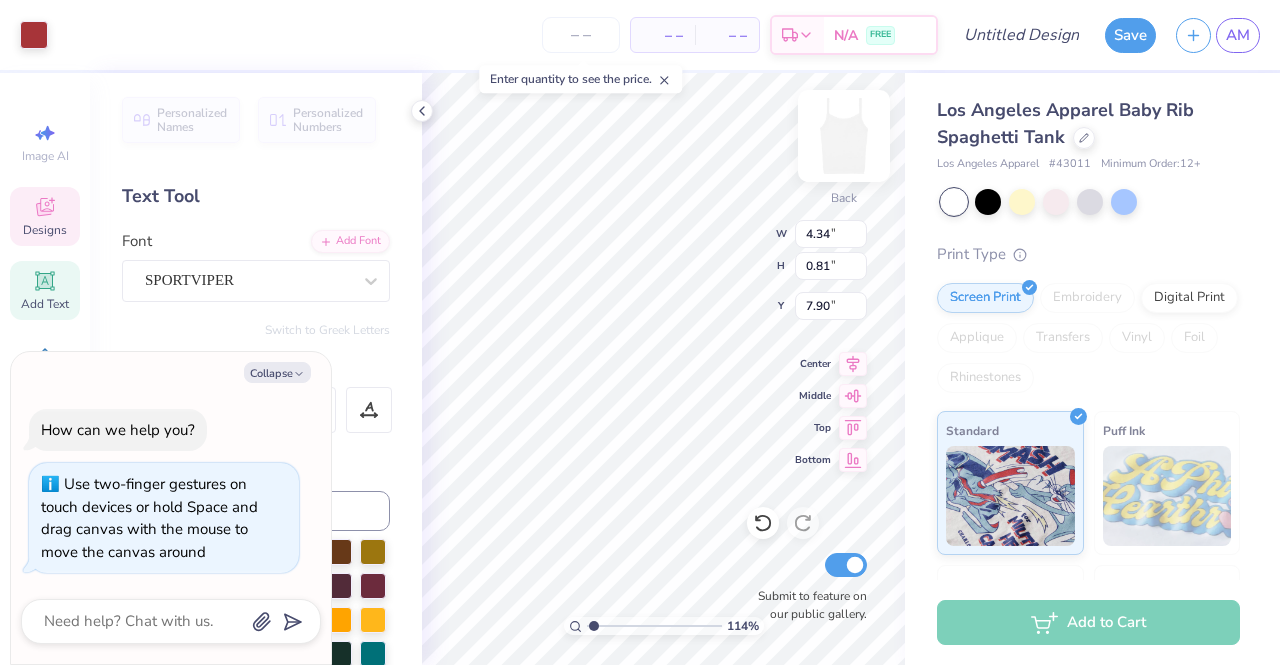 type on "1.14454719163131" 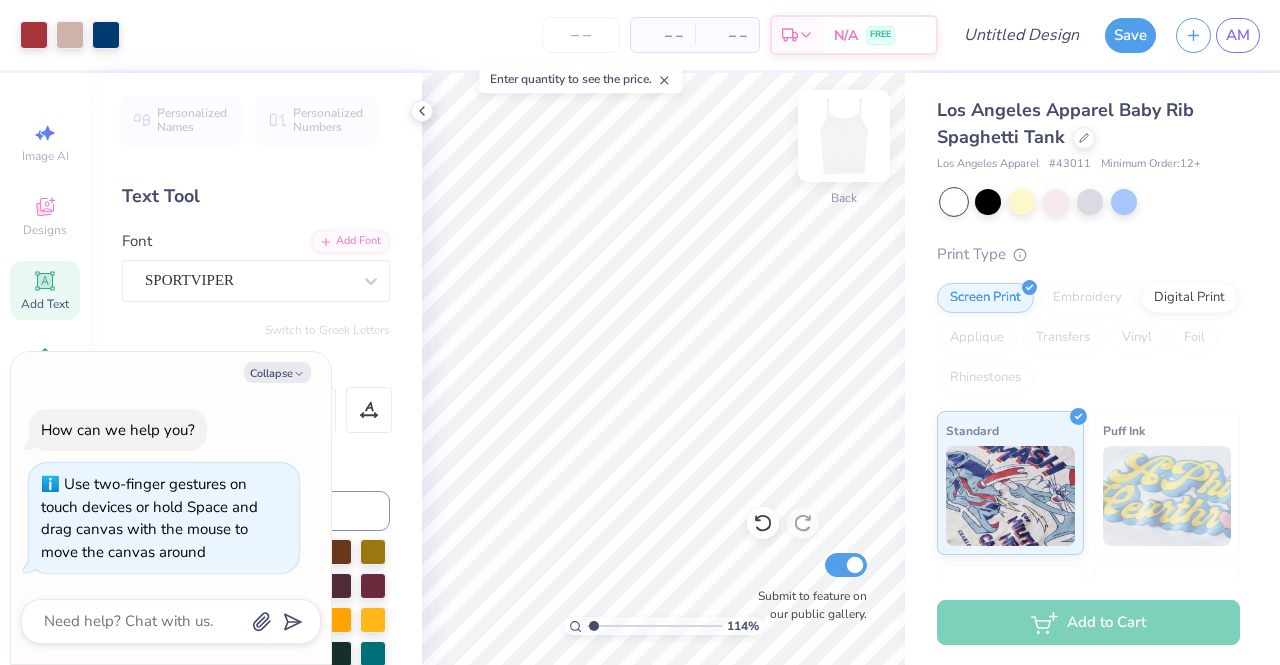 type on "1.14454719163131" 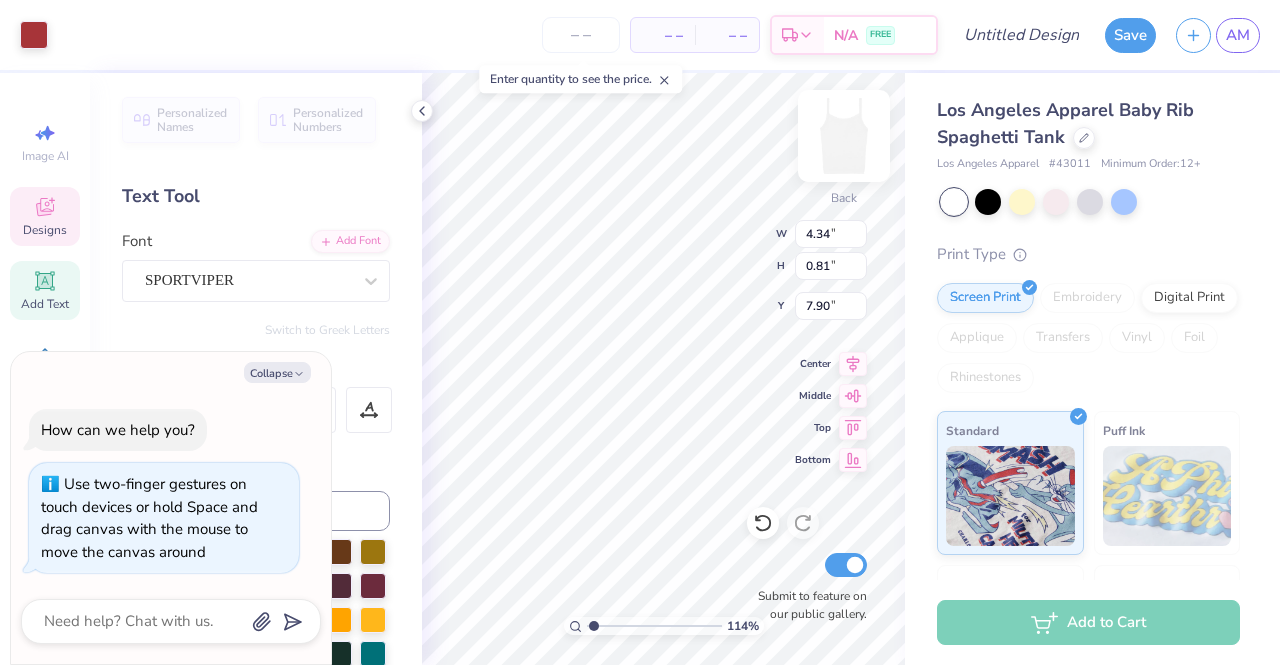 type on "1.14454719163131" 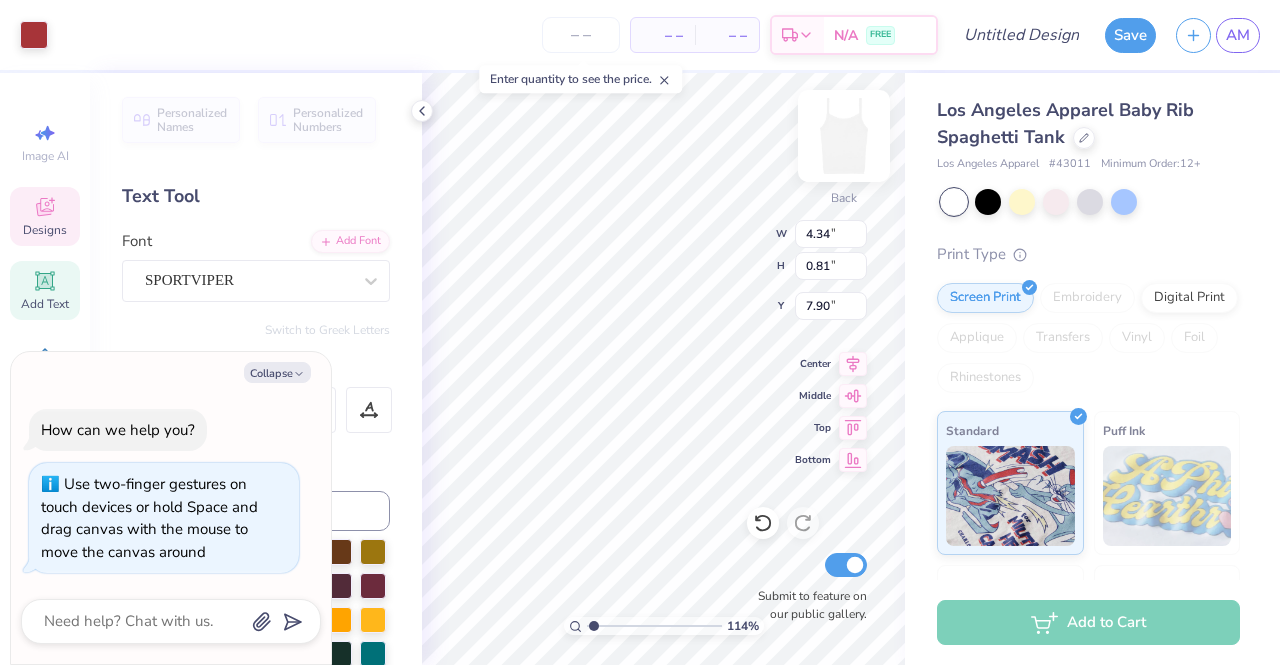 type on "x" 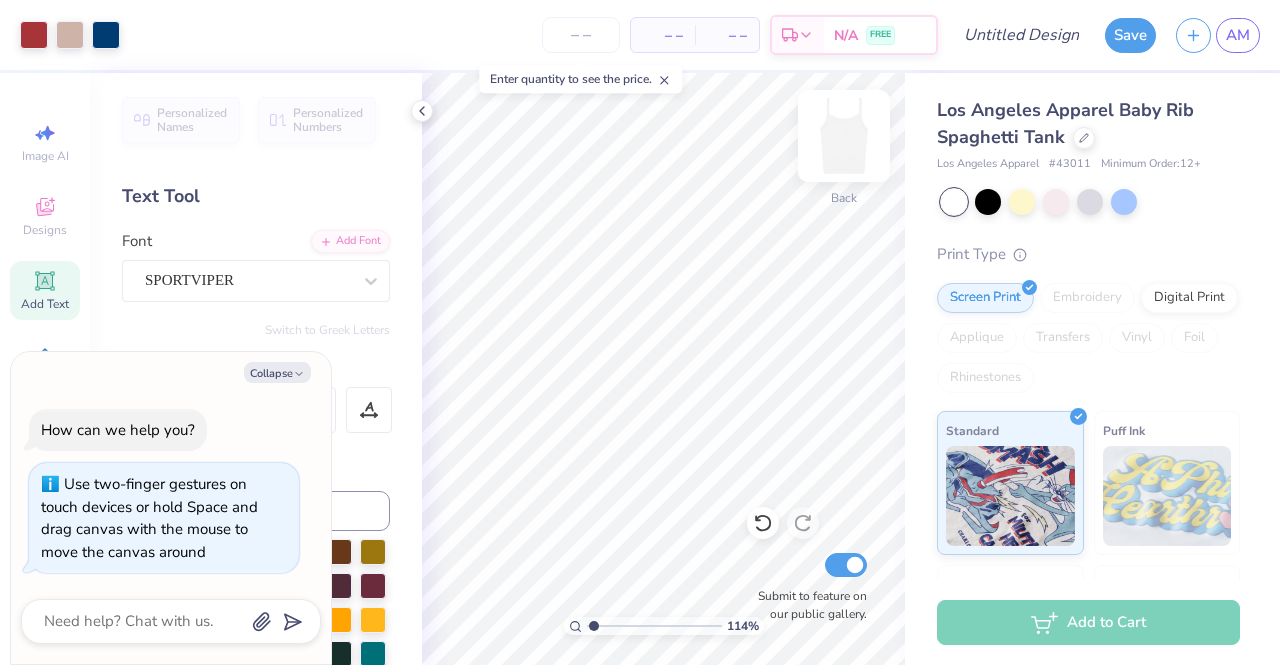 type on "1.14454719163131" 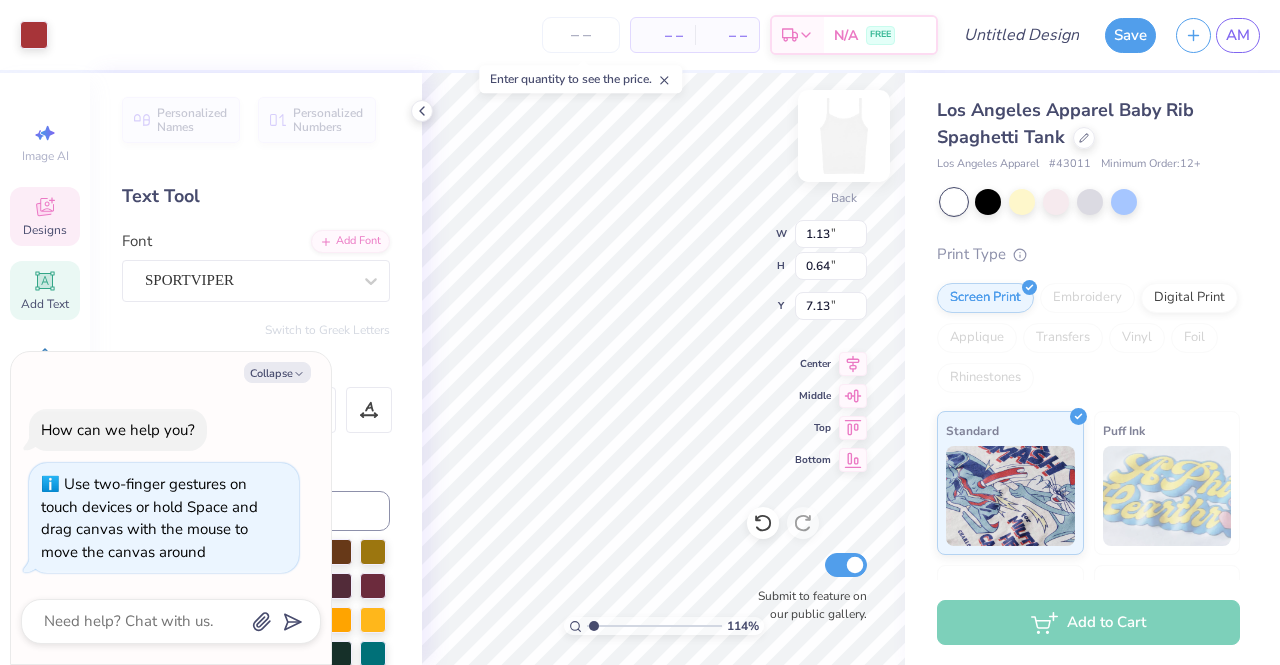 type on "1.14454719163131" 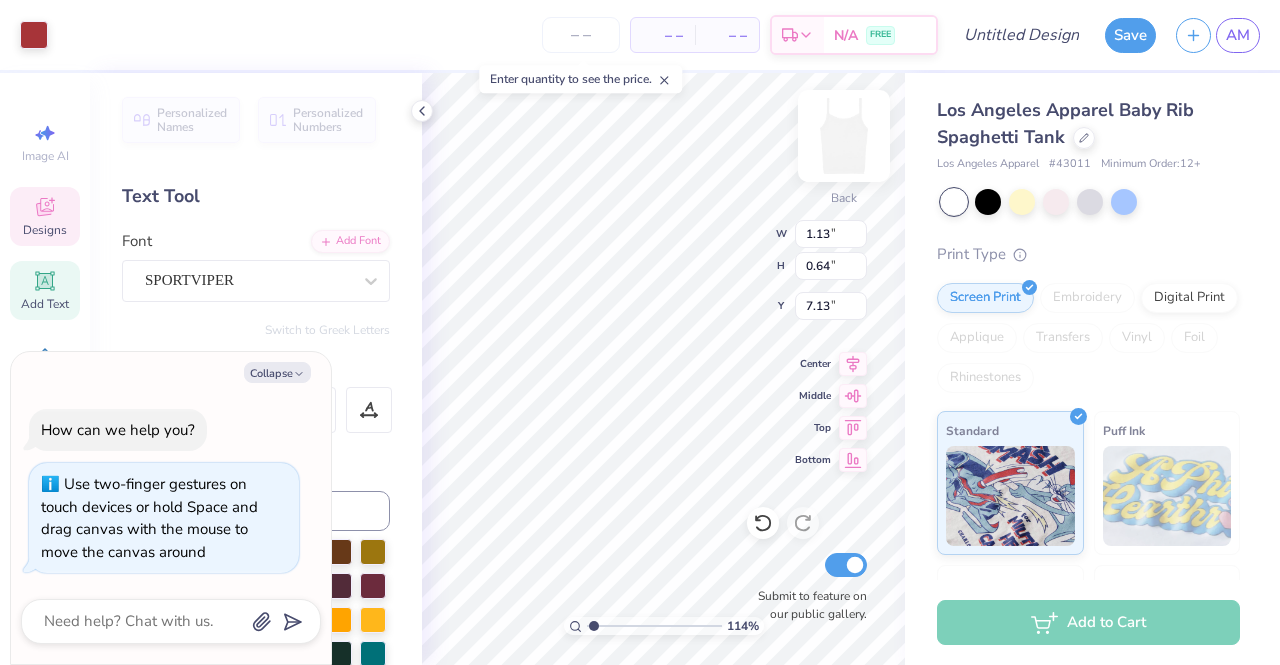 type on "x" 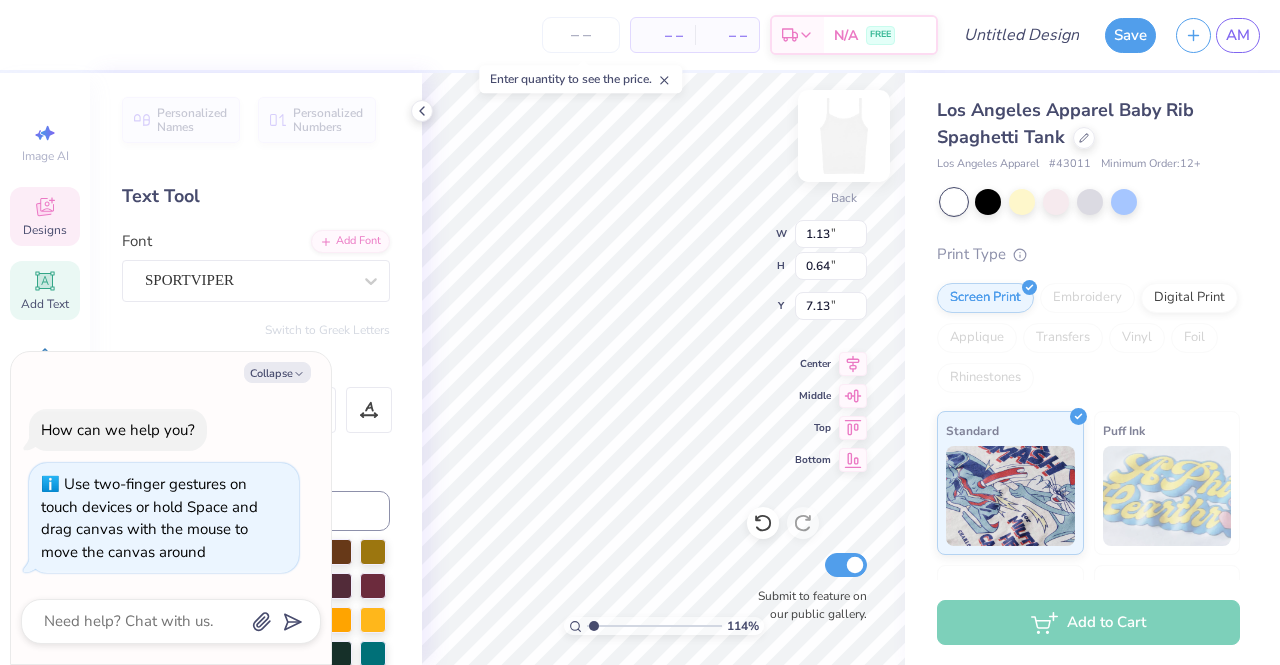 scroll, scrollTop: 16, scrollLeft: 2, axis: both 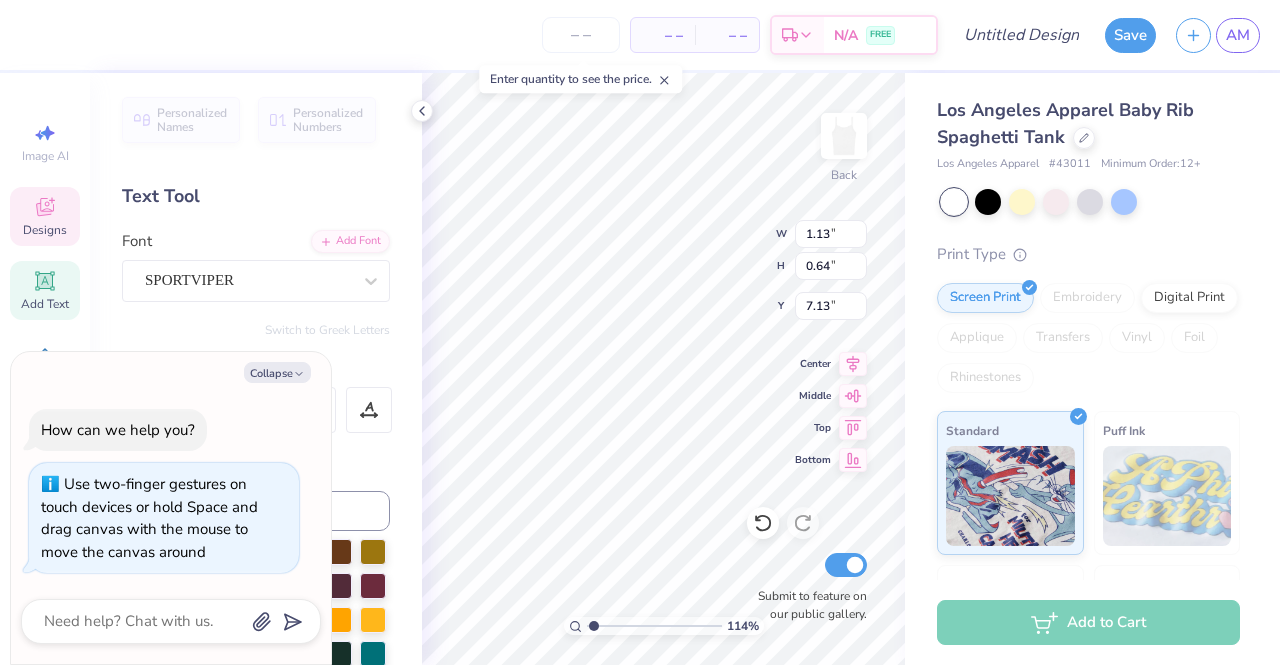 type on "1.14454719163131" 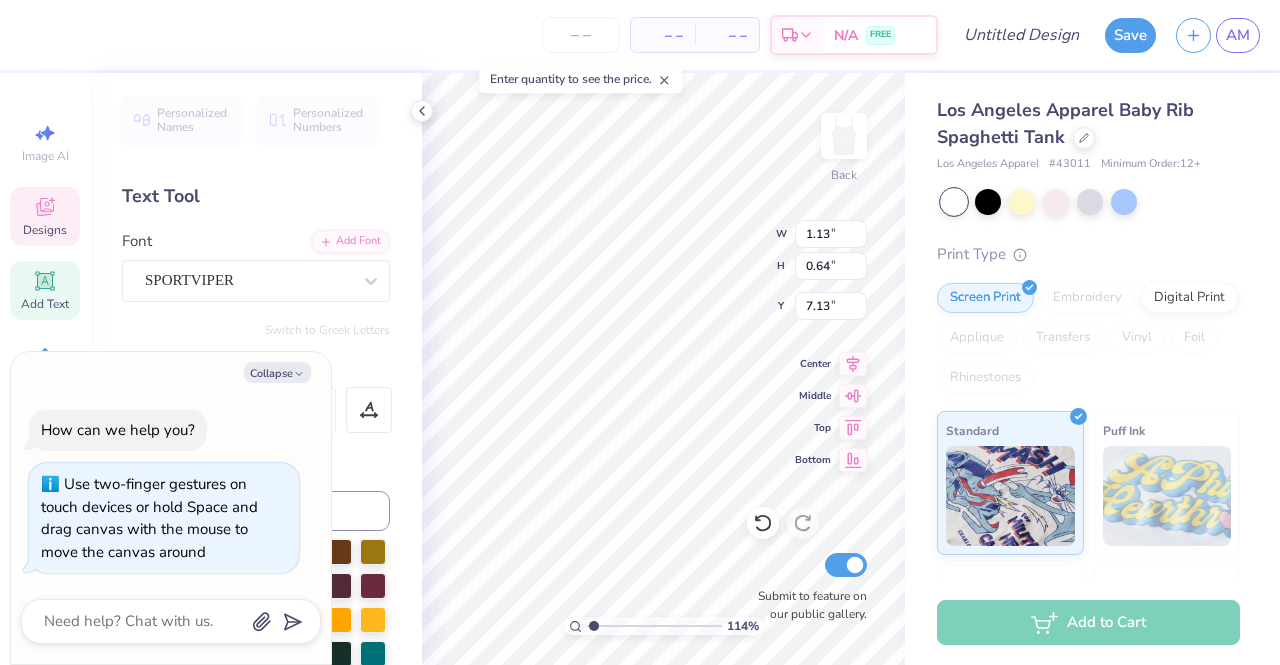 type on "x" 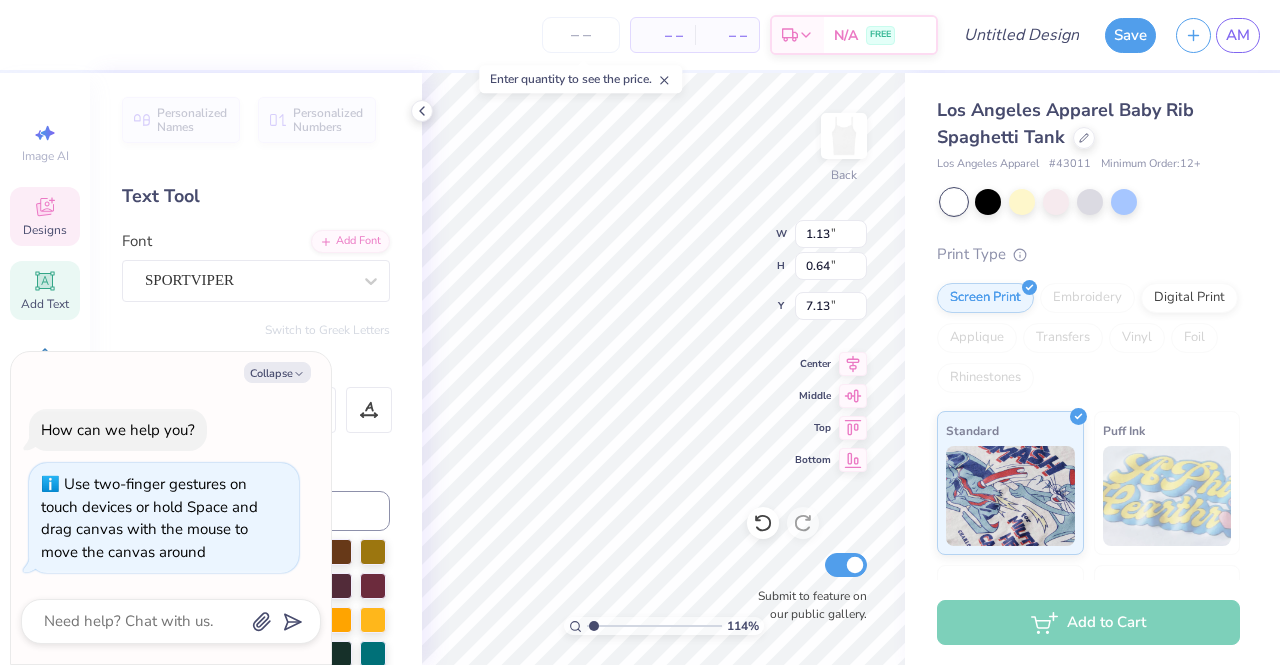 type on "1967" 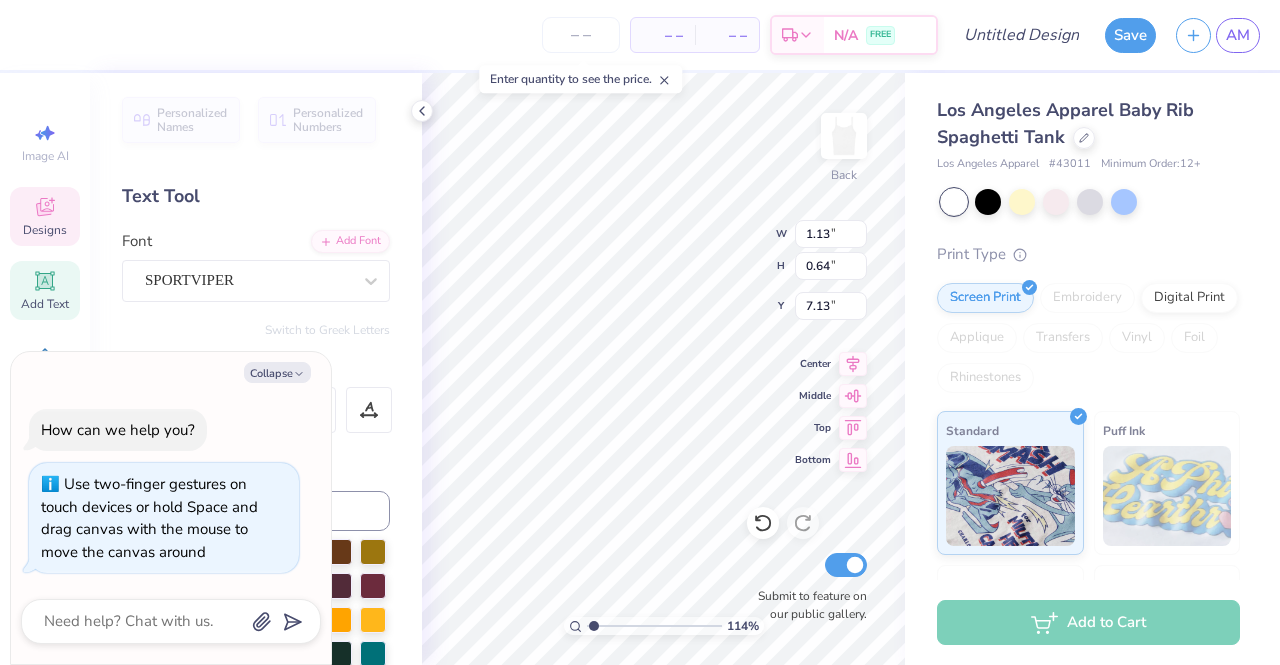 type on "1.14454719163131" 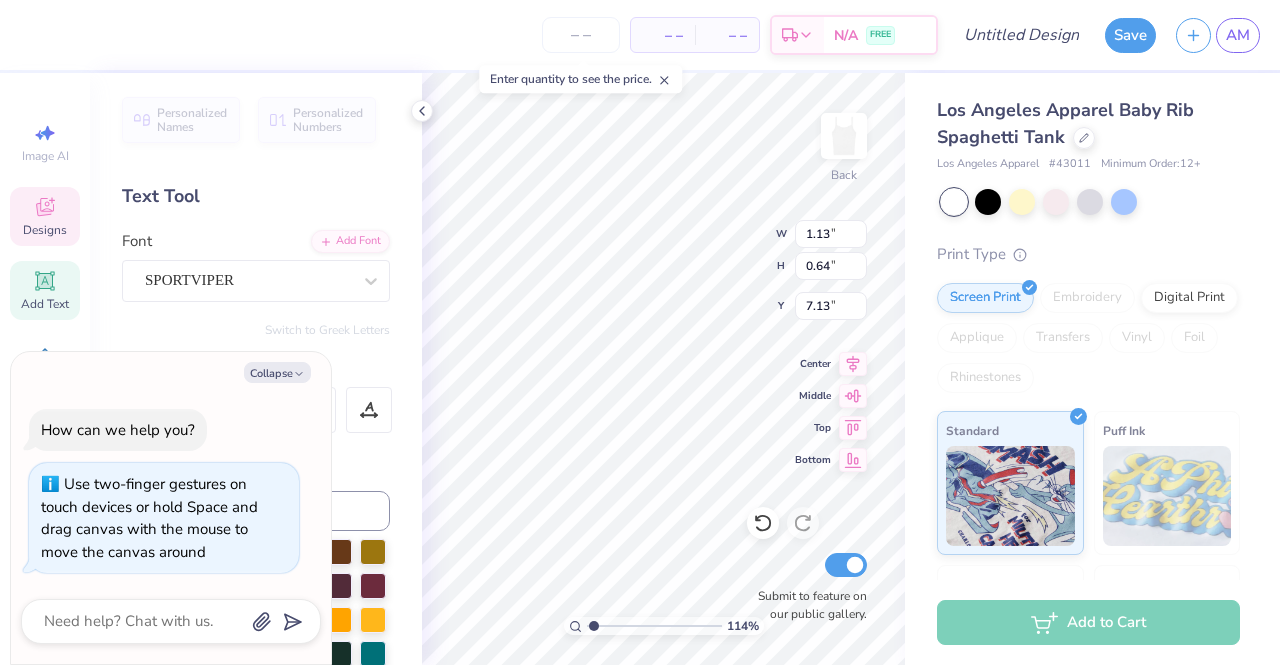 type on "1.14454719163131" 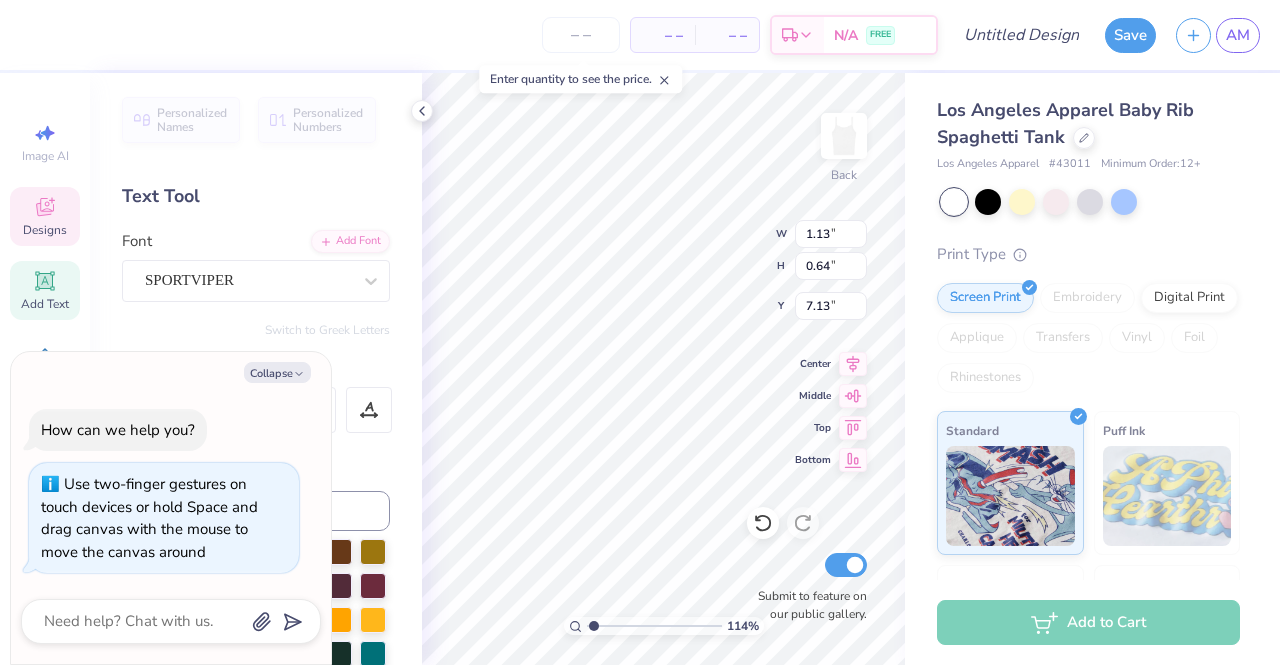type on "x" 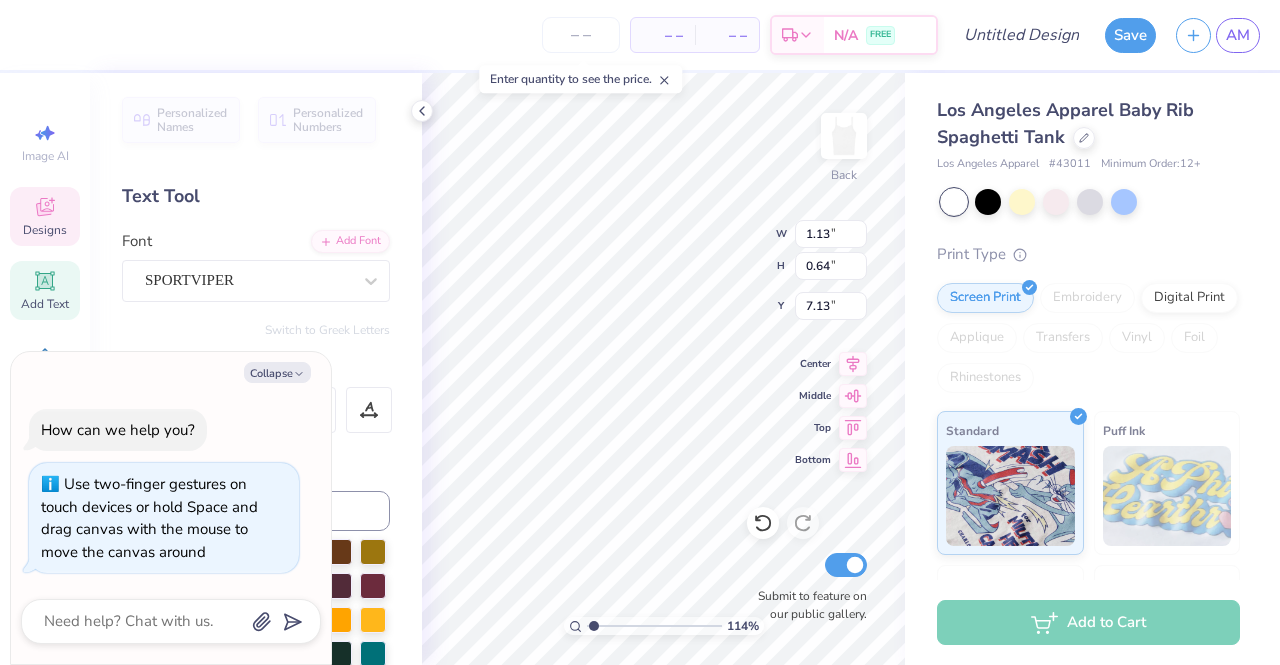 type on "1978" 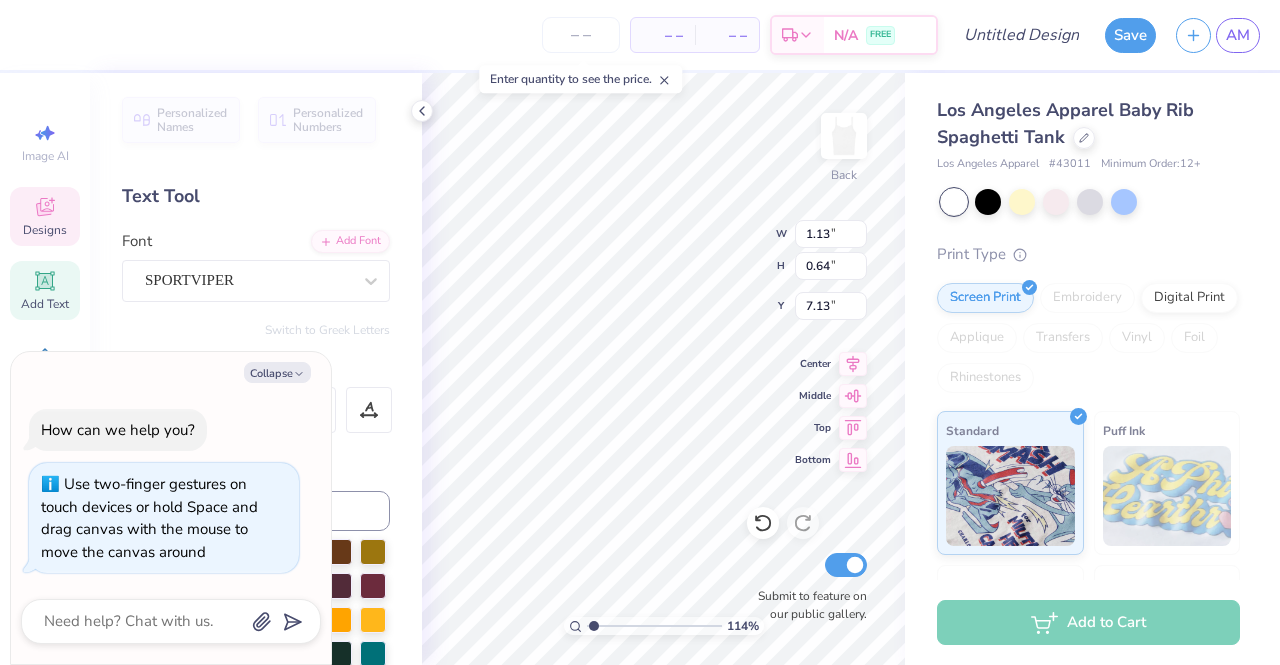 type on "1.14454719163131" 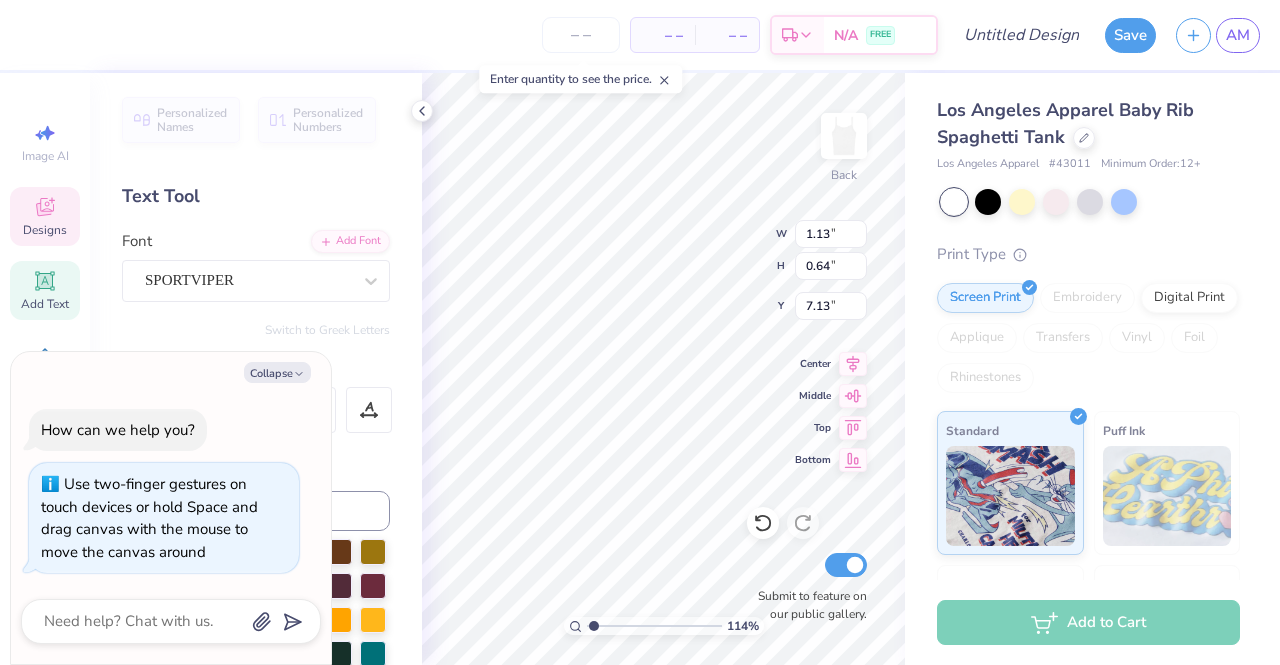 type on "1.14454719163131" 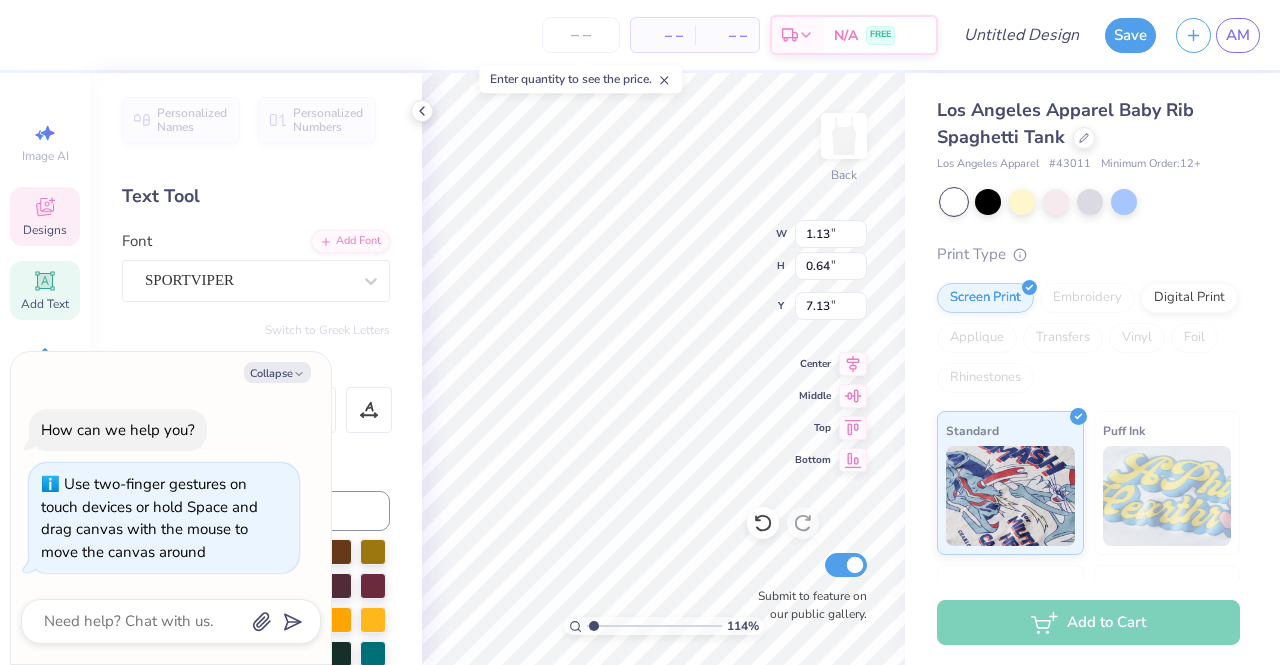 type on "x" 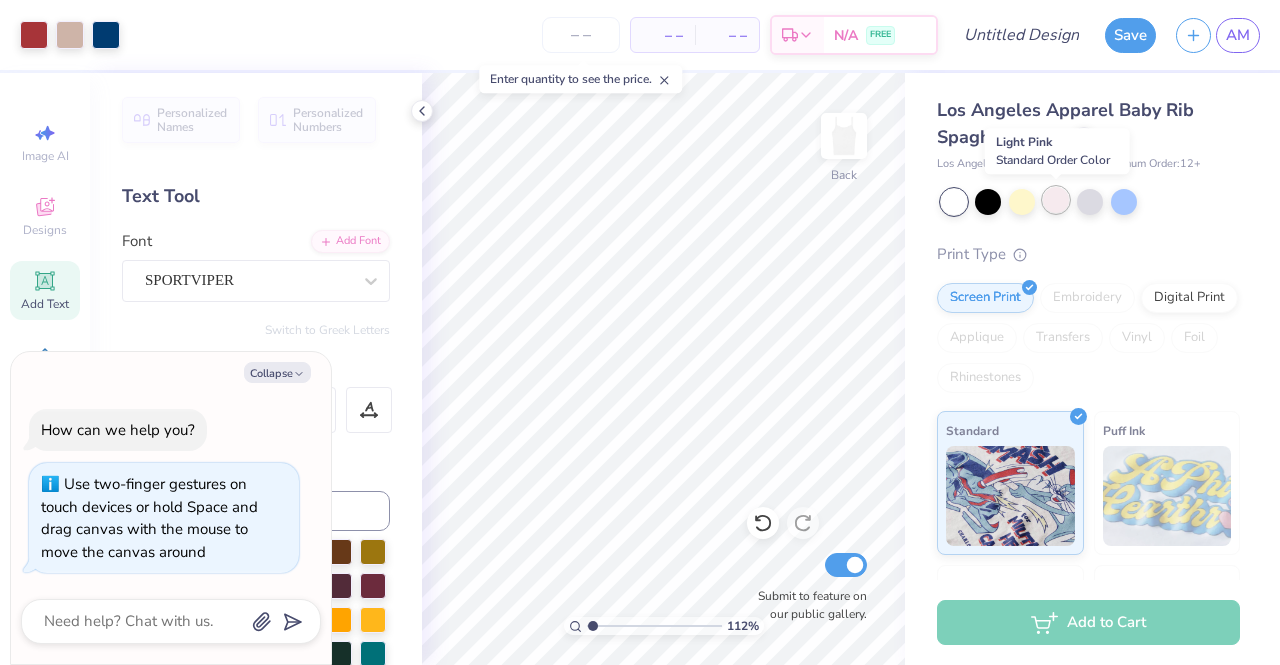 click at bounding box center (1056, 200) 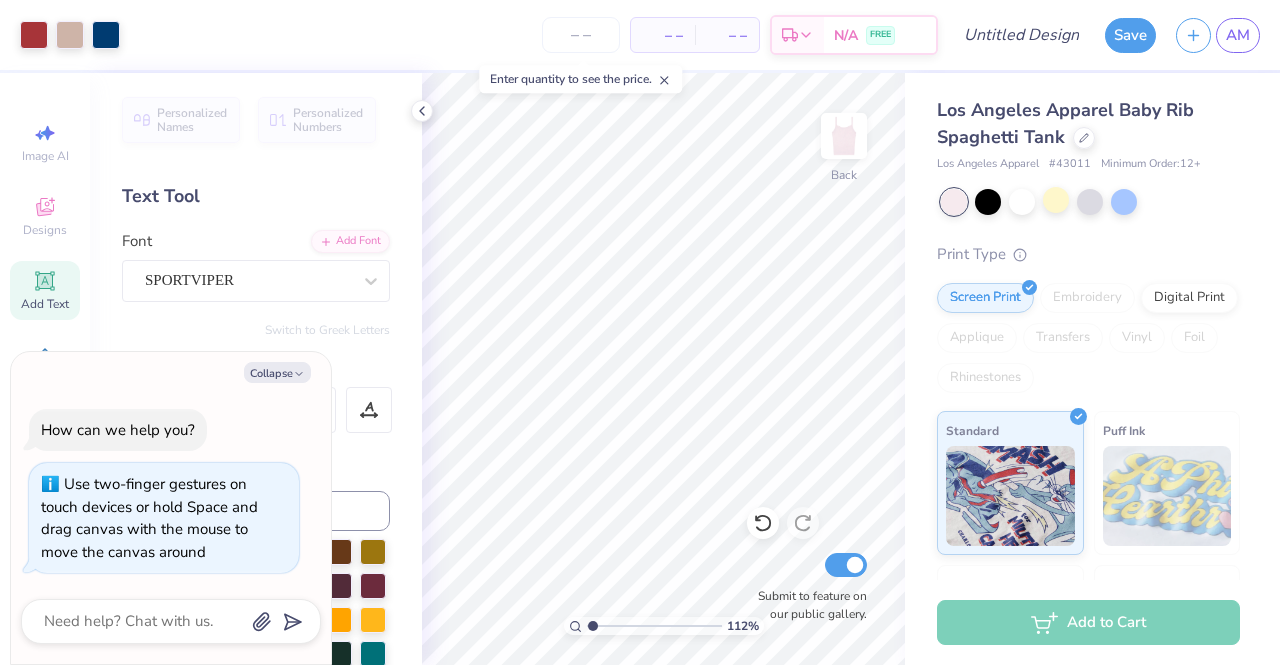 type on "1.1170770960885" 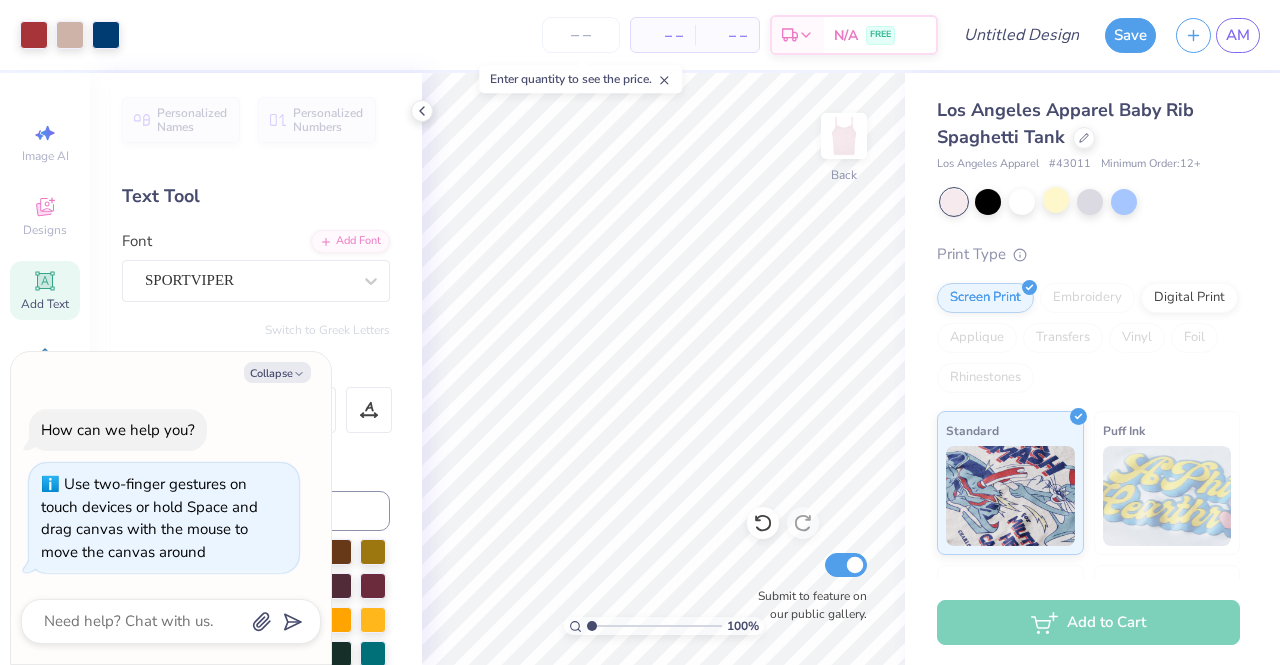 type on "1" 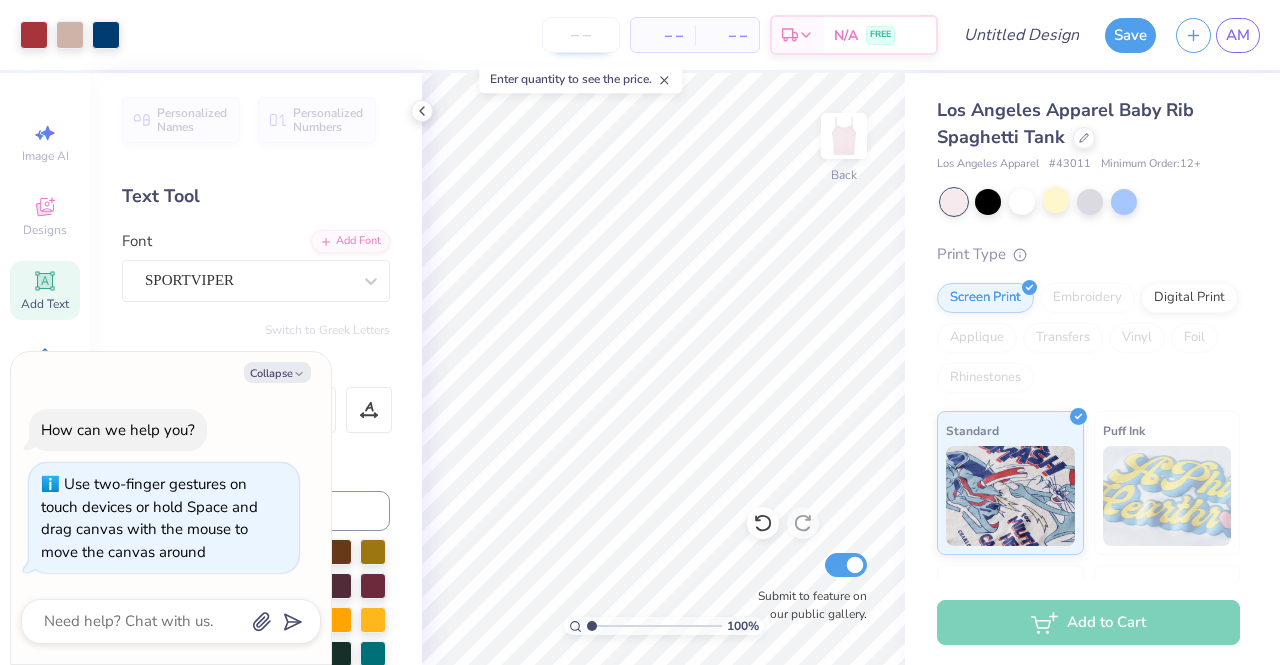 click at bounding box center [581, 35] 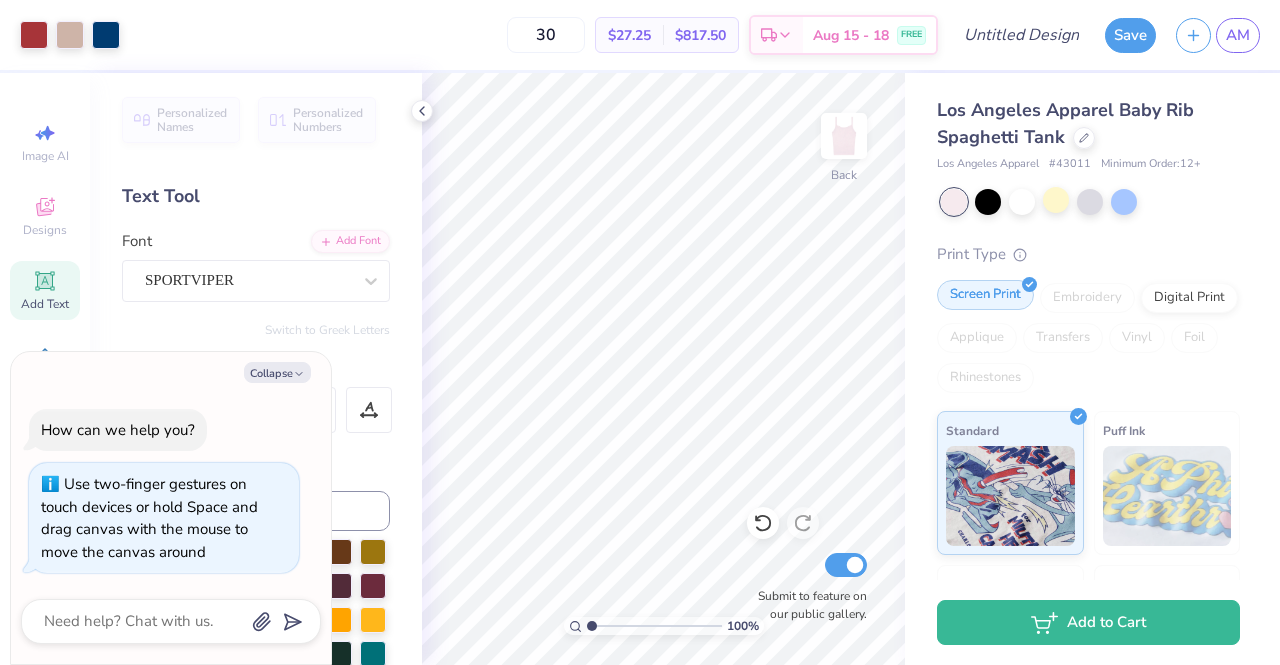 type on "3" 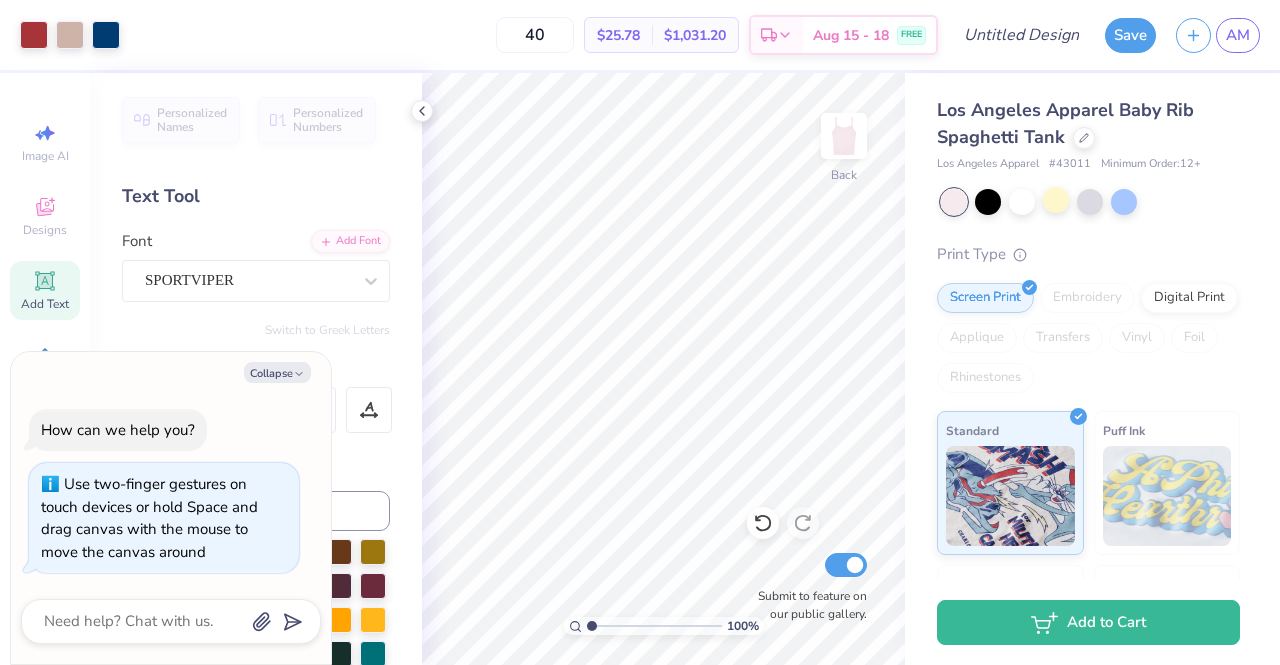 type on "40" 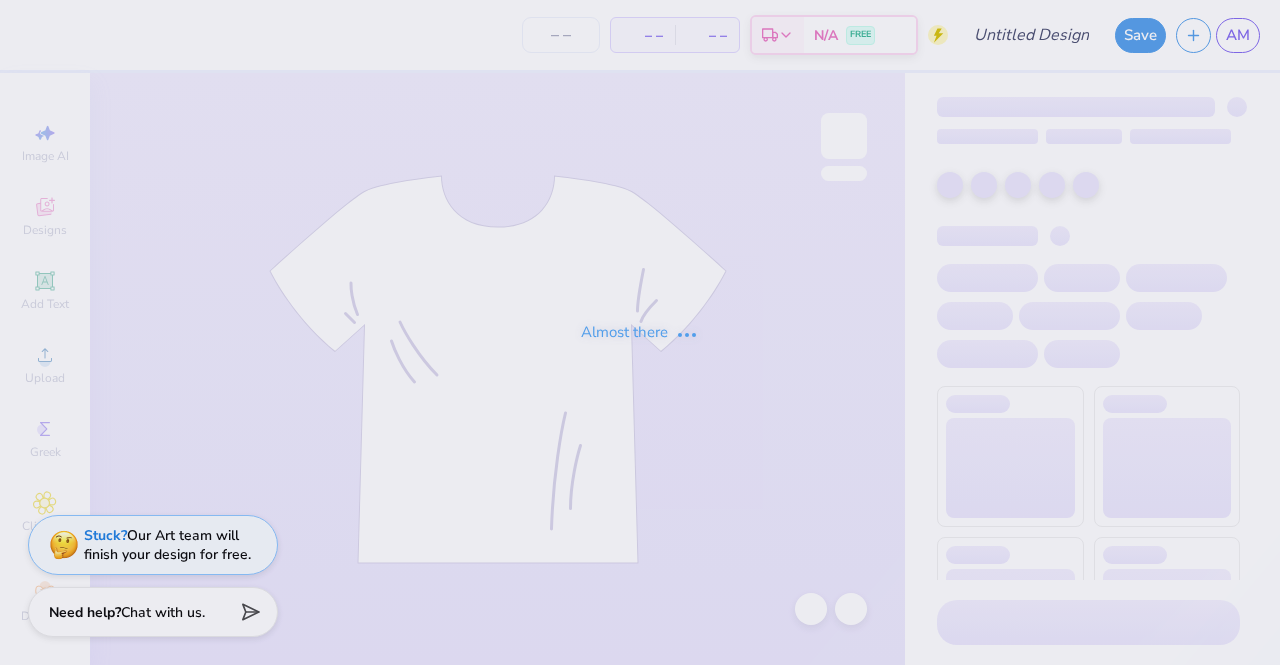 scroll, scrollTop: 0, scrollLeft: 0, axis: both 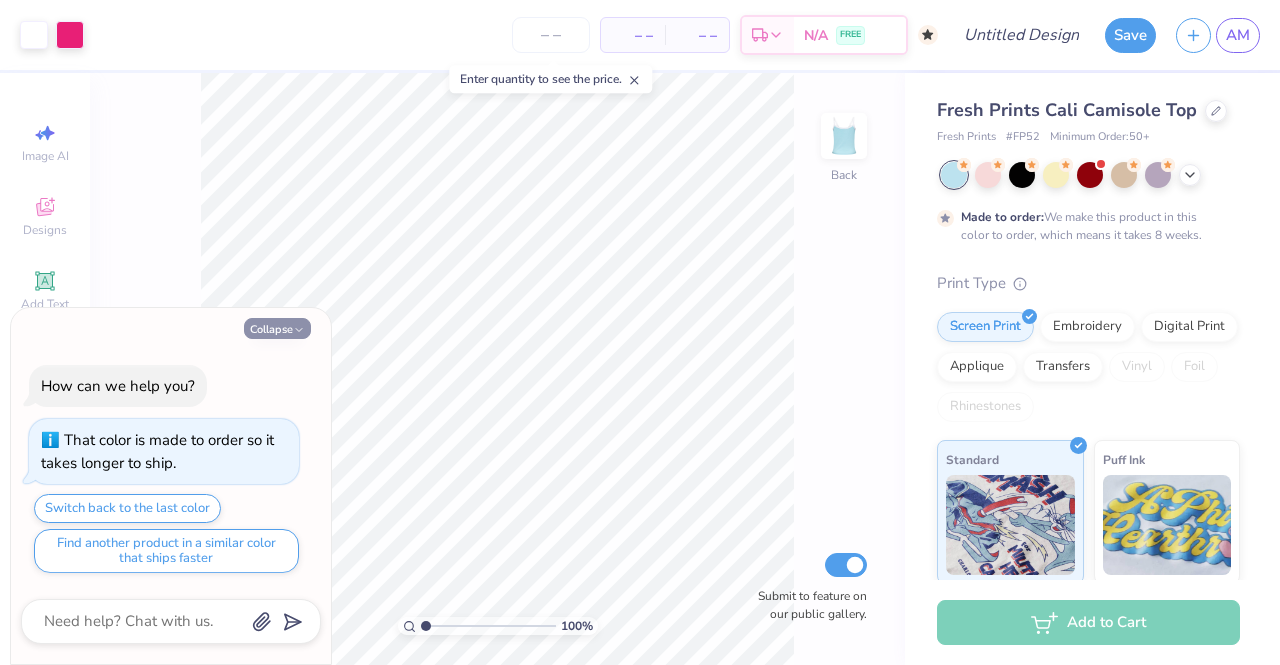 click on "Collapse" at bounding box center (277, 328) 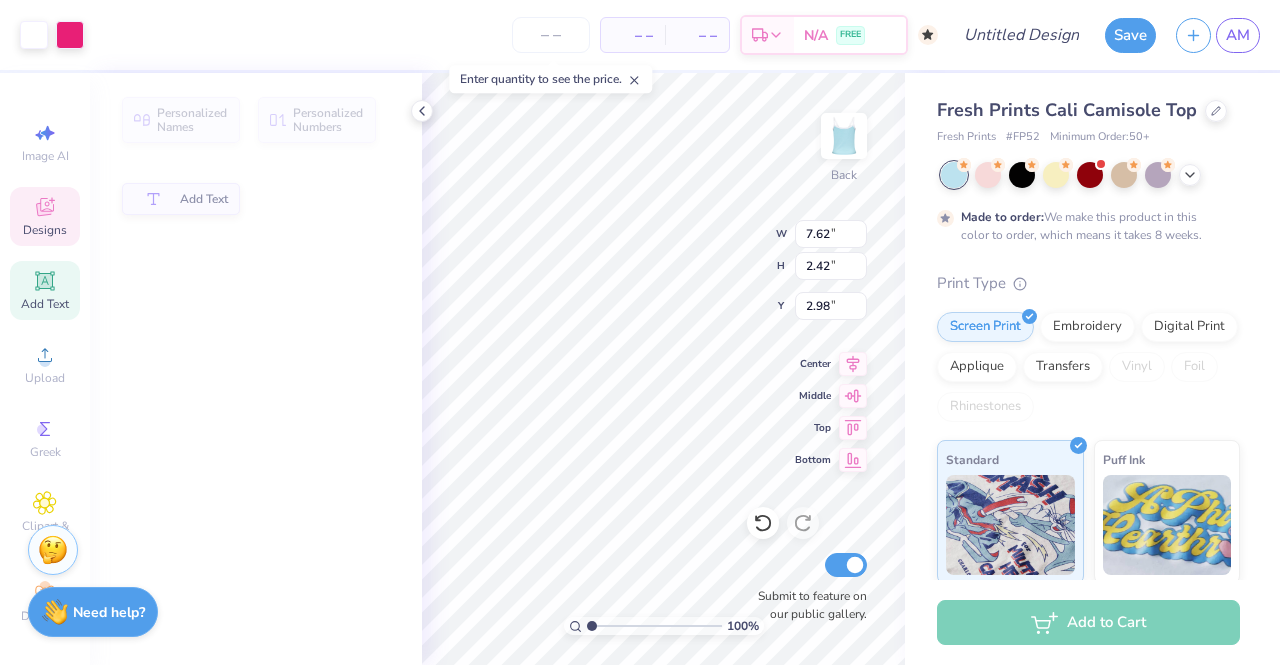 scroll, scrollTop: 16, scrollLeft: 2, axis: both 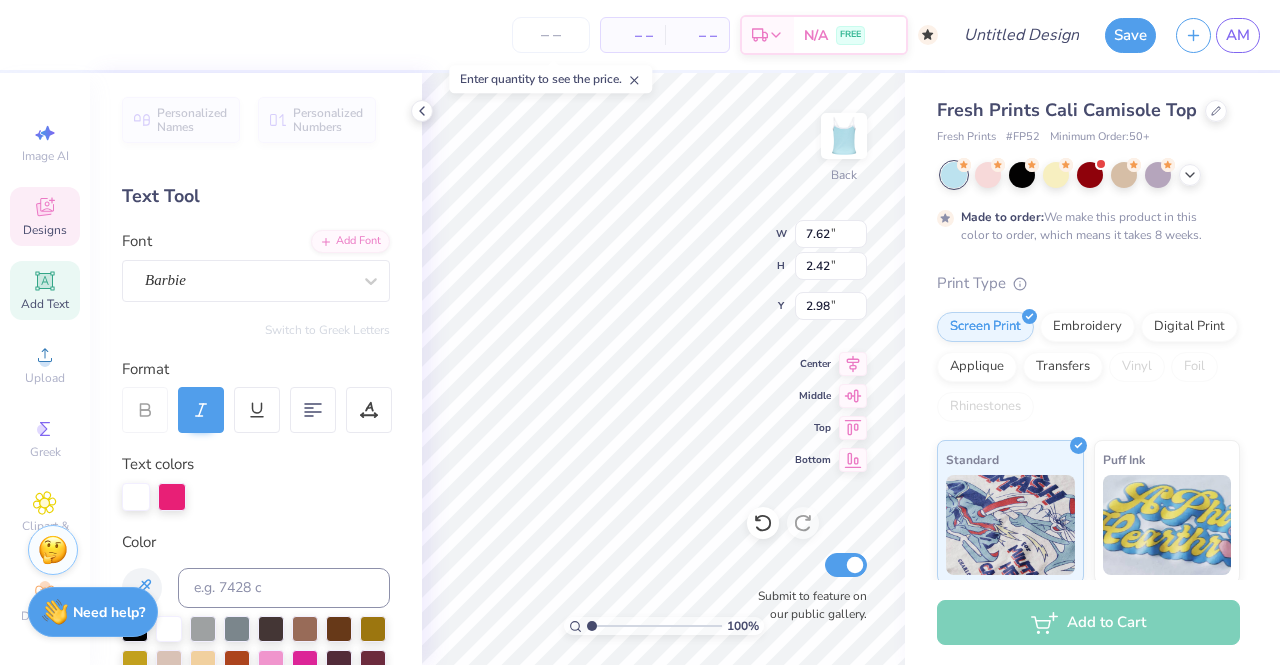 type on "NWSD" 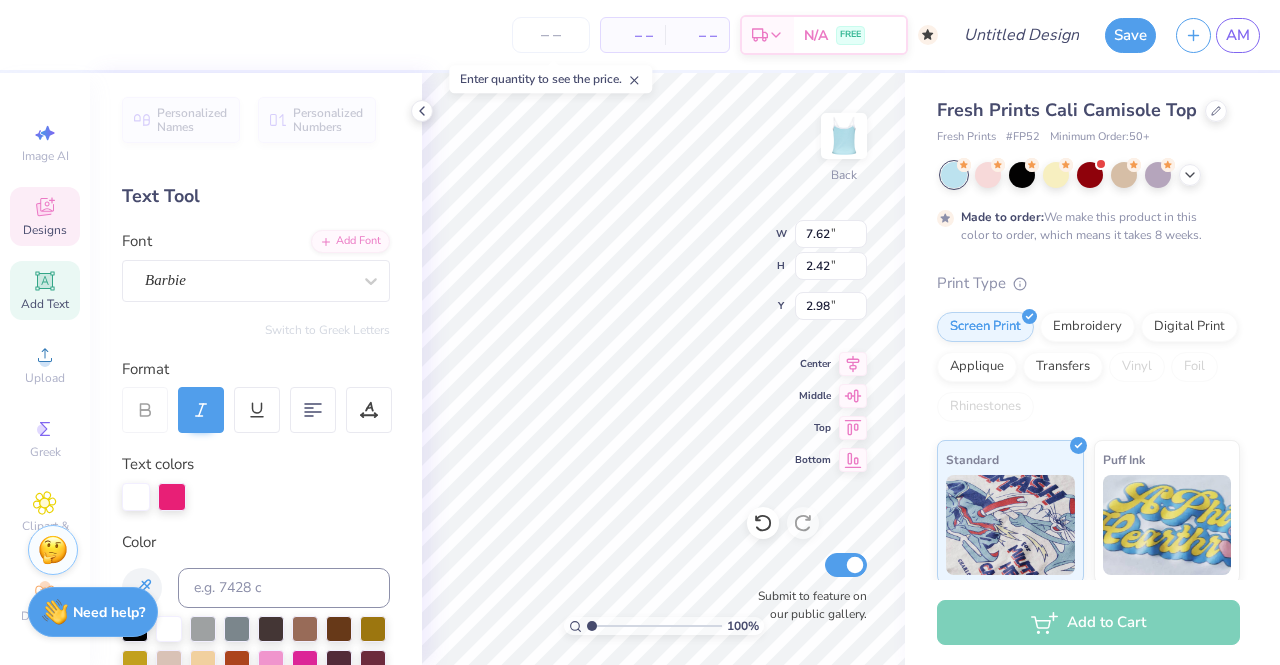 scroll, scrollTop: 16, scrollLeft: 3, axis: both 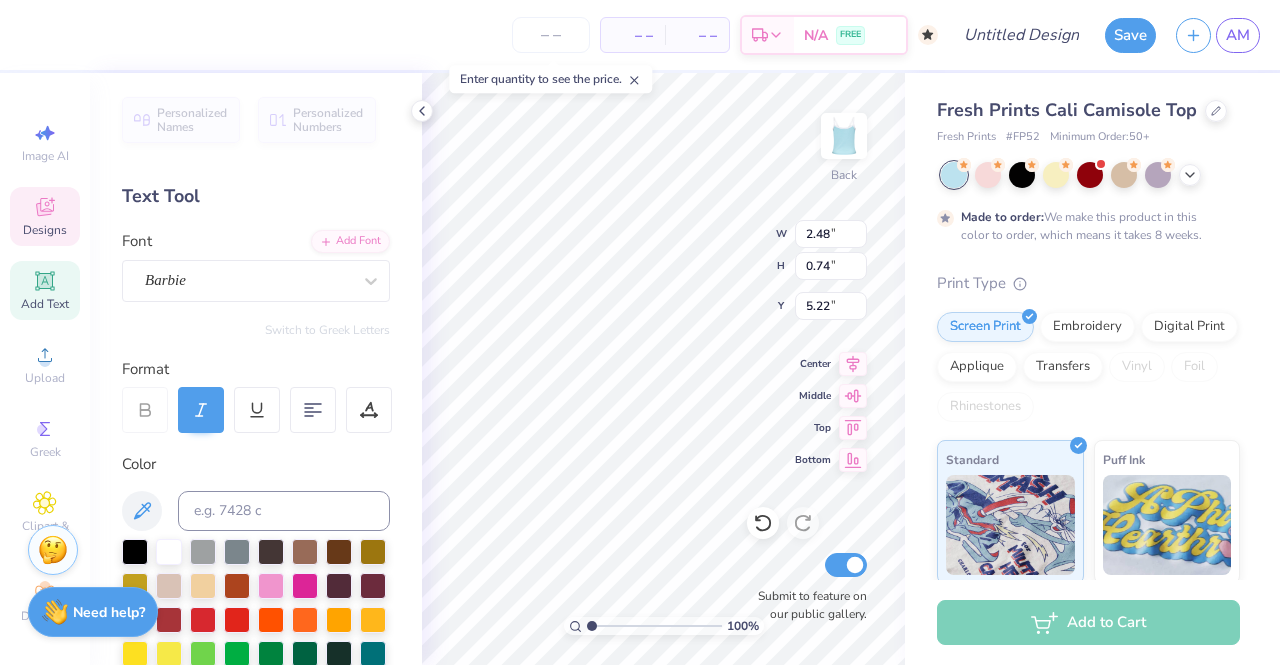 type on "2.48" 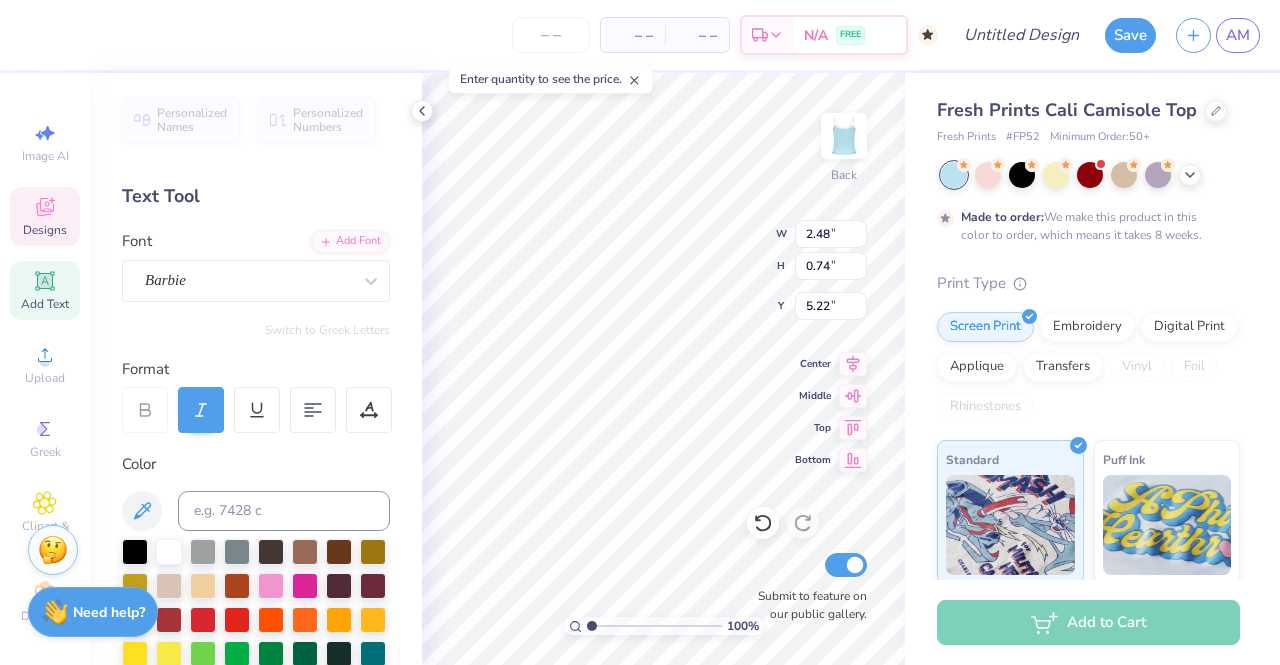 type on "0.74" 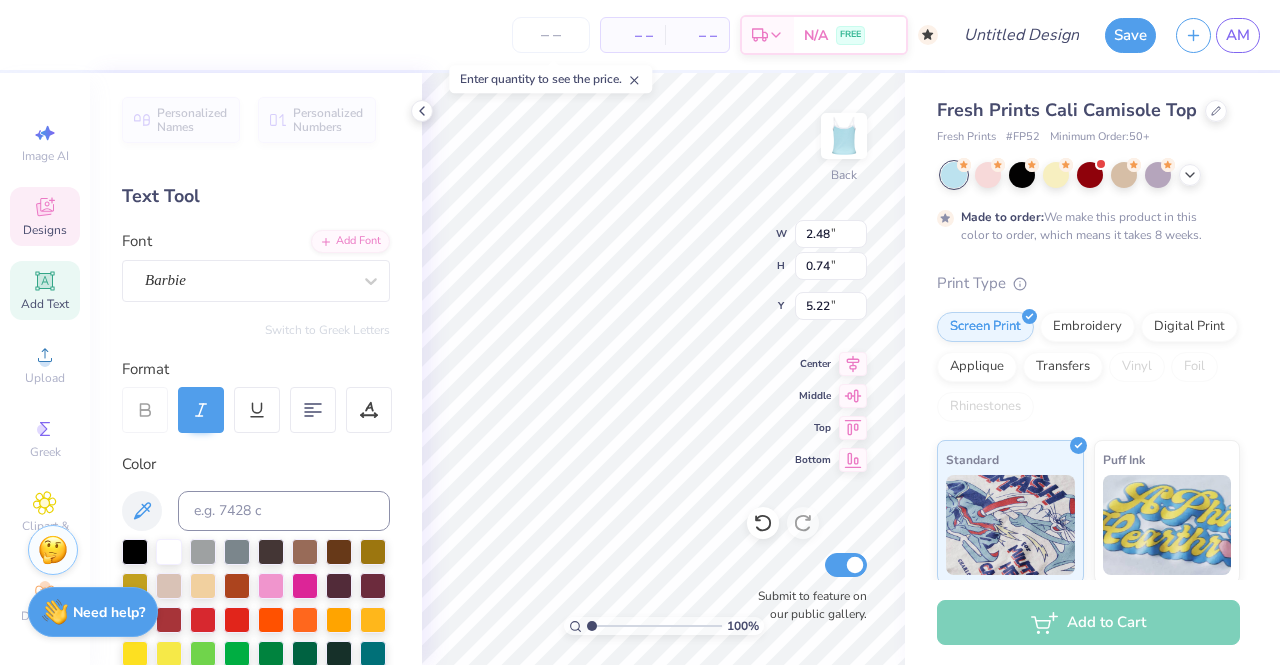 scroll, scrollTop: 17, scrollLeft: 2, axis: both 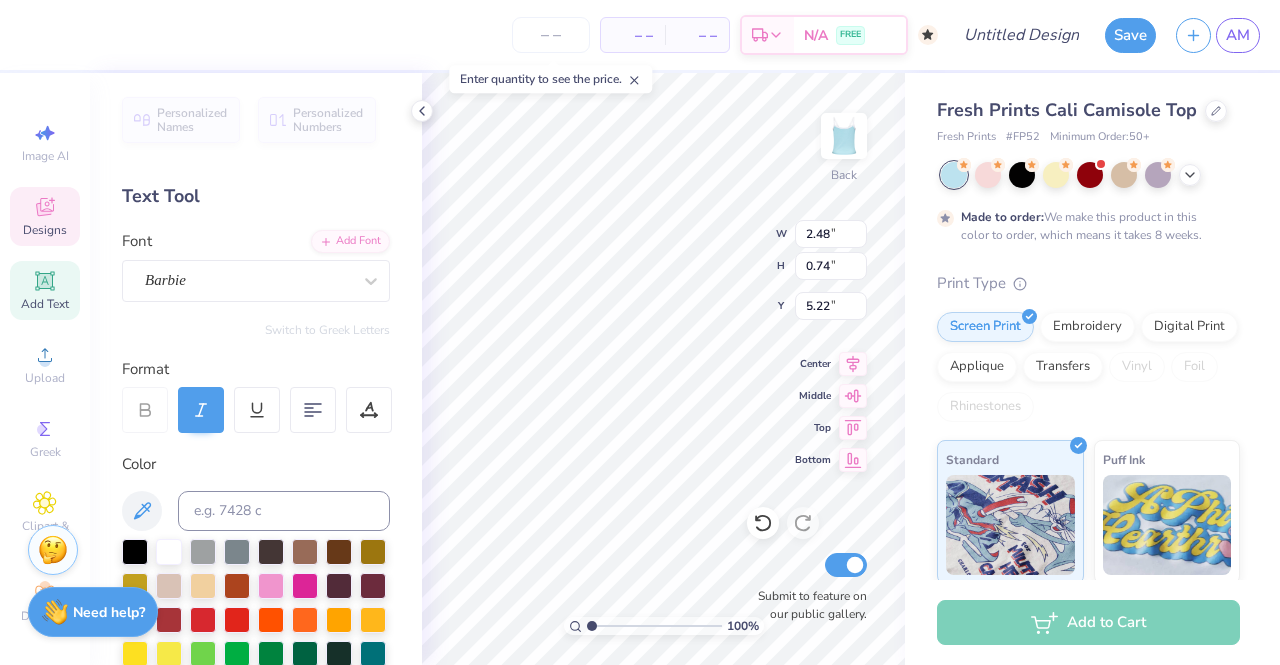type on "y" 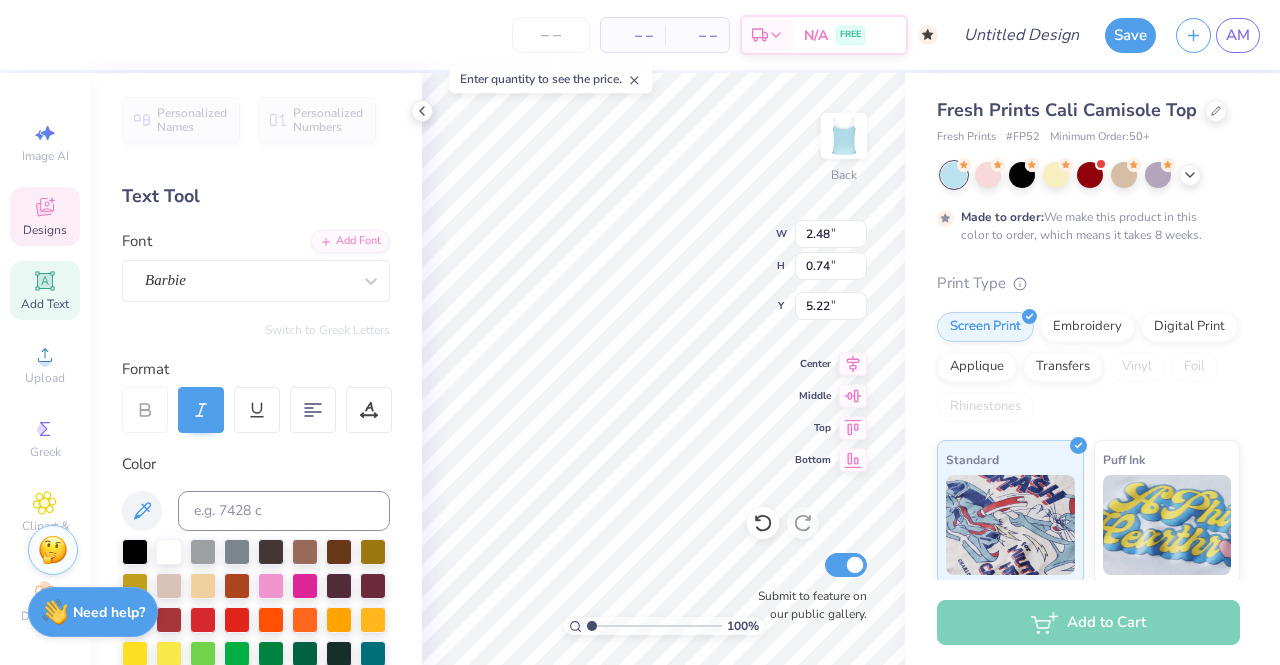 type on "4.63" 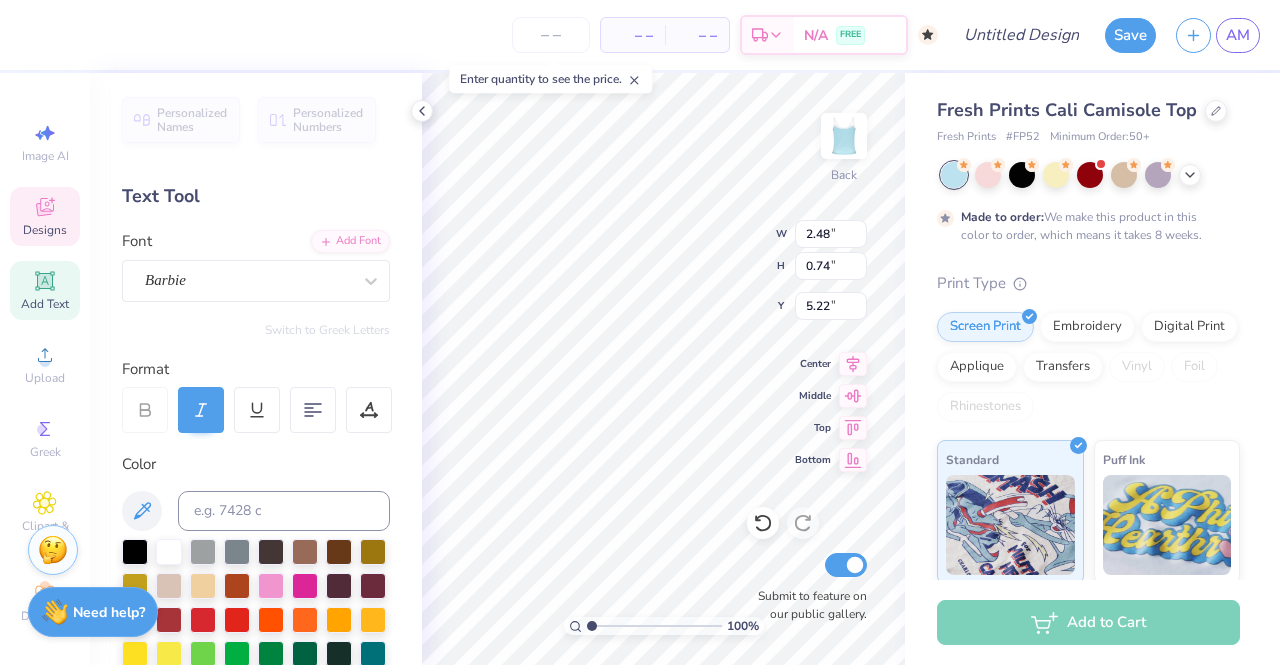 type on "1.04" 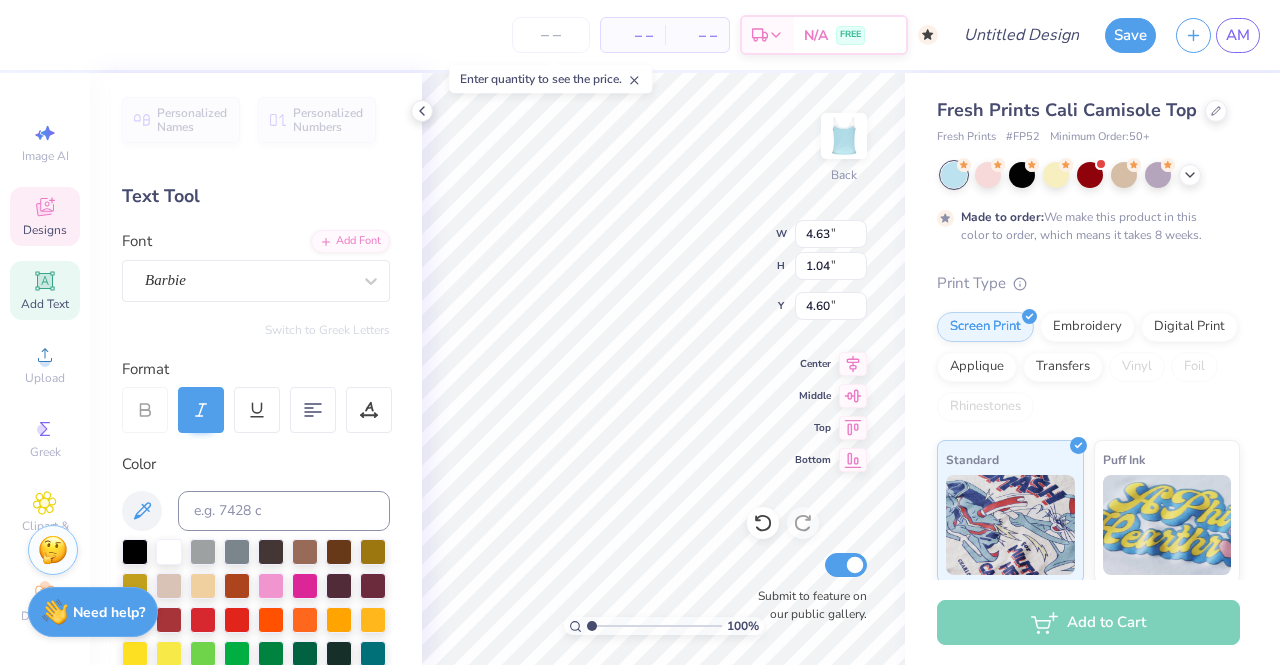 scroll, scrollTop: 16, scrollLeft: 2, axis: both 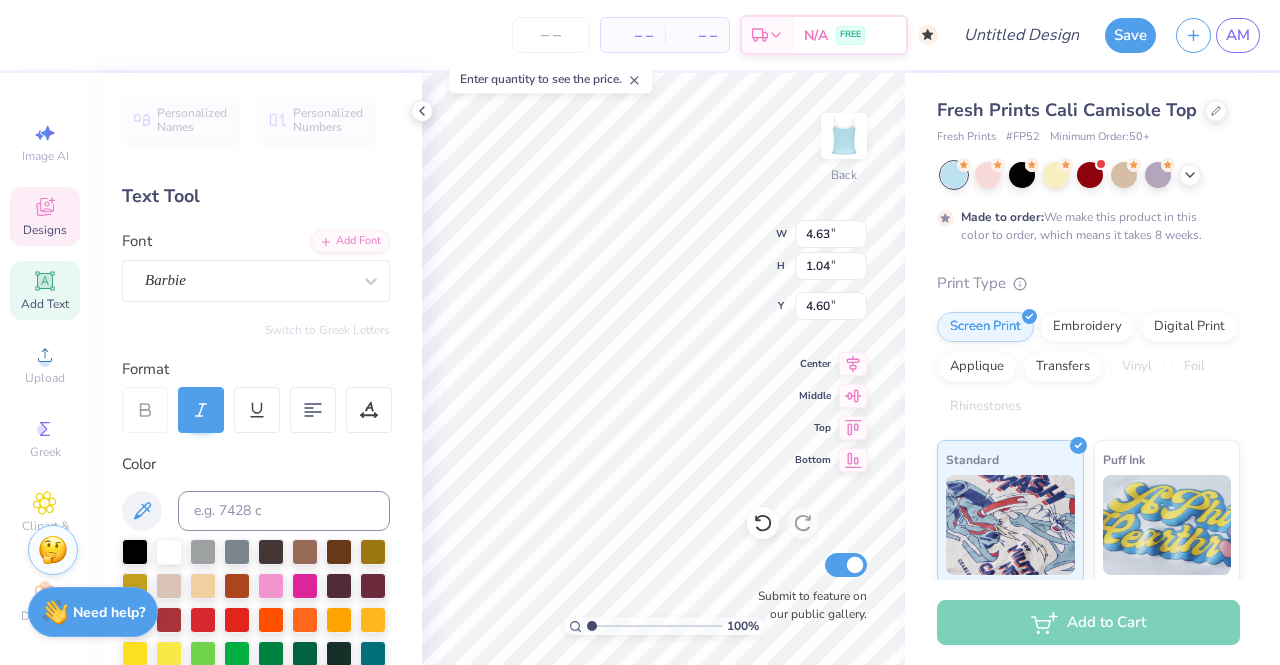 type on "United States Naval Academy" 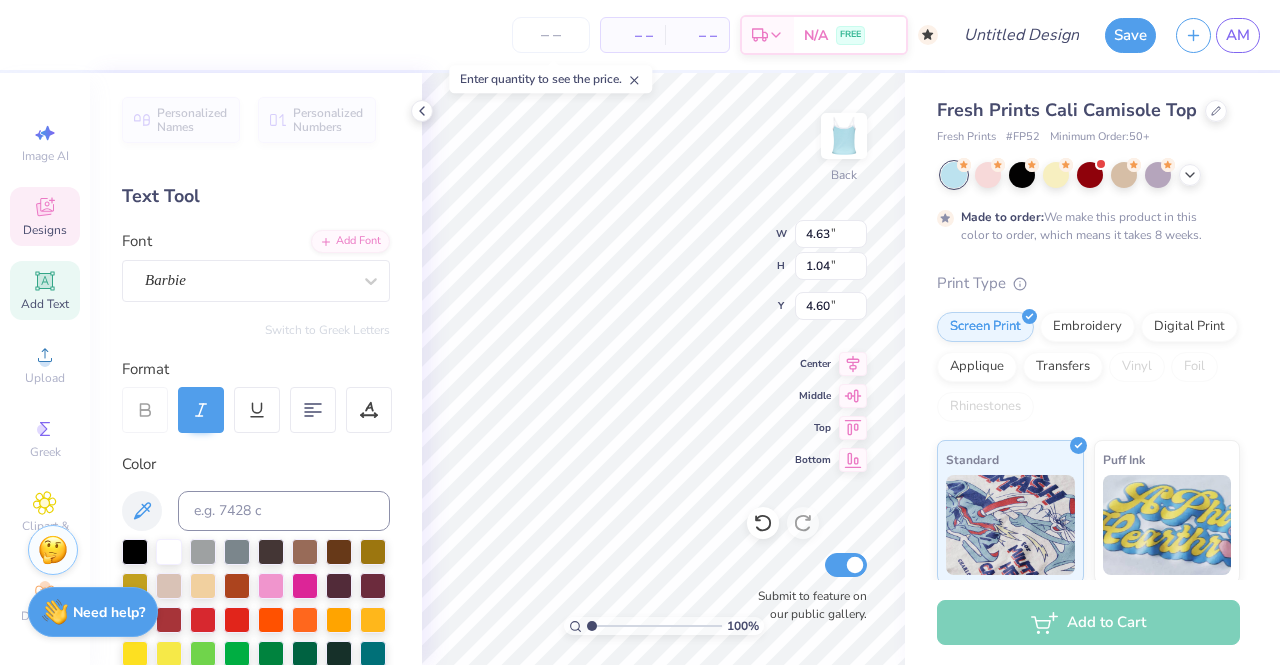 scroll, scrollTop: 16, scrollLeft: 14, axis: both 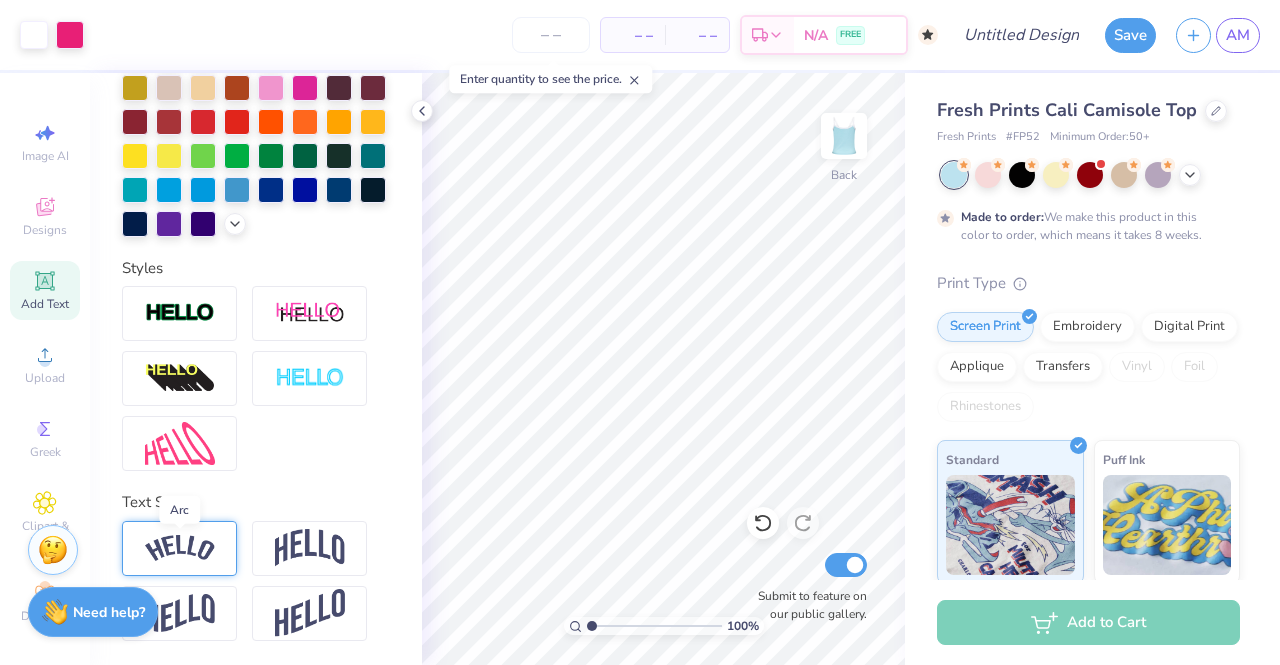 click at bounding box center [180, 548] 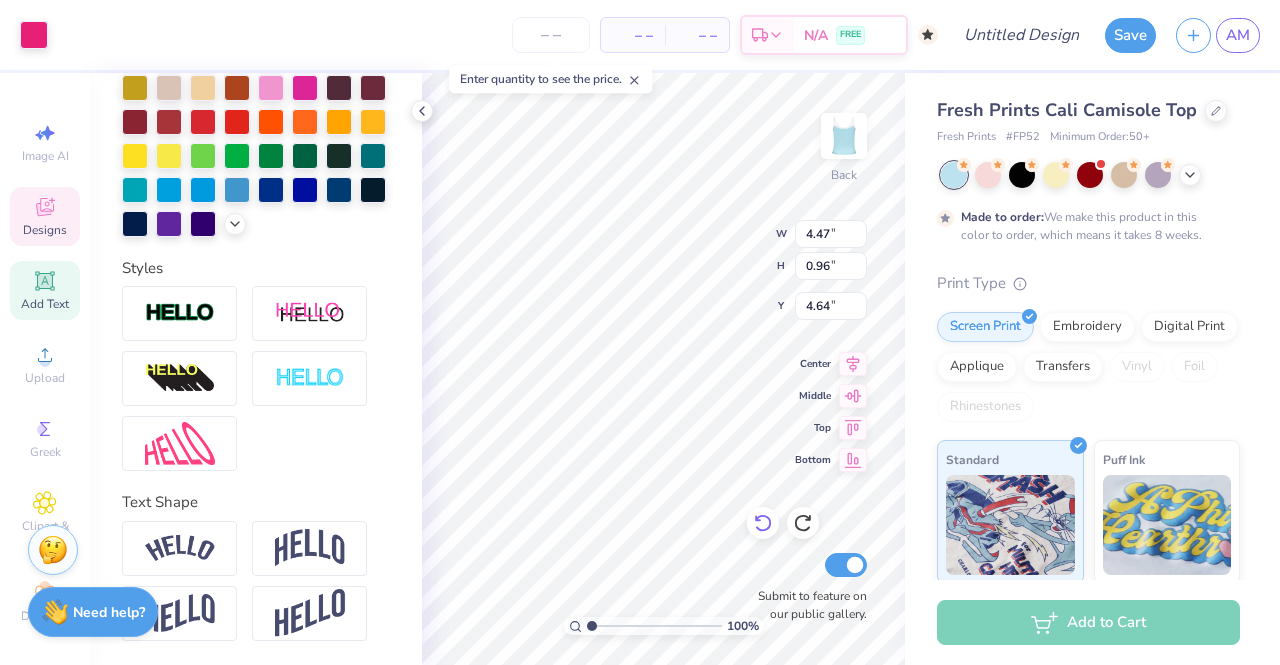 scroll, scrollTop: 530, scrollLeft: 0, axis: vertical 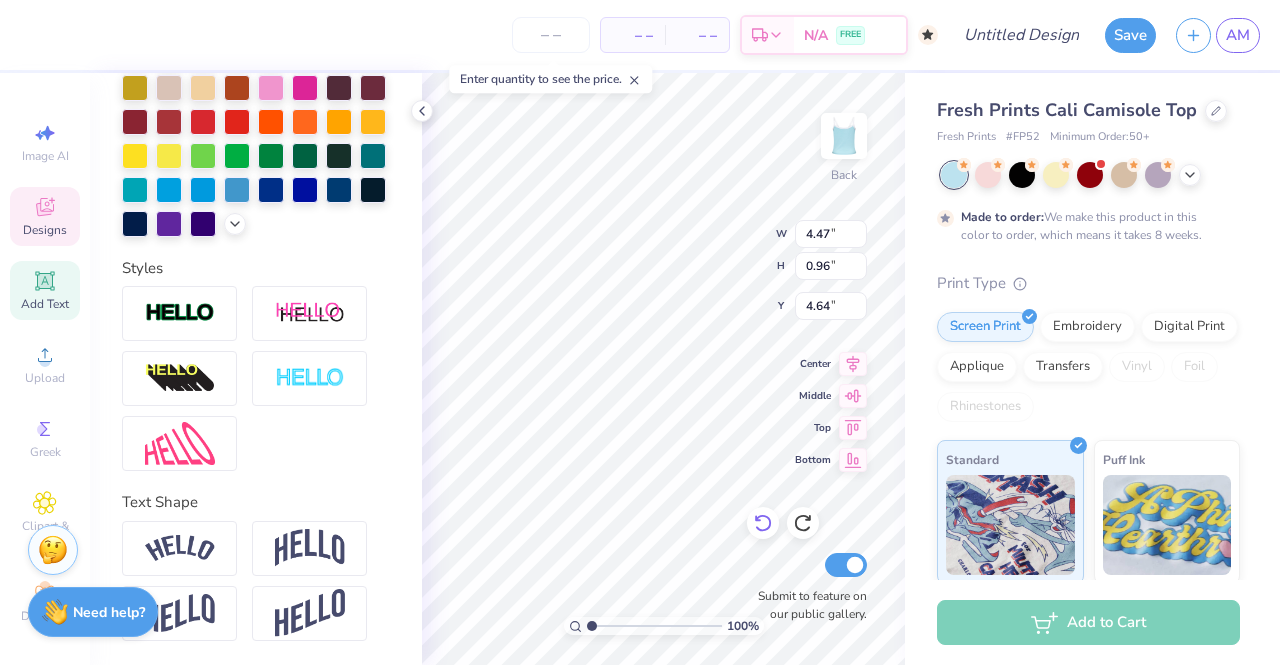 type on "Welcome to the Dream House!" 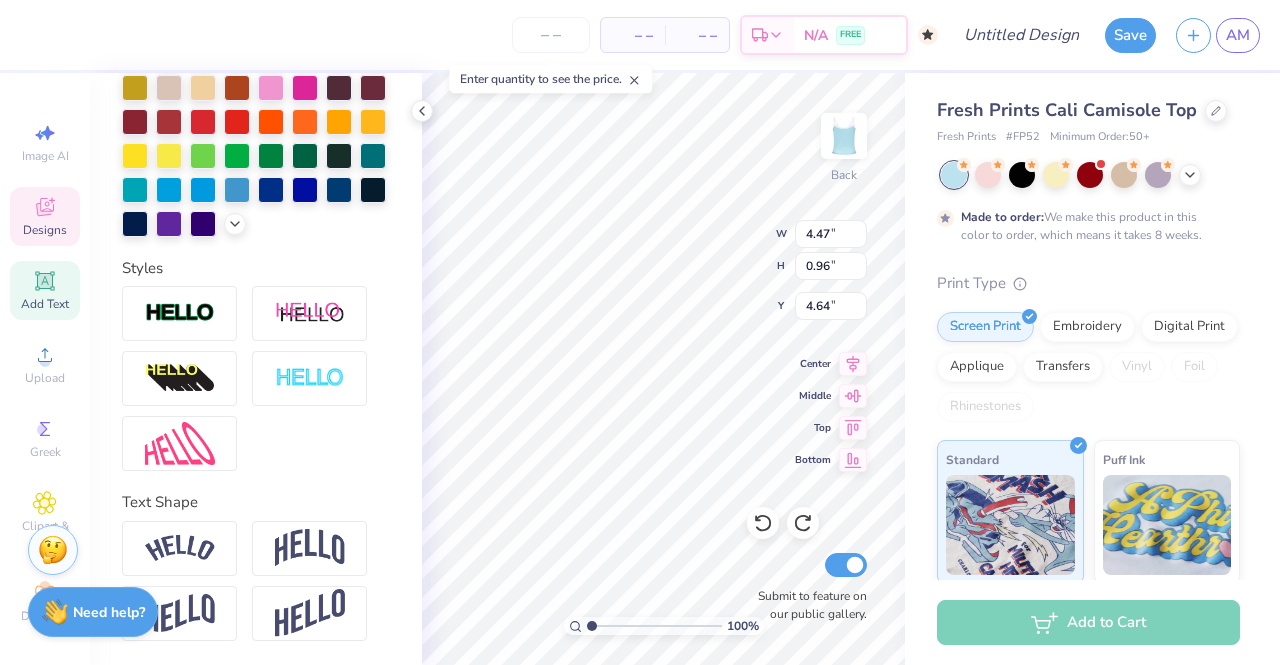 click on "Fresh Prints Cali Camisole Top Fresh Prints # FP52 Minimum Order:  50 +   Made to order:  We make this product in this color to order, which means it takes 8 weeks. Print Type Screen Print Embroidery Digital Print Applique Transfers Vinyl Foil Rhinestones Standard Puff Ink Neon Ink Metallic & Glitter Ink Glow in the Dark Ink Water based Ink" at bounding box center [1092, 482] 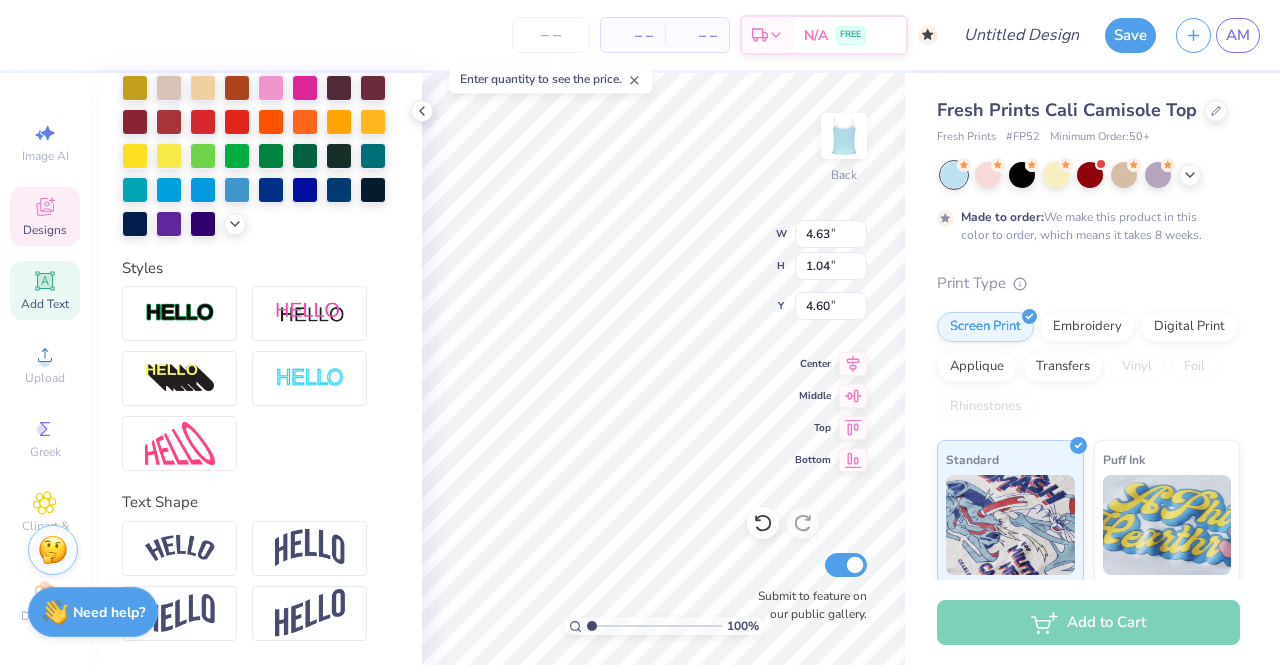 type on "4.63" 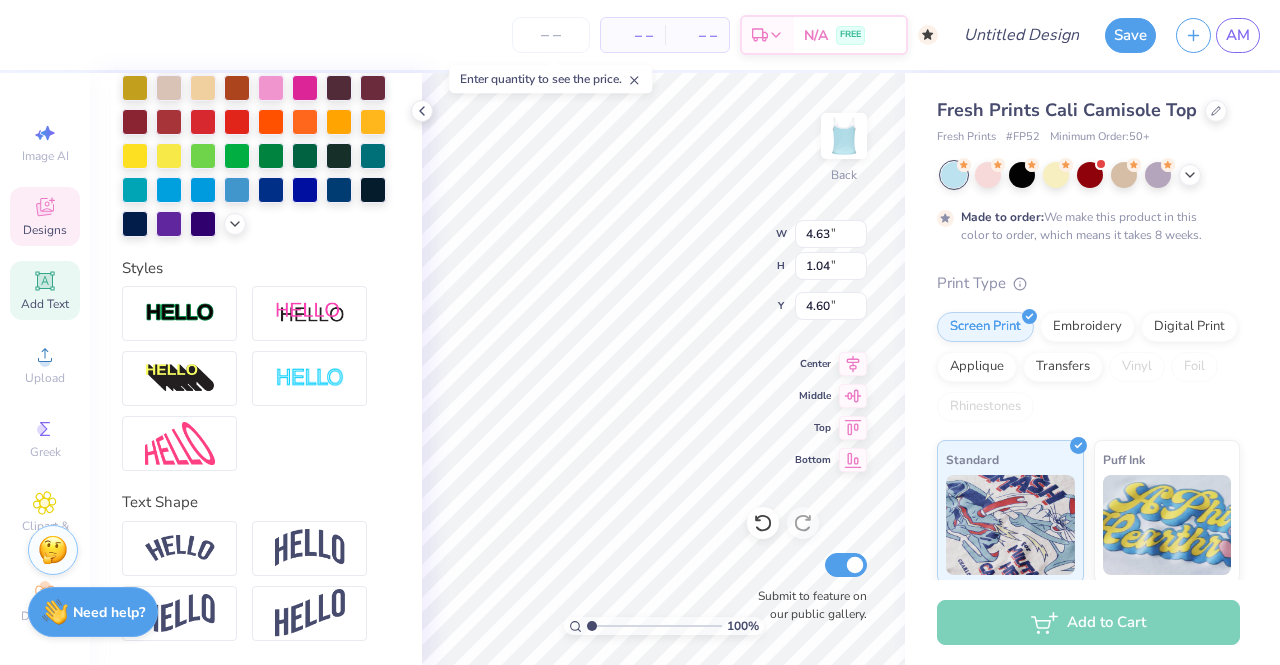 type on "1.04" 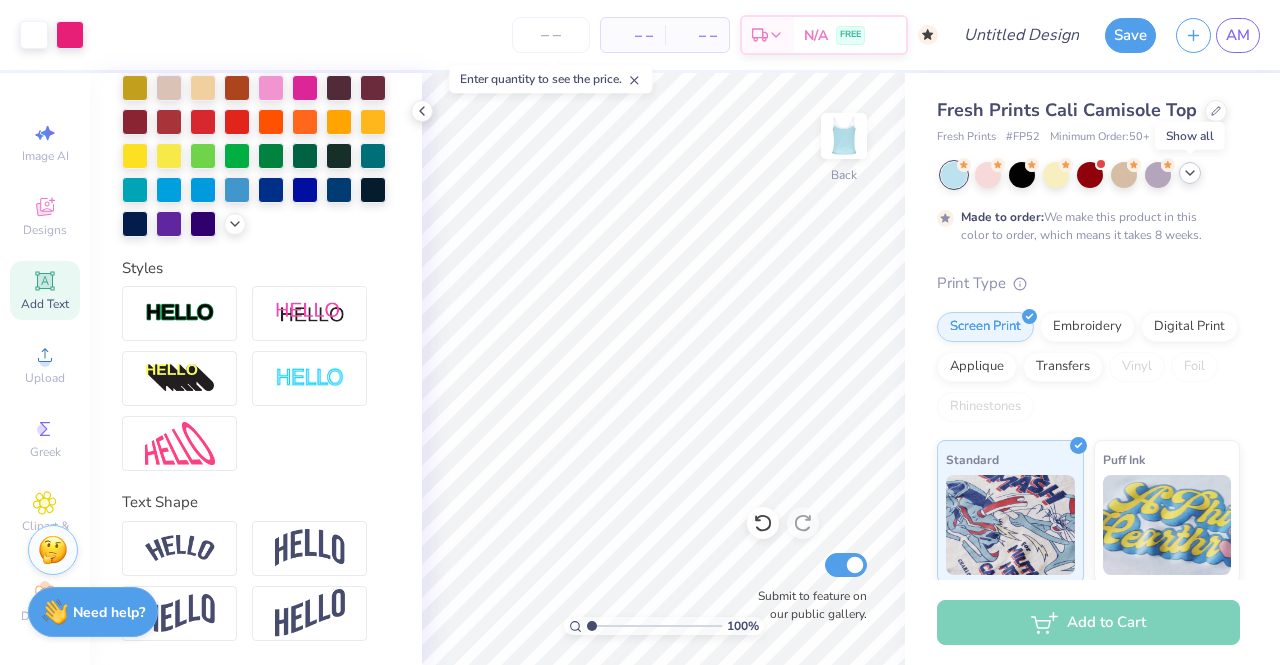 click 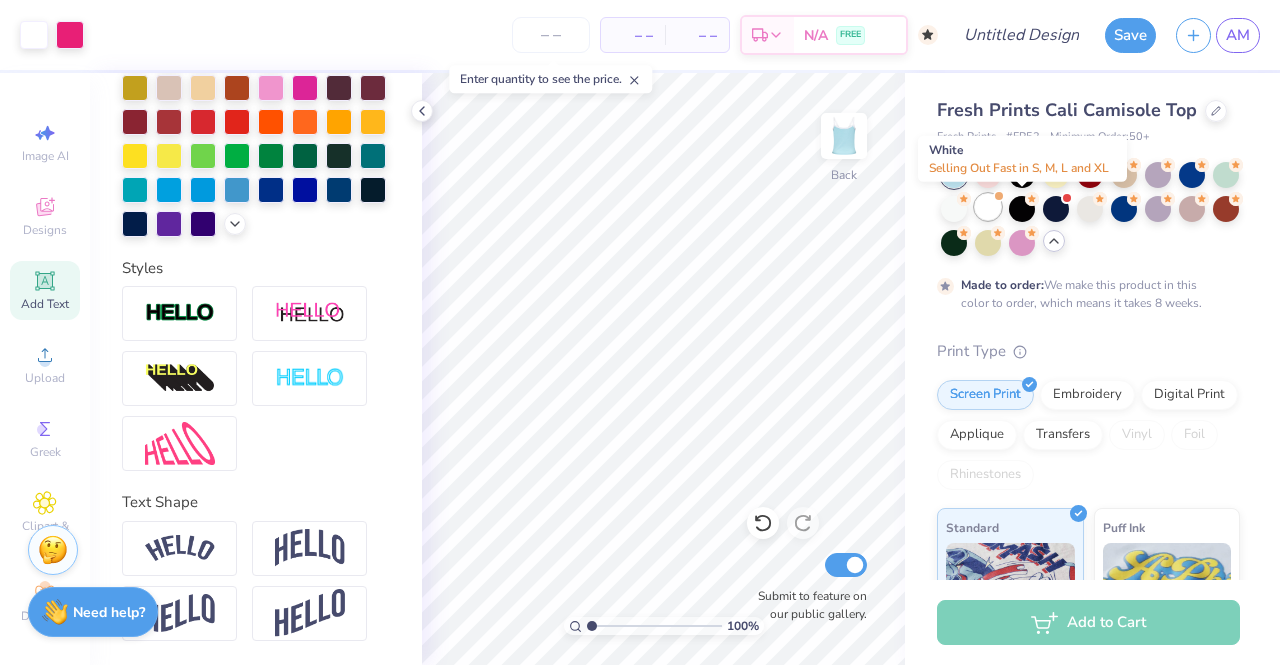 click at bounding box center [988, 207] 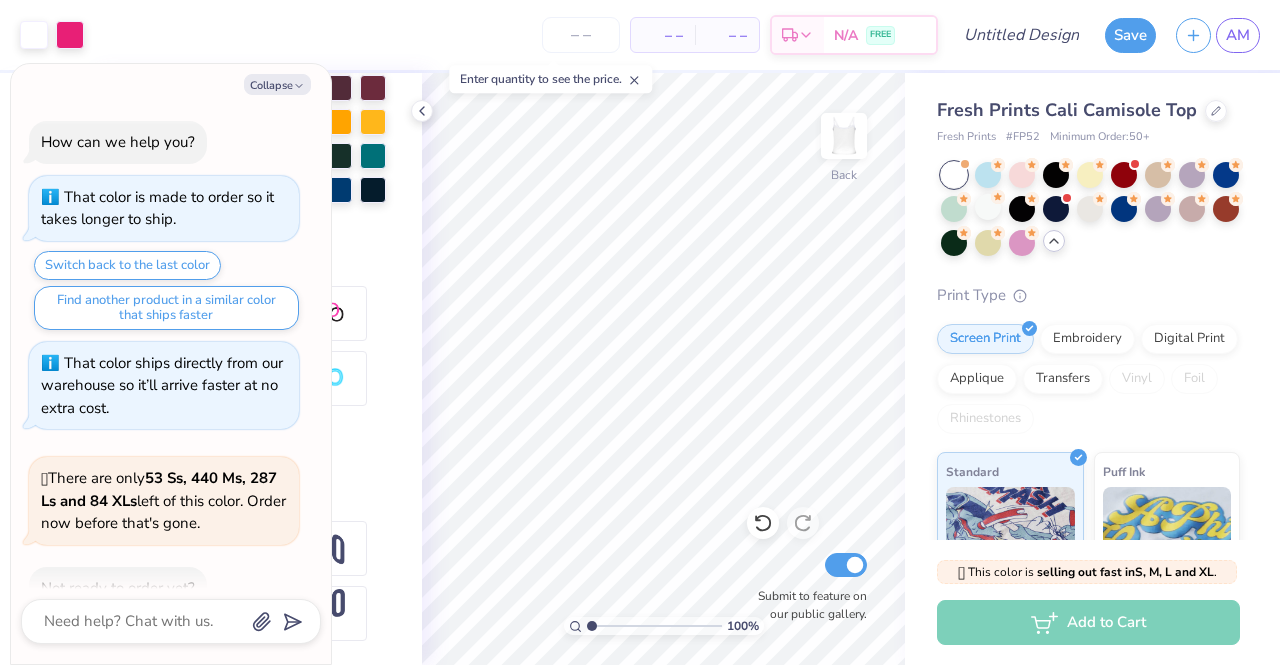 scroll, scrollTop: 114, scrollLeft: 0, axis: vertical 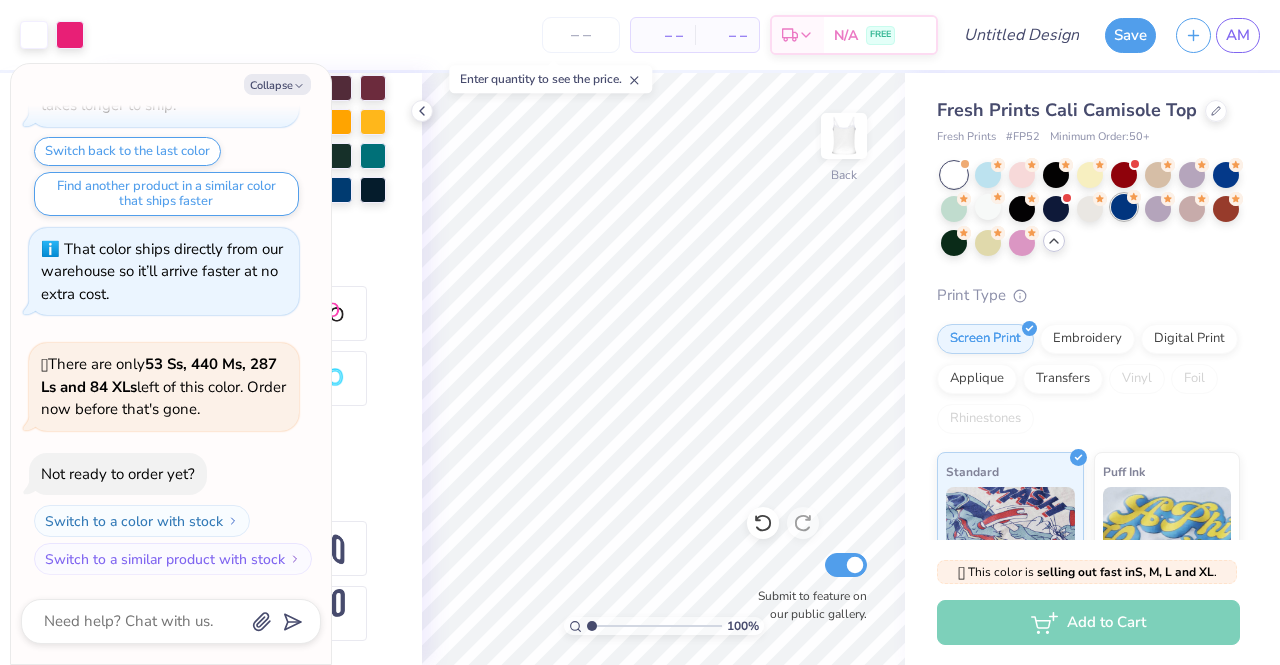click at bounding box center (1124, 207) 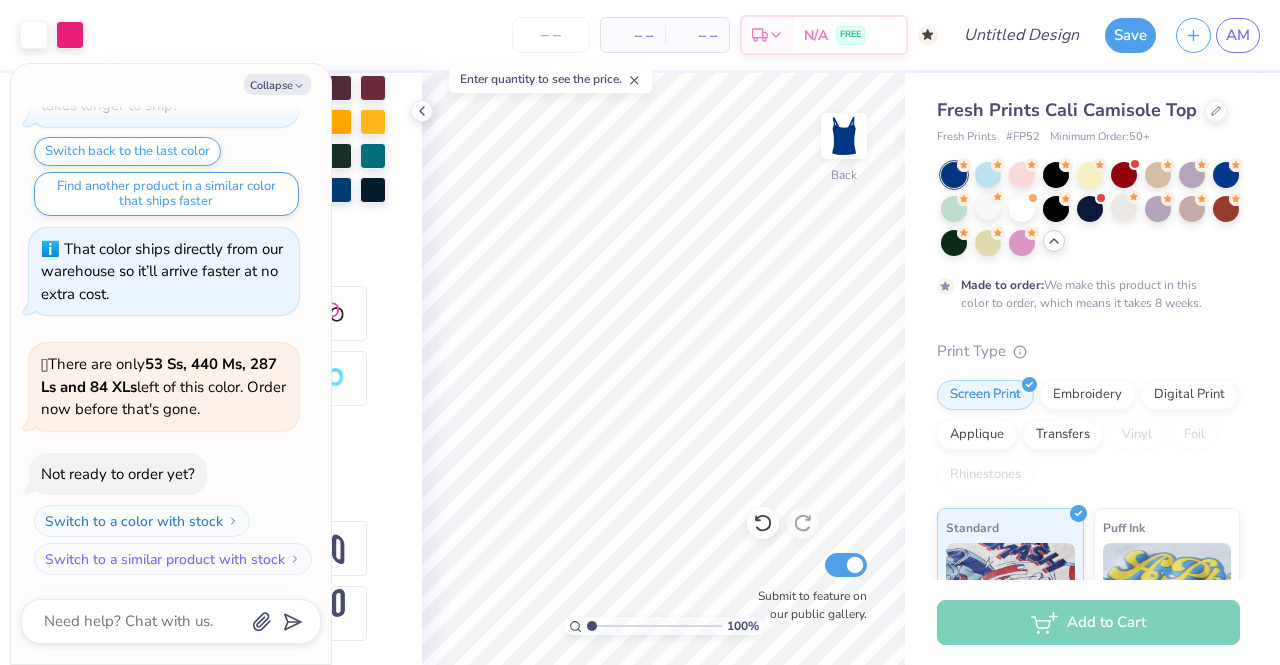 scroll, scrollTop: 278, scrollLeft: 0, axis: vertical 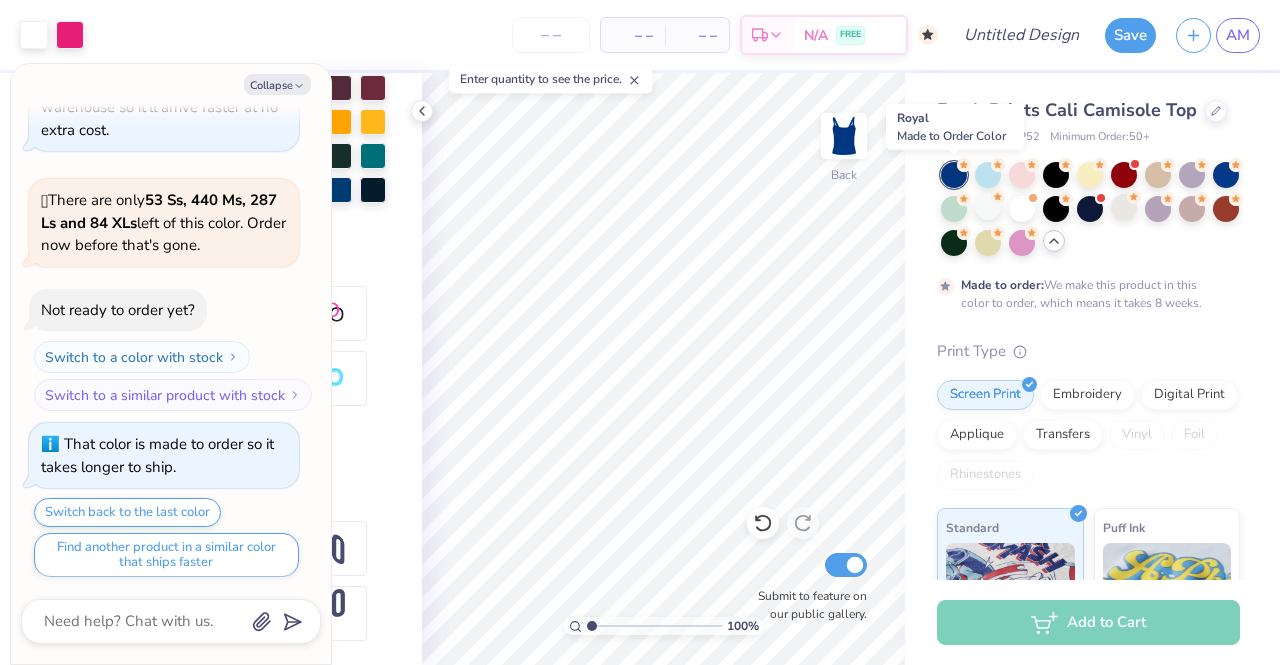 click at bounding box center (954, 175) 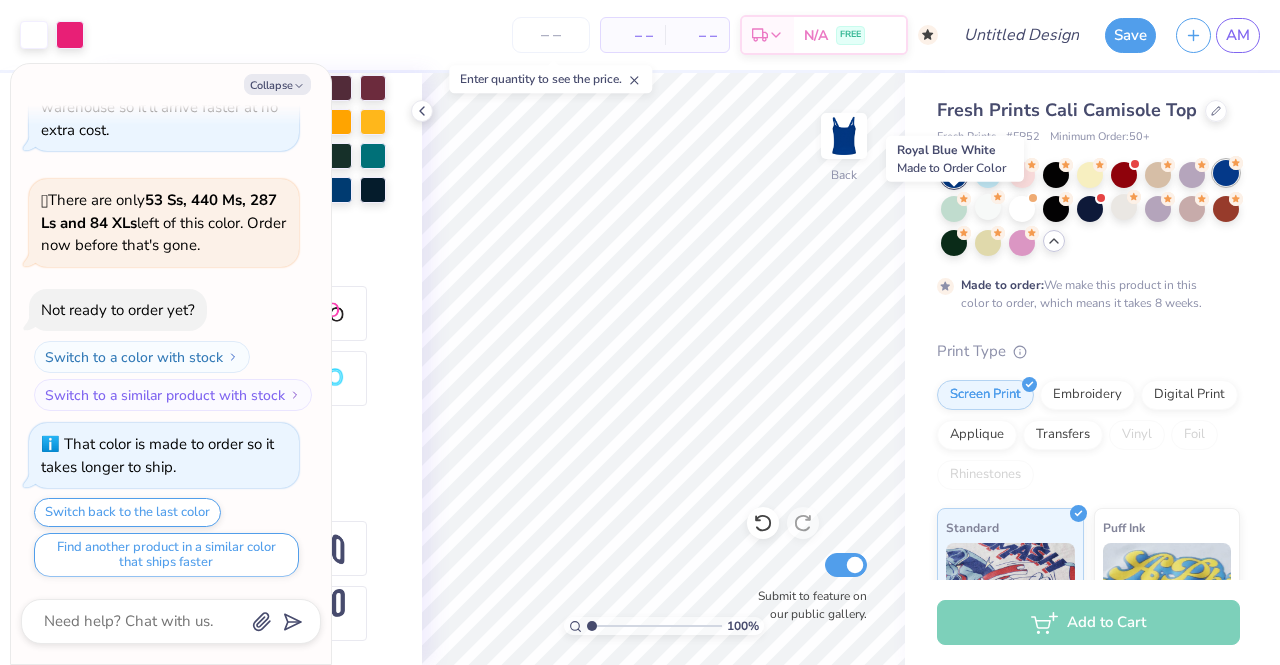 click at bounding box center [1226, 173] 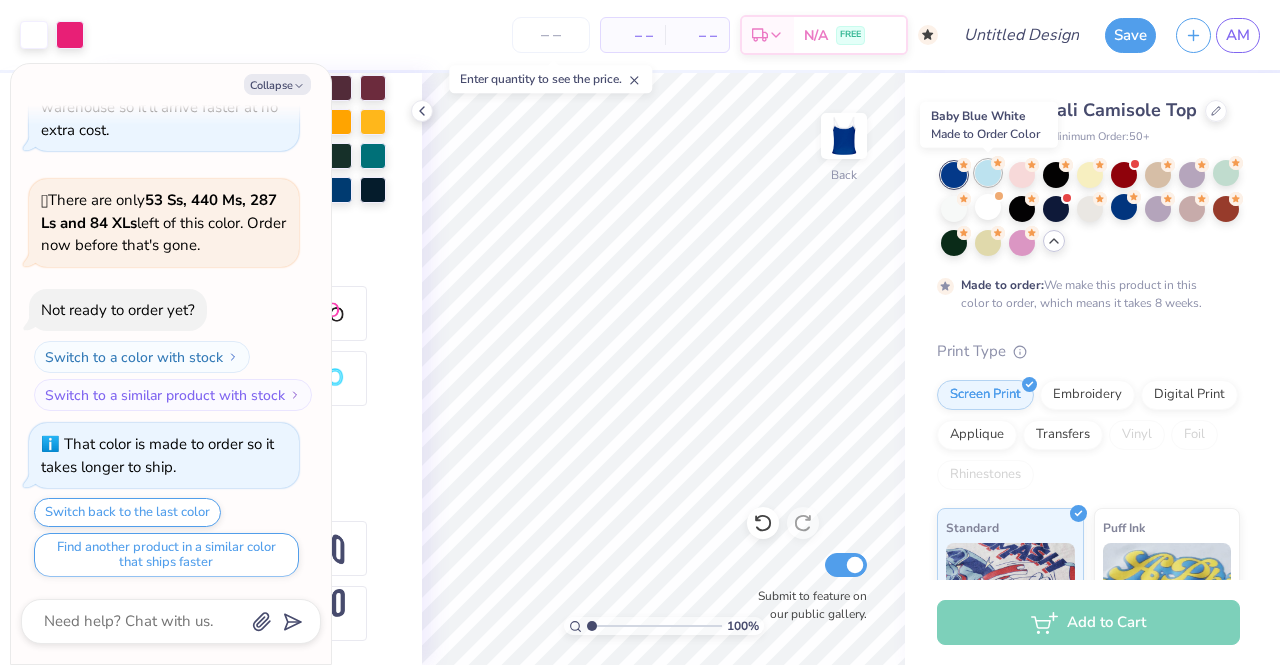 click at bounding box center (988, 173) 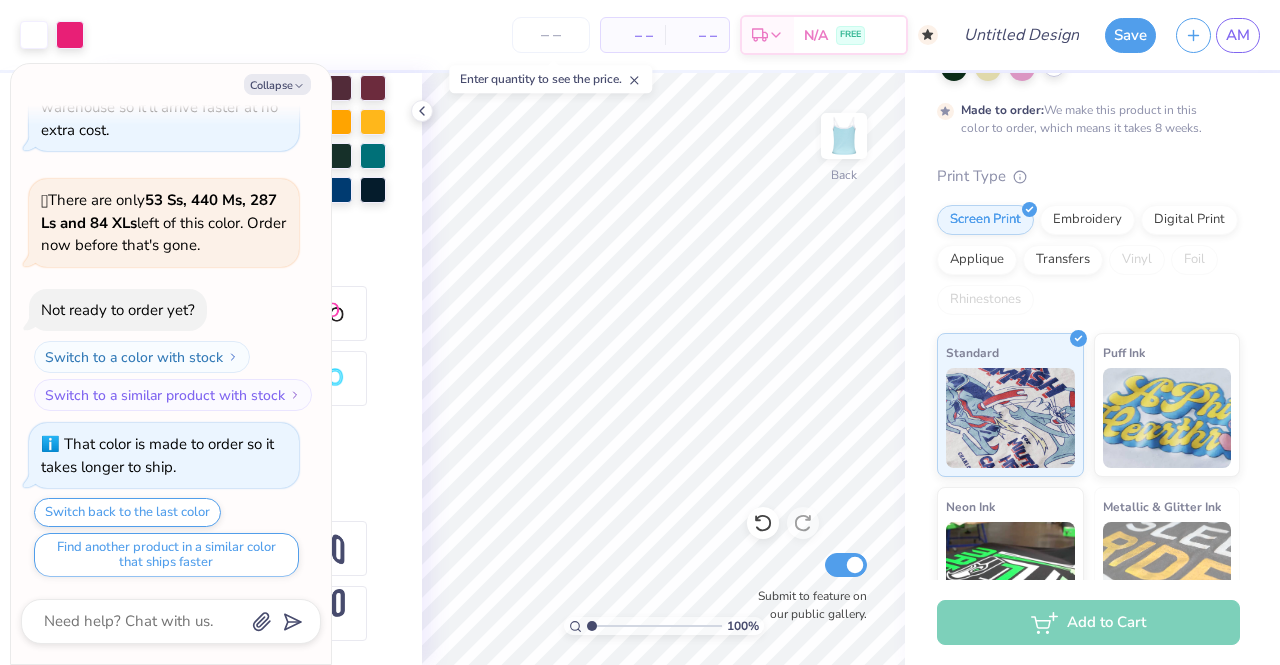 scroll, scrollTop: 0, scrollLeft: 0, axis: both 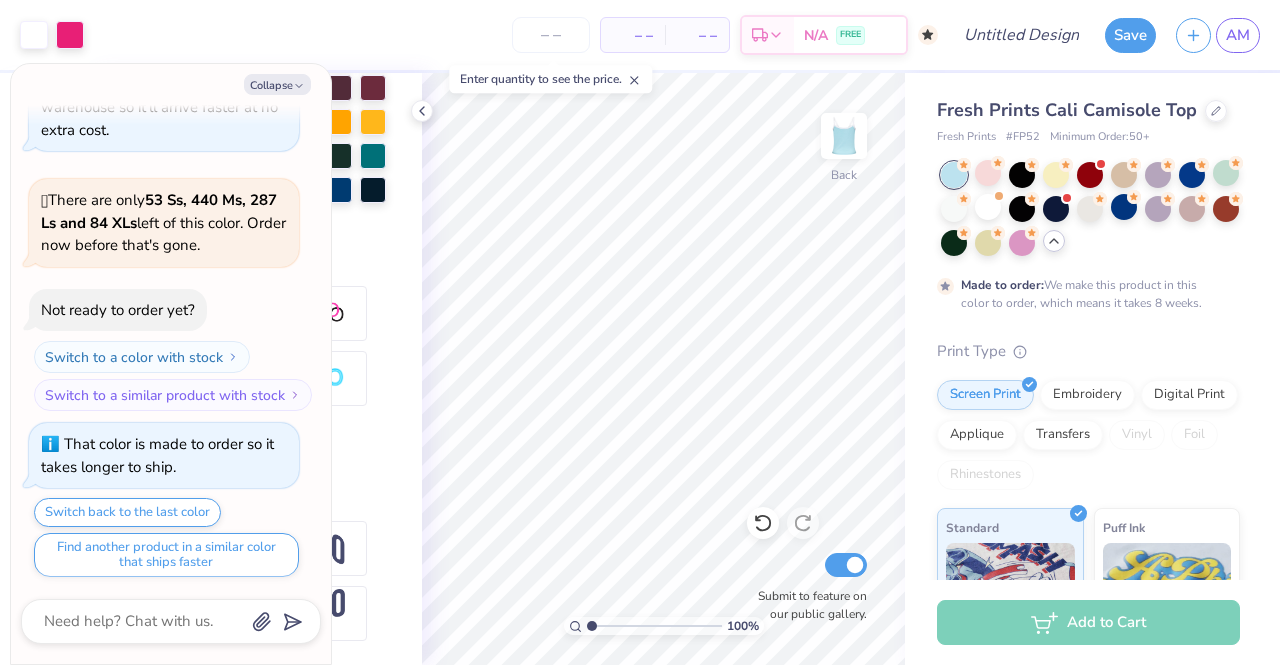 type on "x" 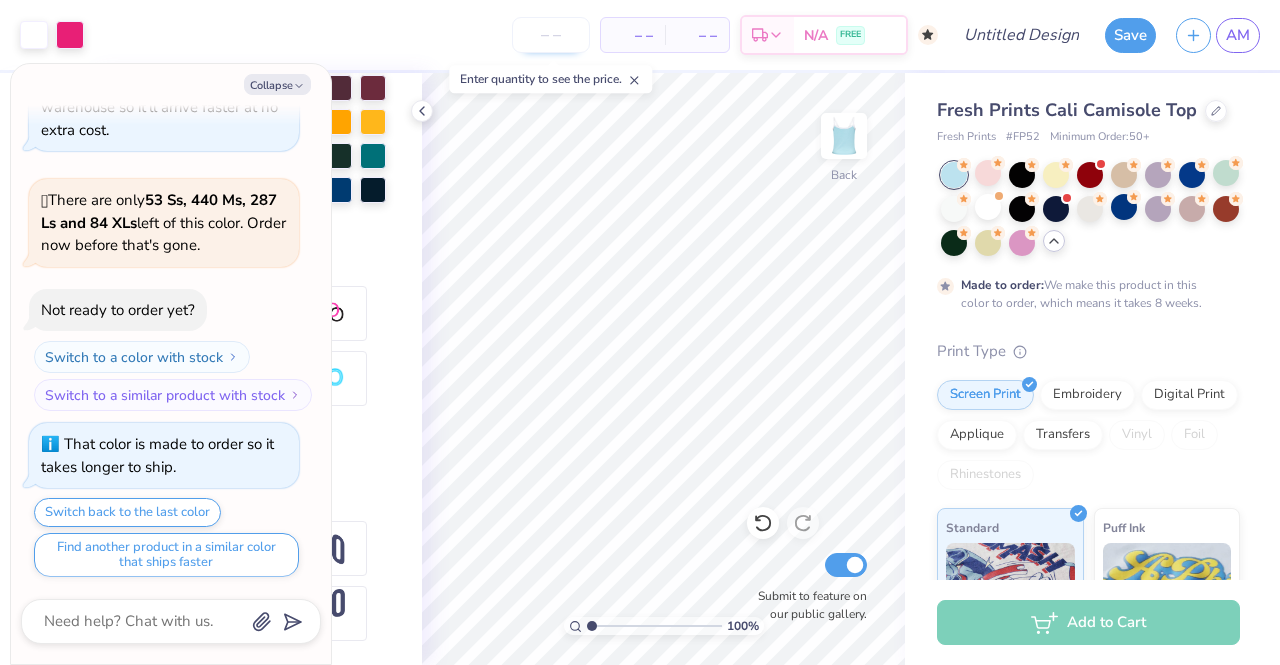 click at bounding box center [551, 35] 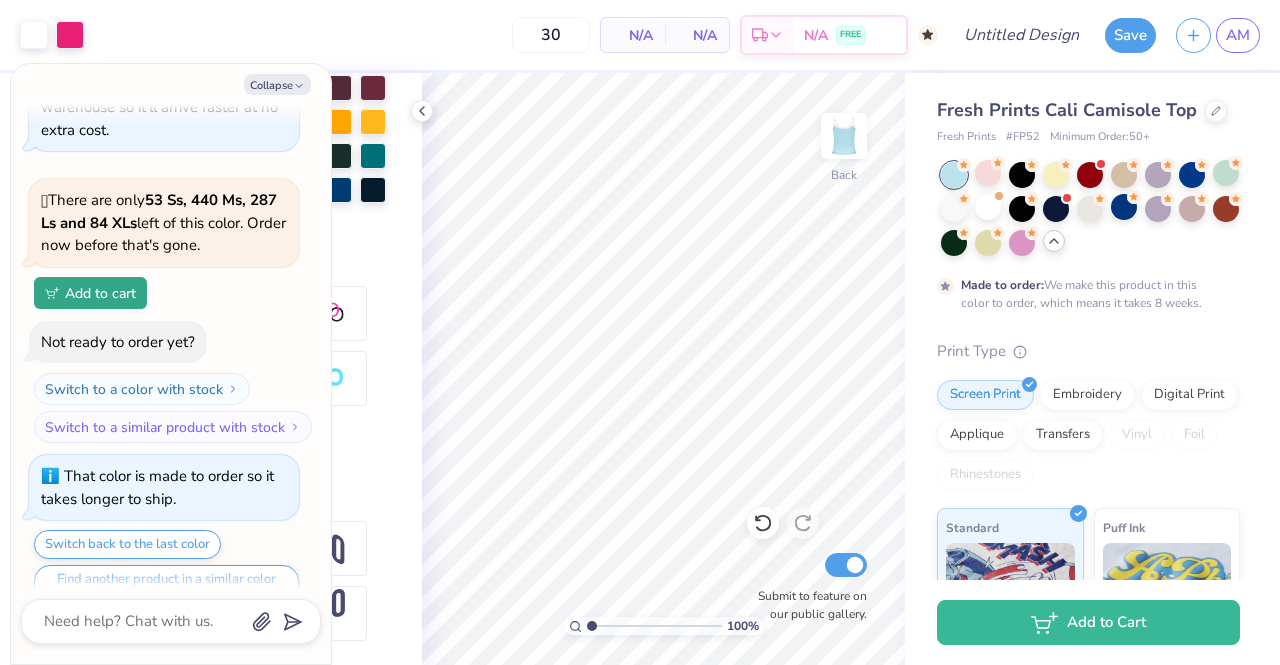 type on "50" 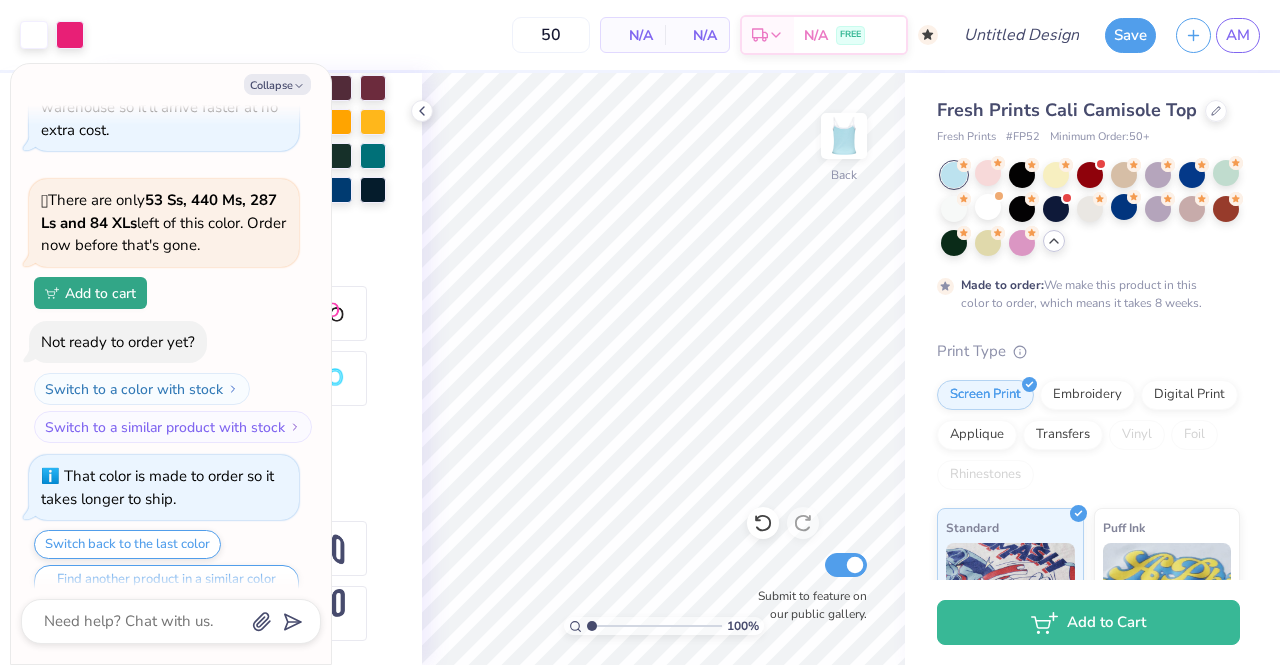 click on "50 N/A Per Item N/A Total Est.  Delivery N/A FREE" at bounding box center [516, 35] 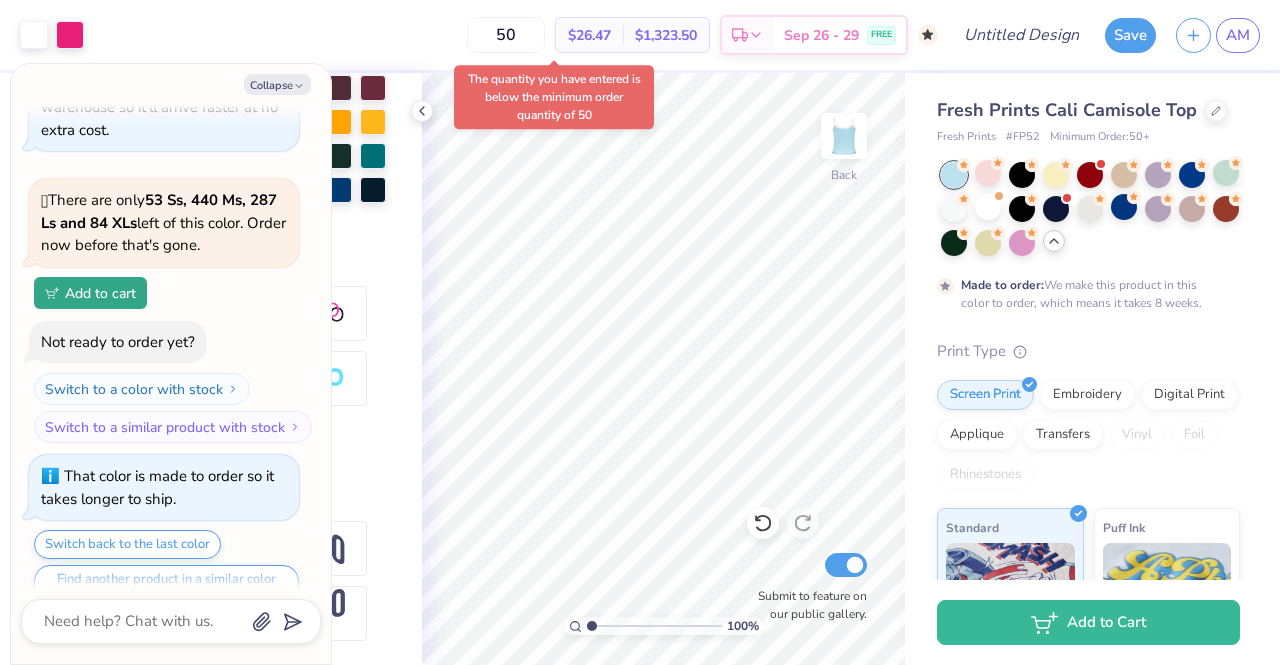 click on "50 $26.47 Per Item $1,323.50 Total Est.  Delivery Sep 26 - 29 FREE" at bounding box center (516, 35) 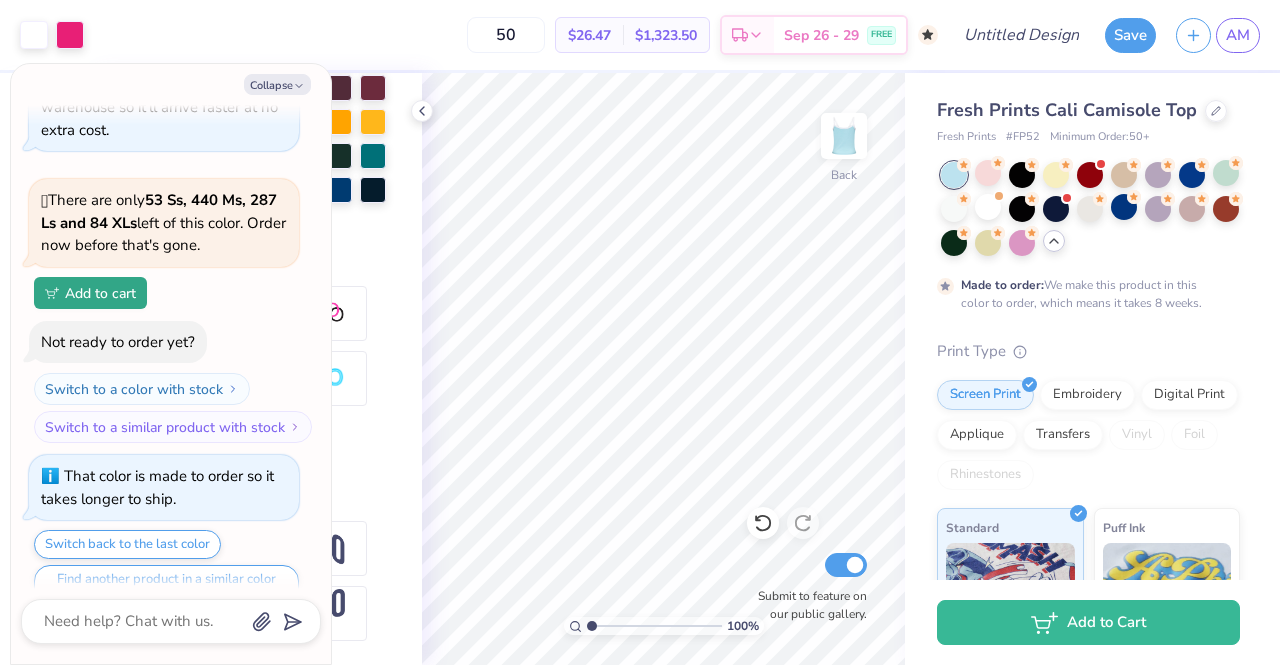 type on "x" 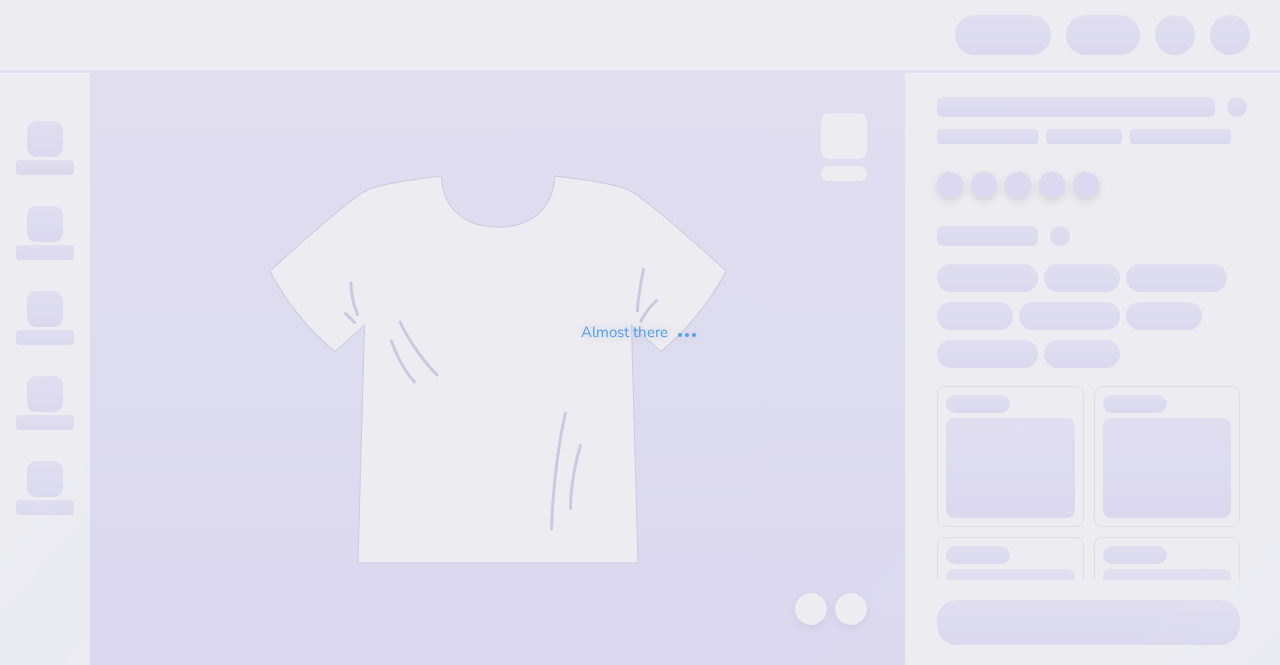 scroll, scrollTop: 0, scrollLeft: 0, axis: both 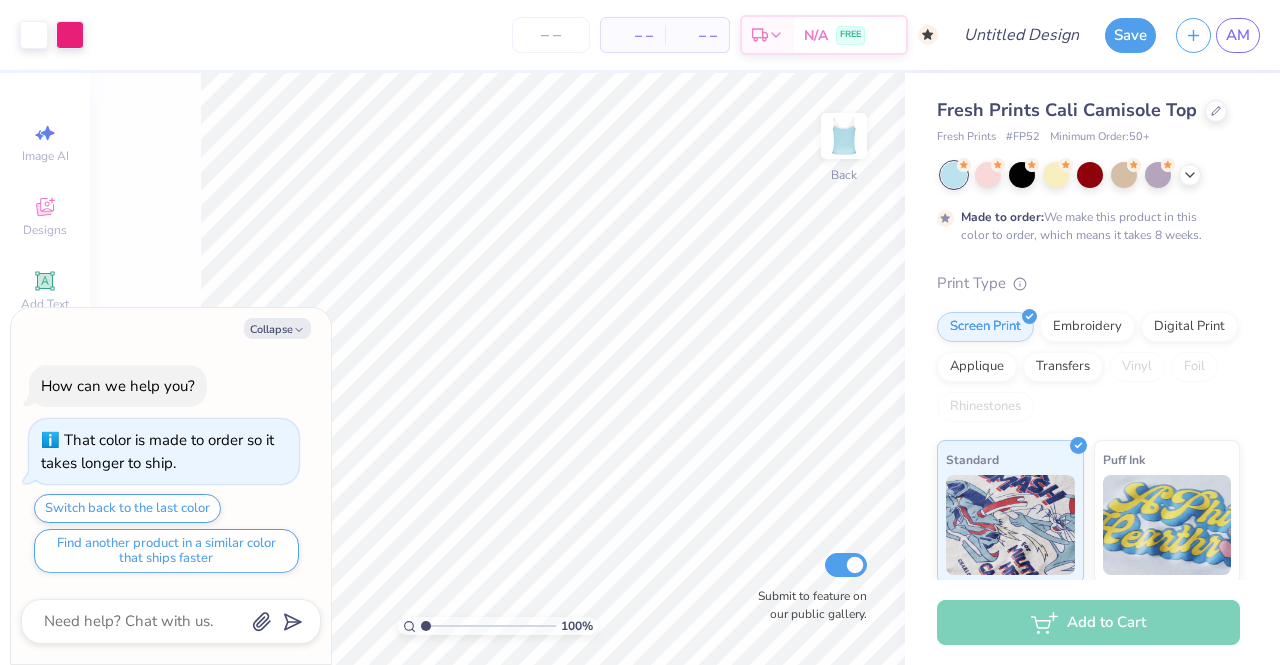 type on "x" 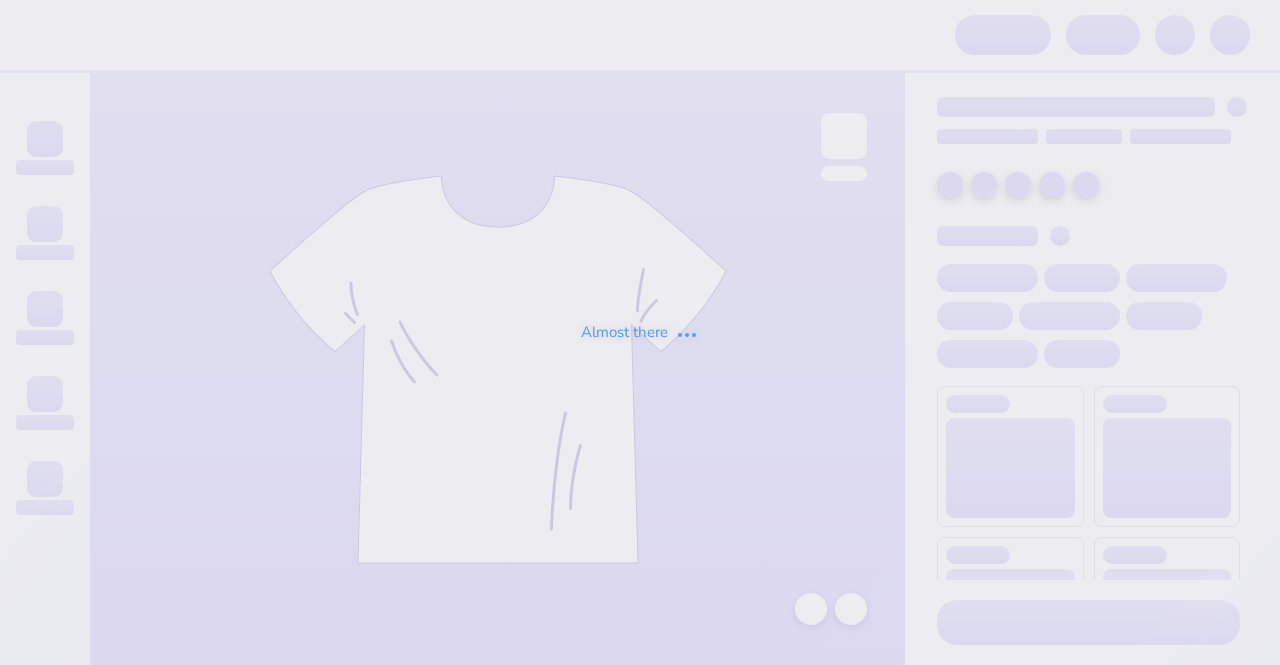 scroll, scrollTop: 0, scrollLeft: 0, axis: both 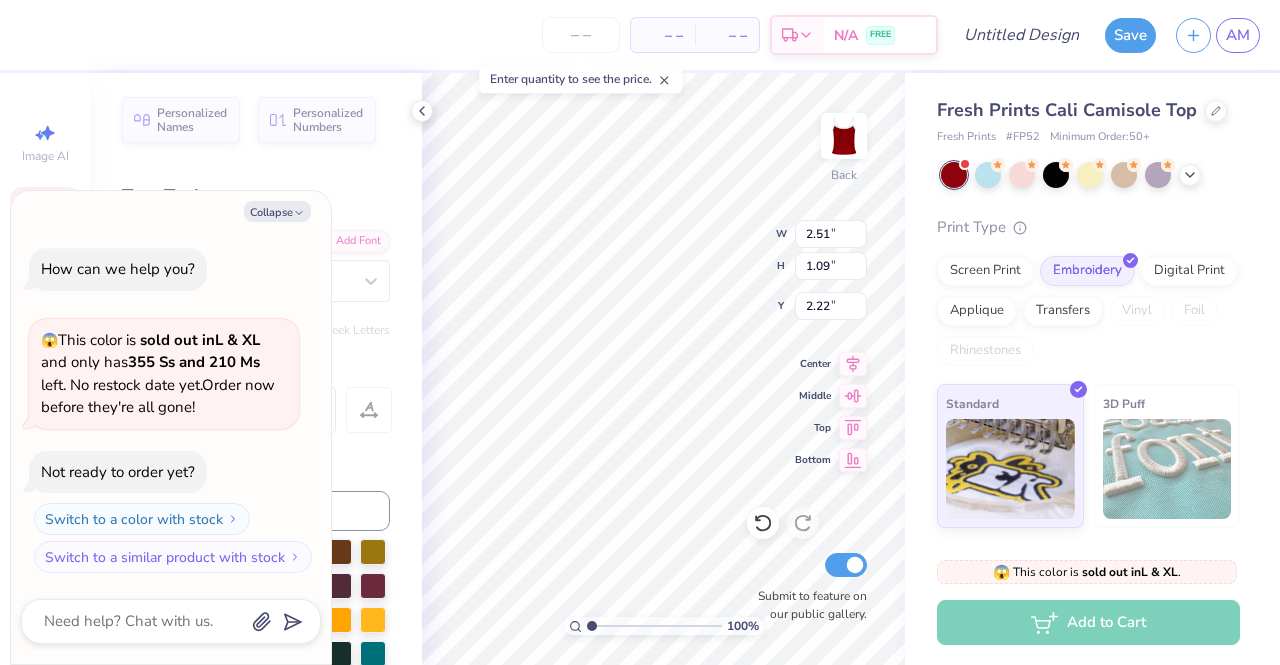 type on "x" 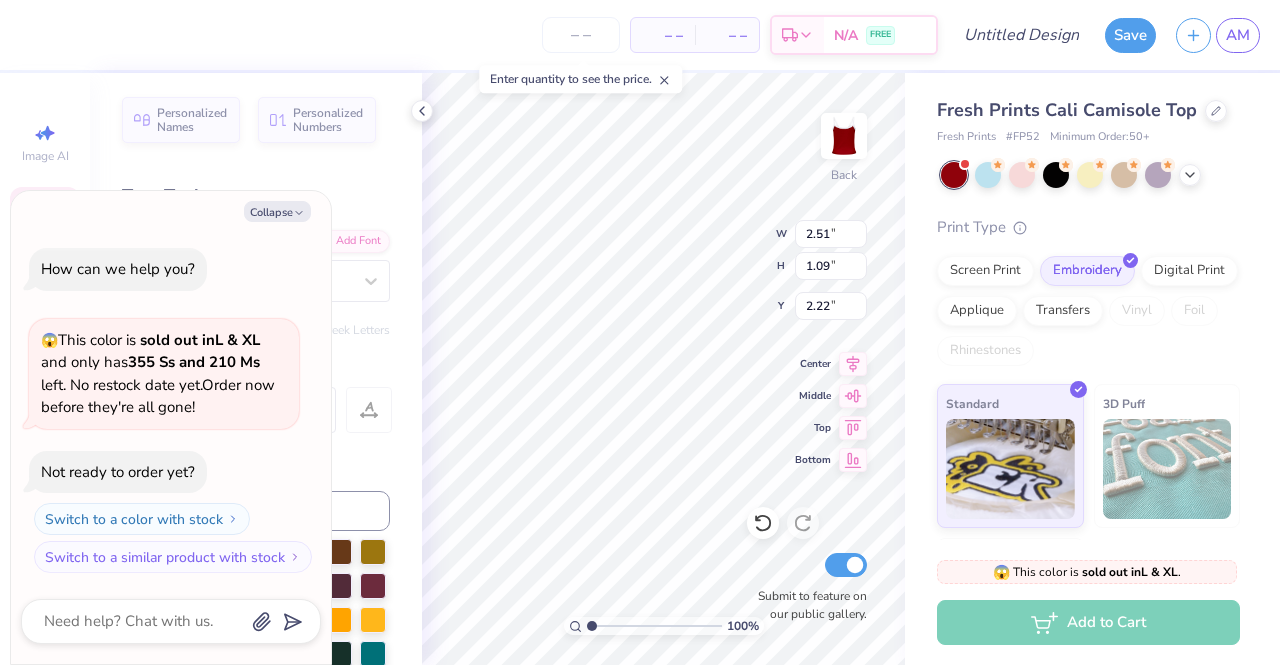 type on "x" 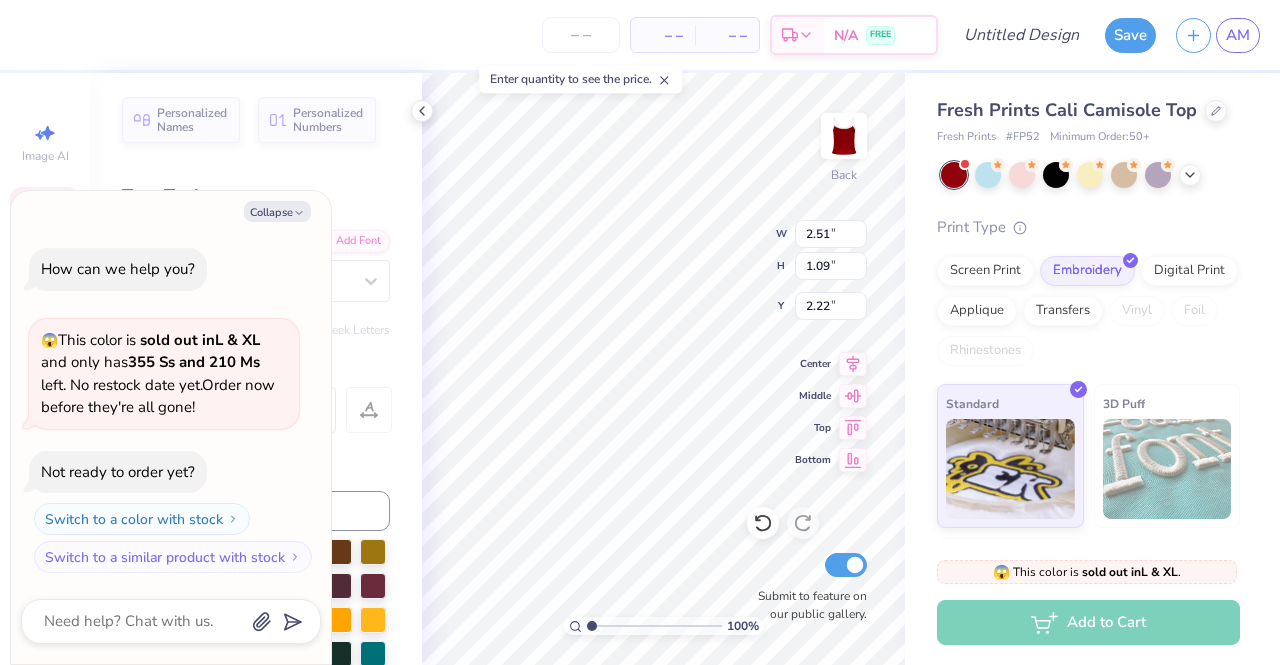 type on "h" 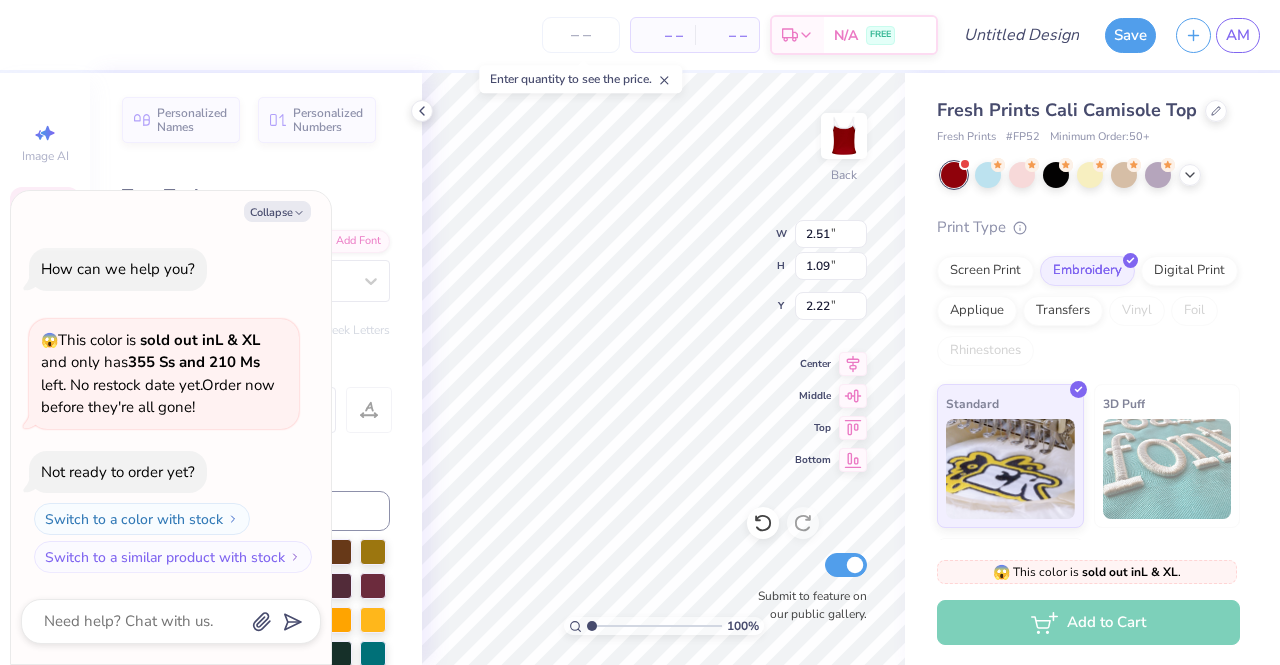 type on "x" 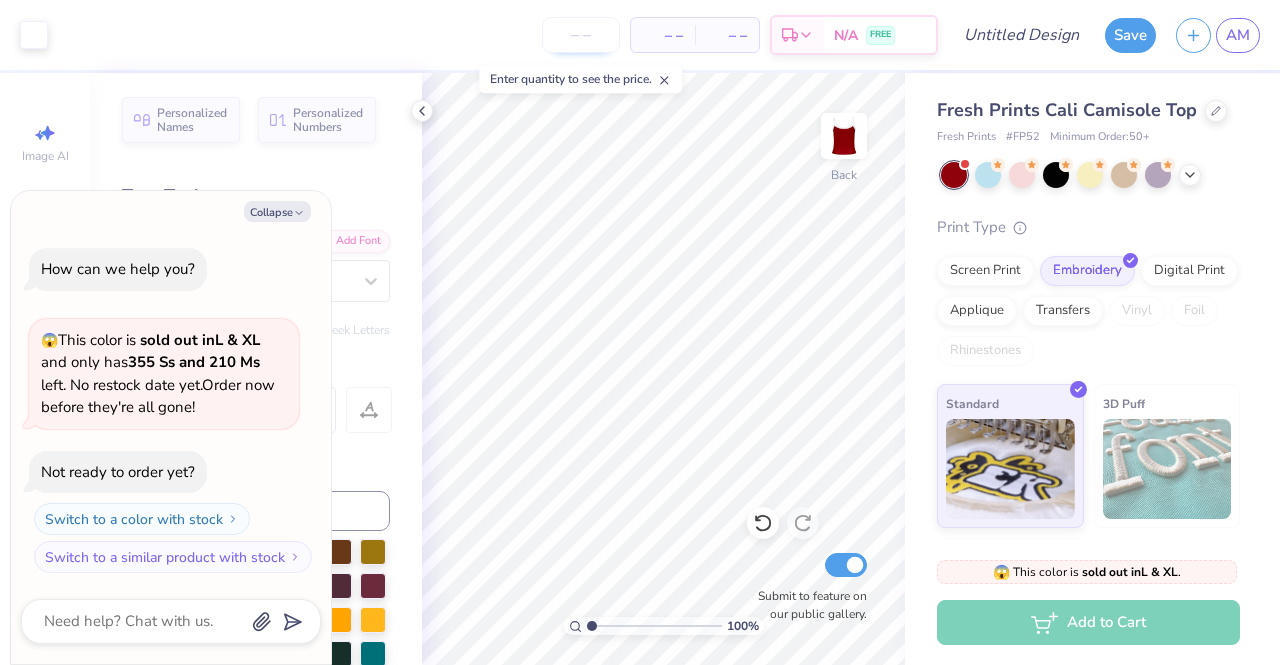 click at bounding box center [581, 35] 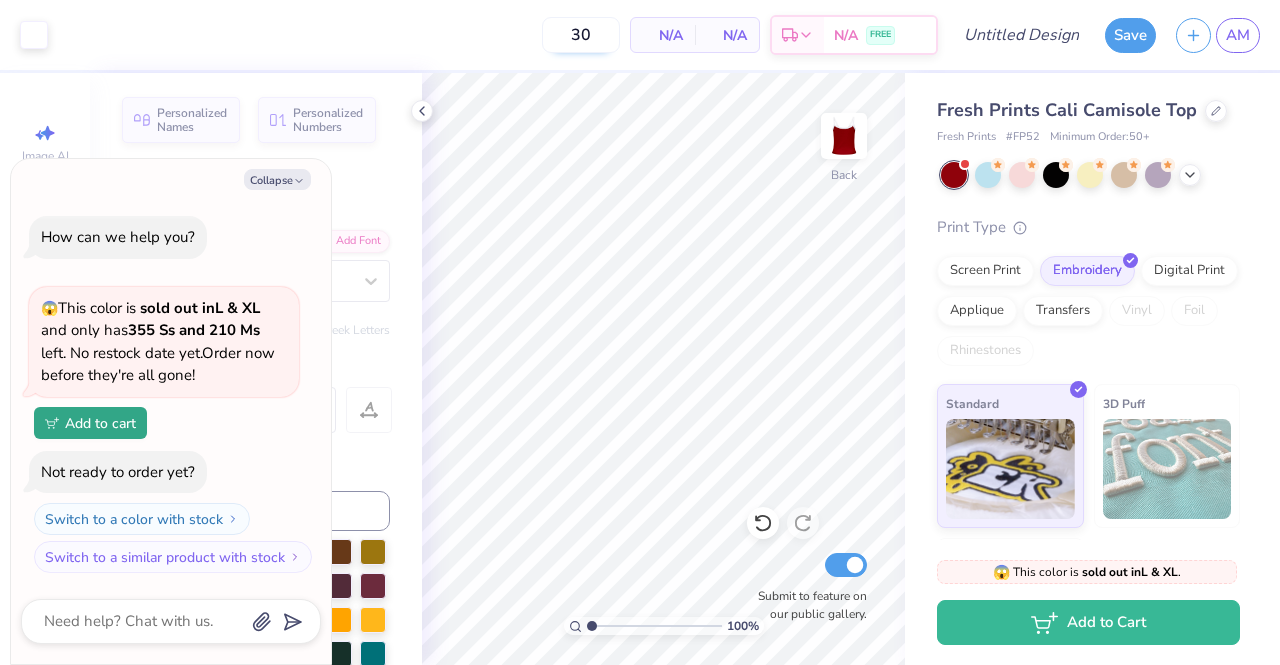 type on "3" 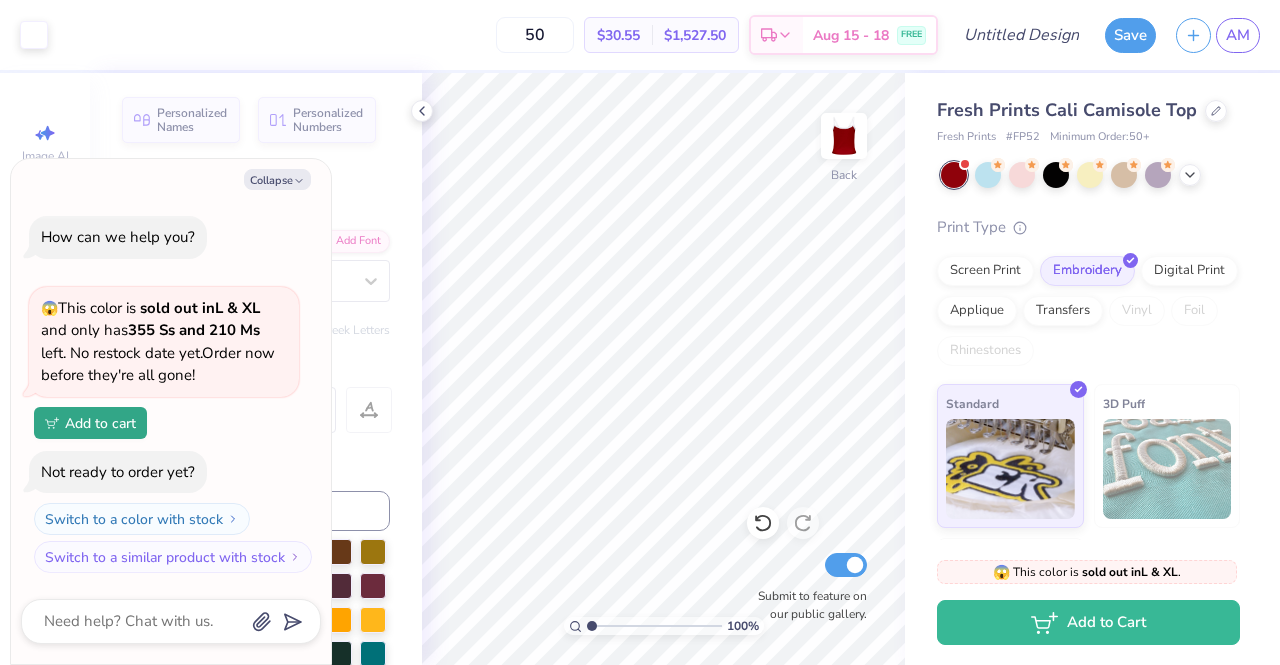 type on "50" 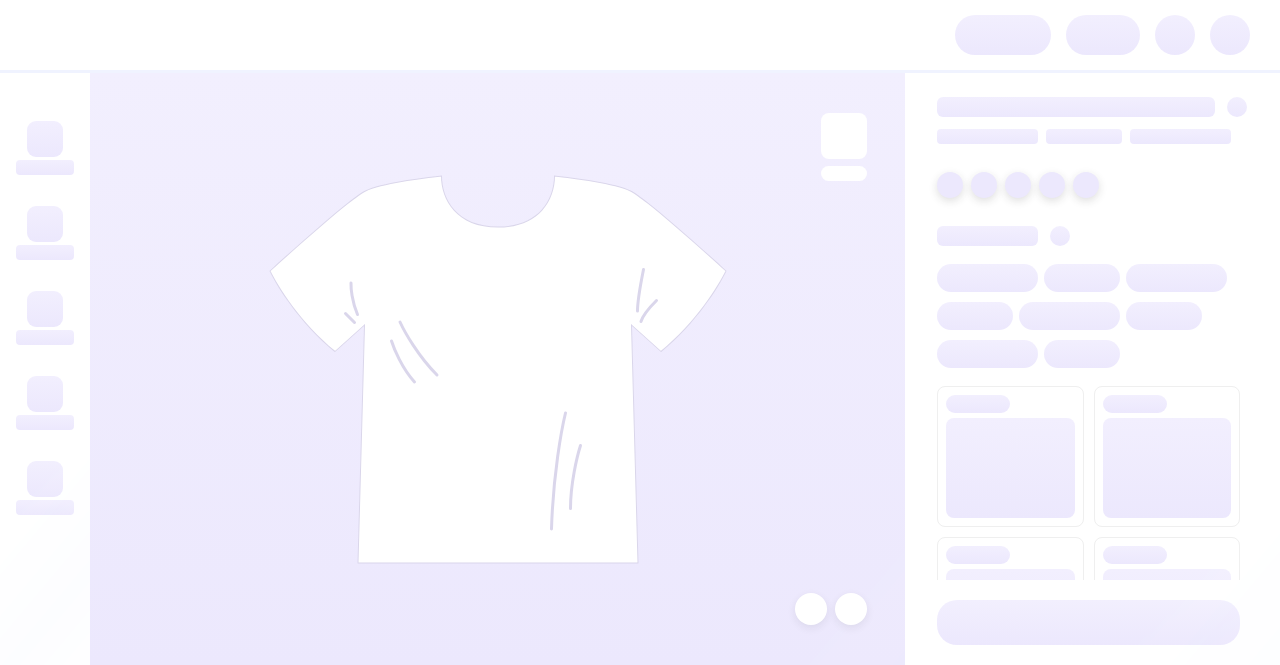 scroll, scrollTop: 0, scrollLeft: 0, axis: both 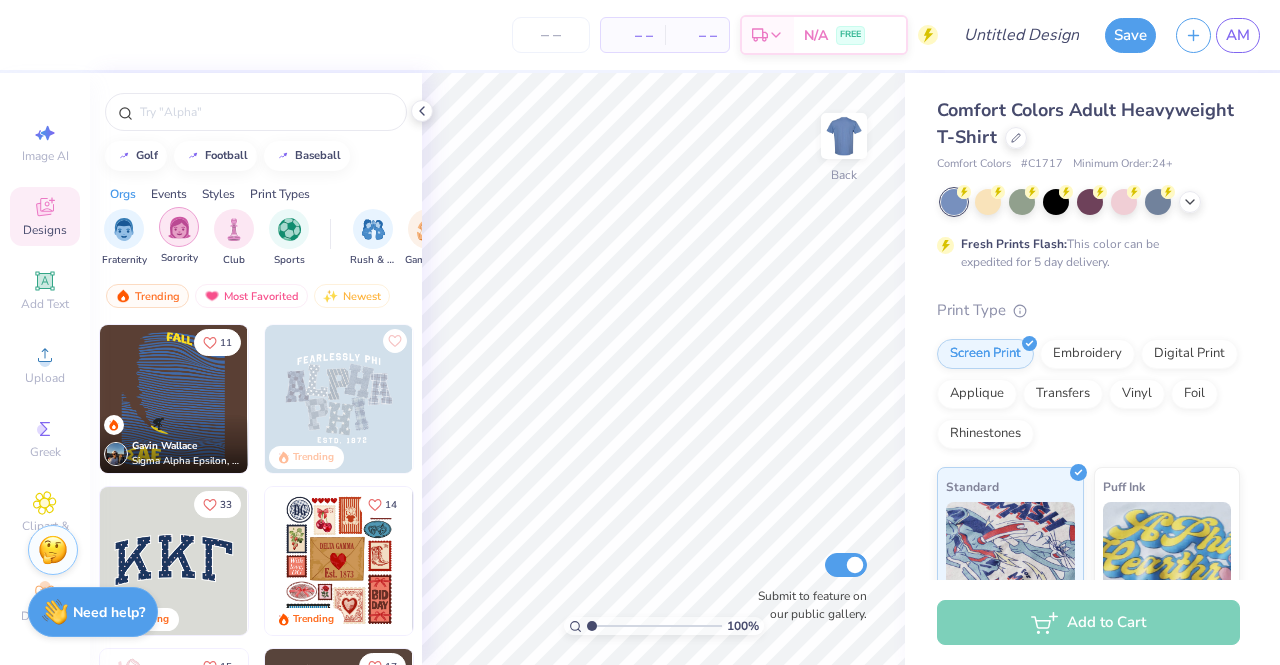 click at bounding box center [179, 227] 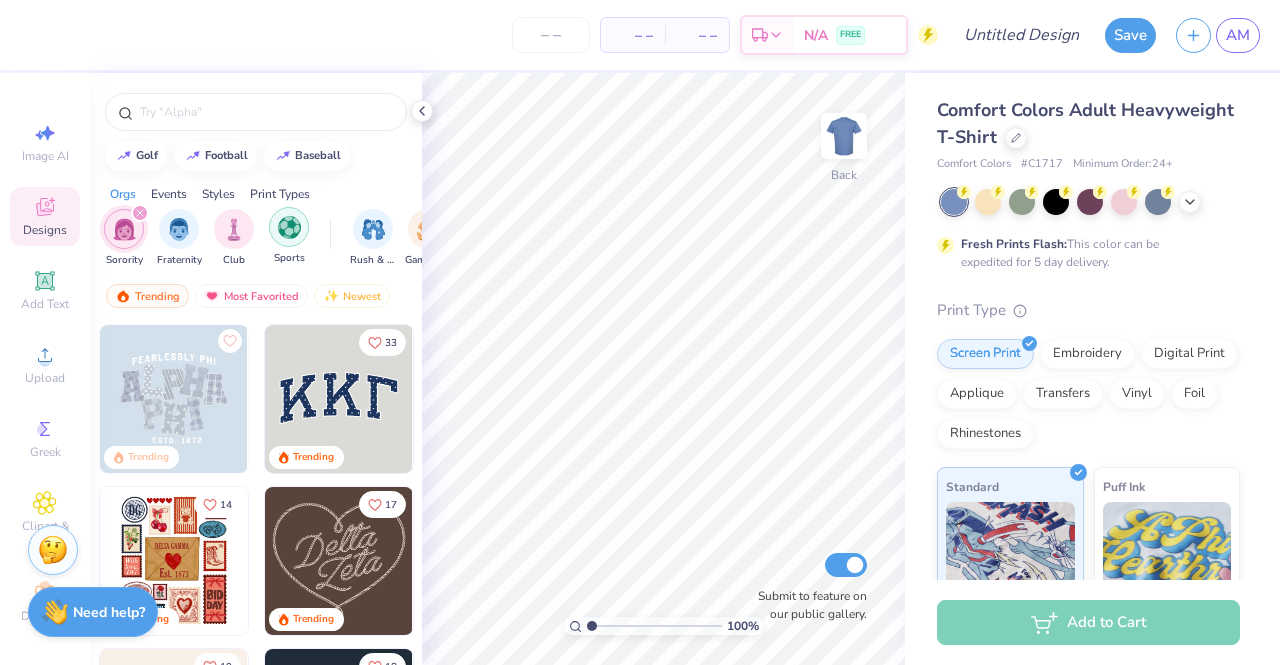 click at bounding box center (289, 227) 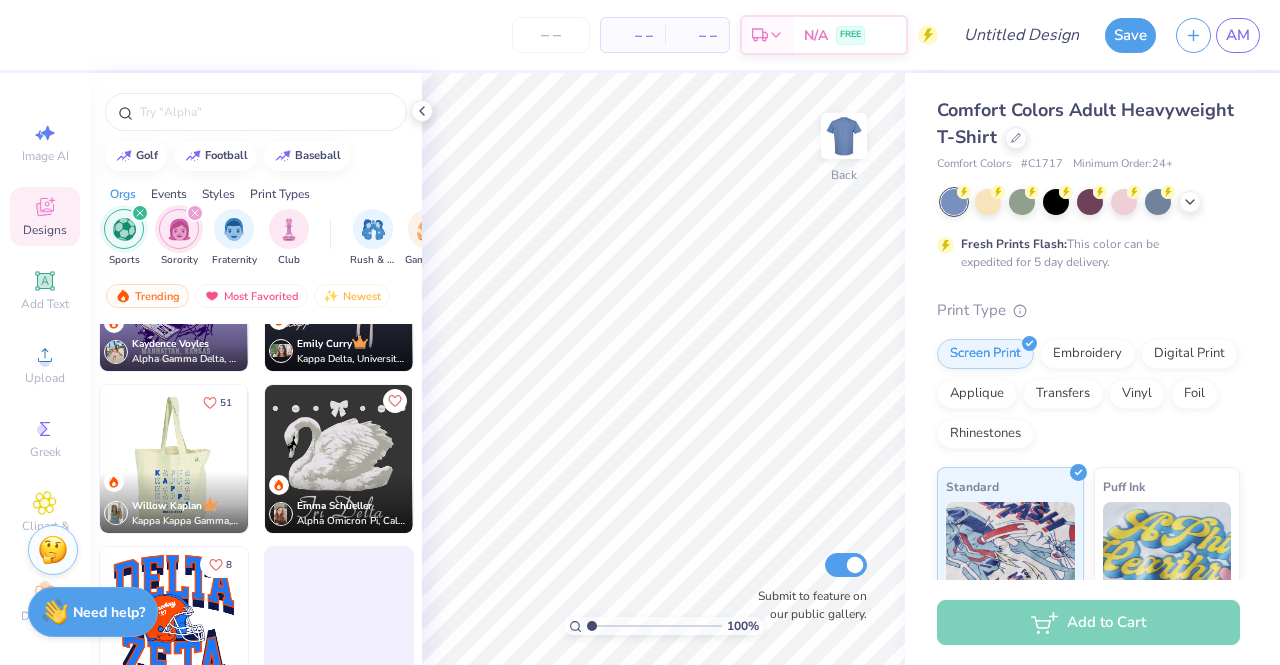 scroll, scrollTop: 5635, scrollLeft: 0, axis: vertical 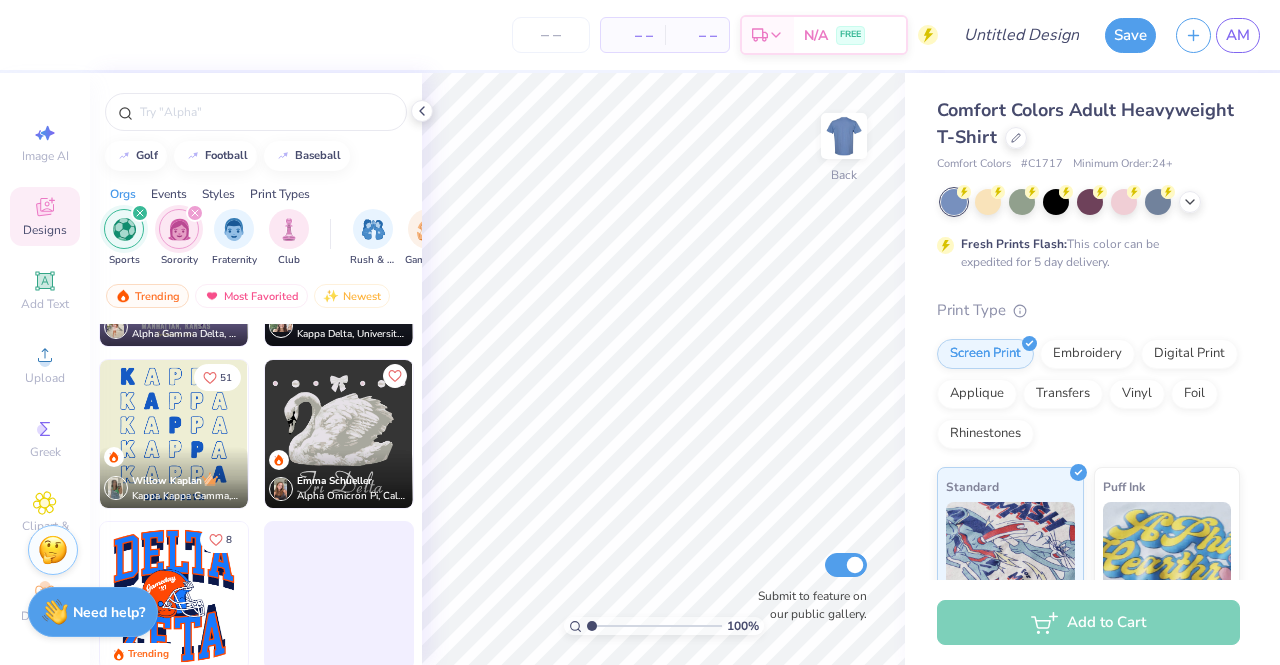 click on "[FIRST] [LAST] [ORGANIZATION], [UNIVERSITY]" at bounding box center (174, 477) 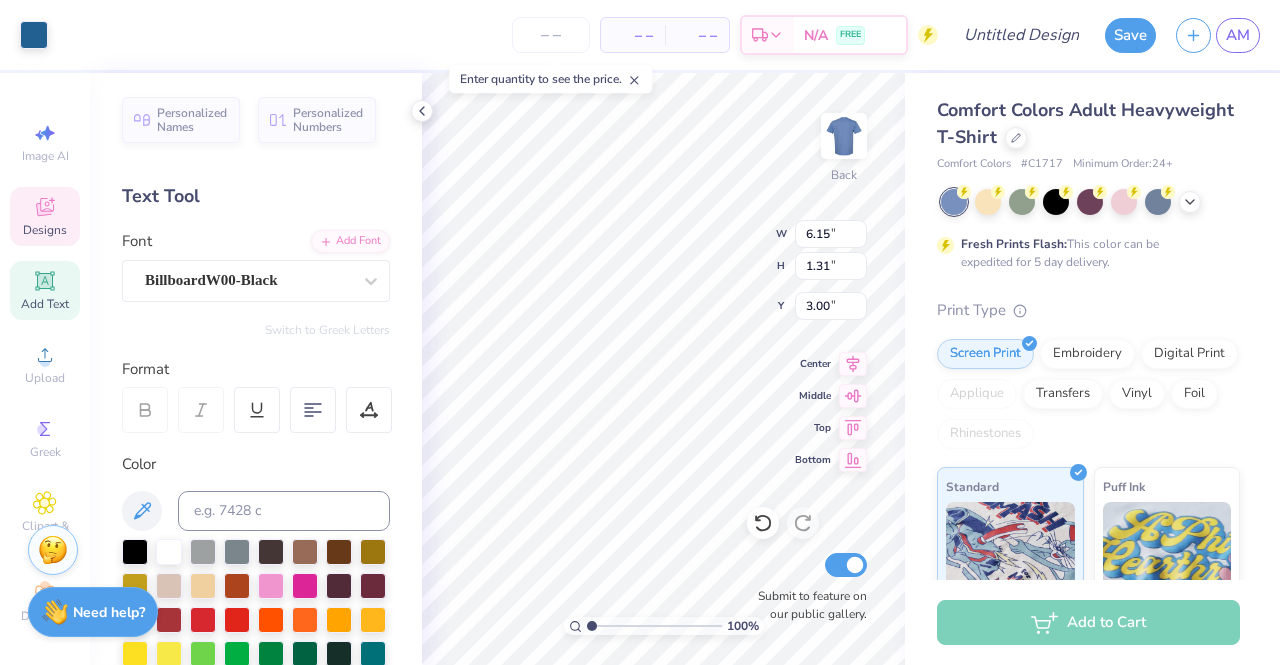 scroll, scrollTop: 16, scrollLeft: 2, axis: both 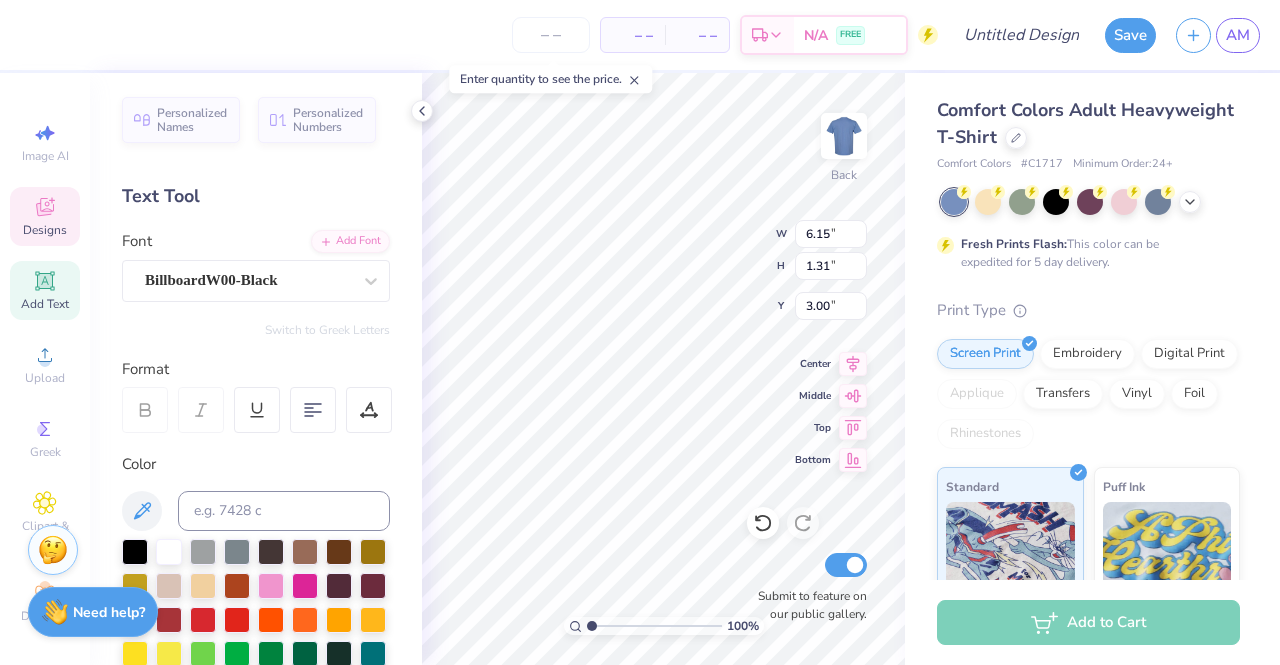 click 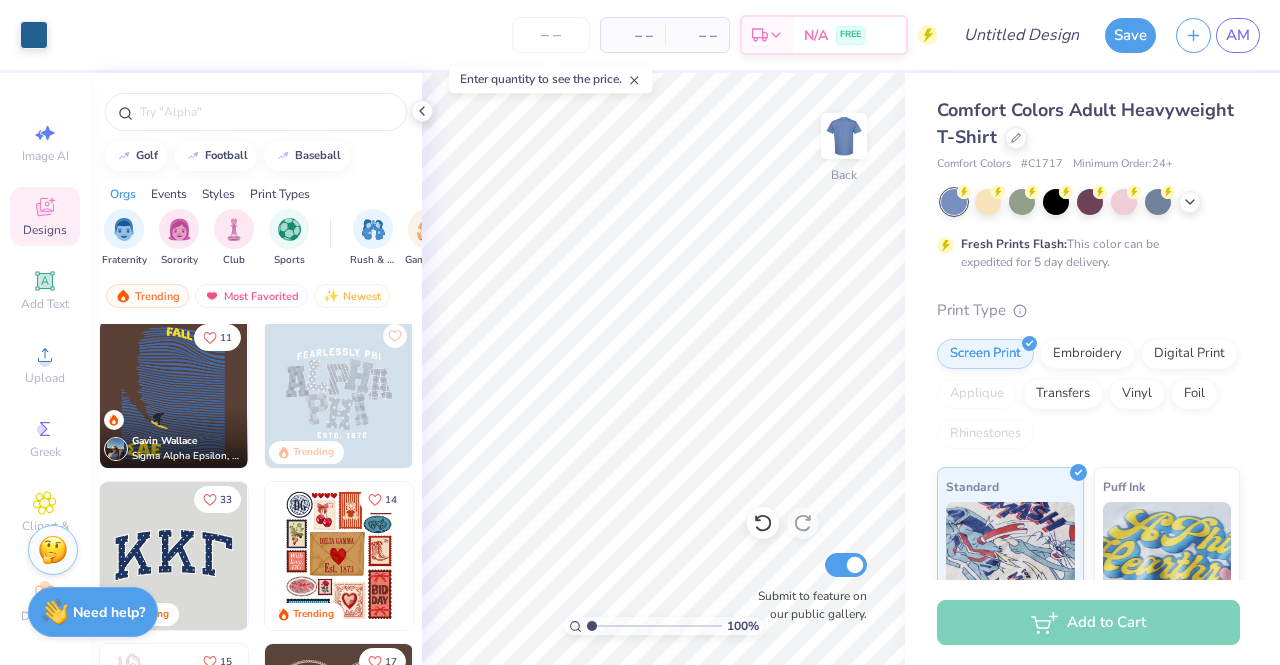 scroll, scrollTop: 6, scrollLeft: 0, axis: vertical 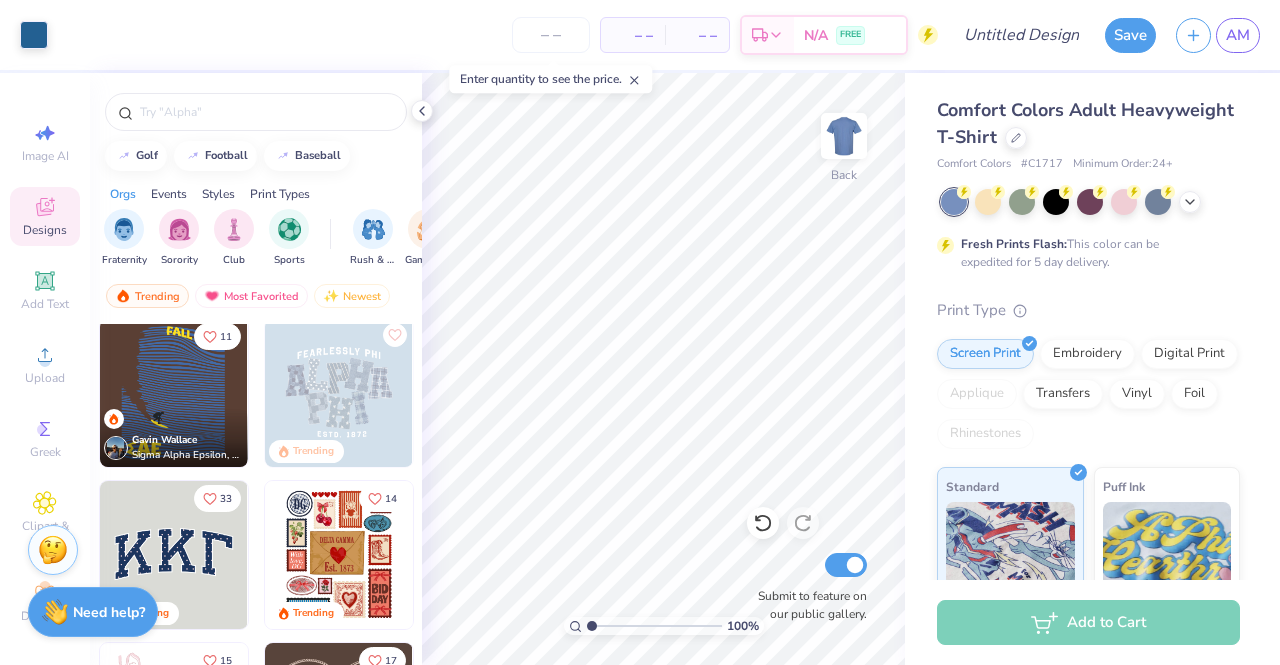 click on "Trending Most Favorited Newest" at bounding box center [256, 301] 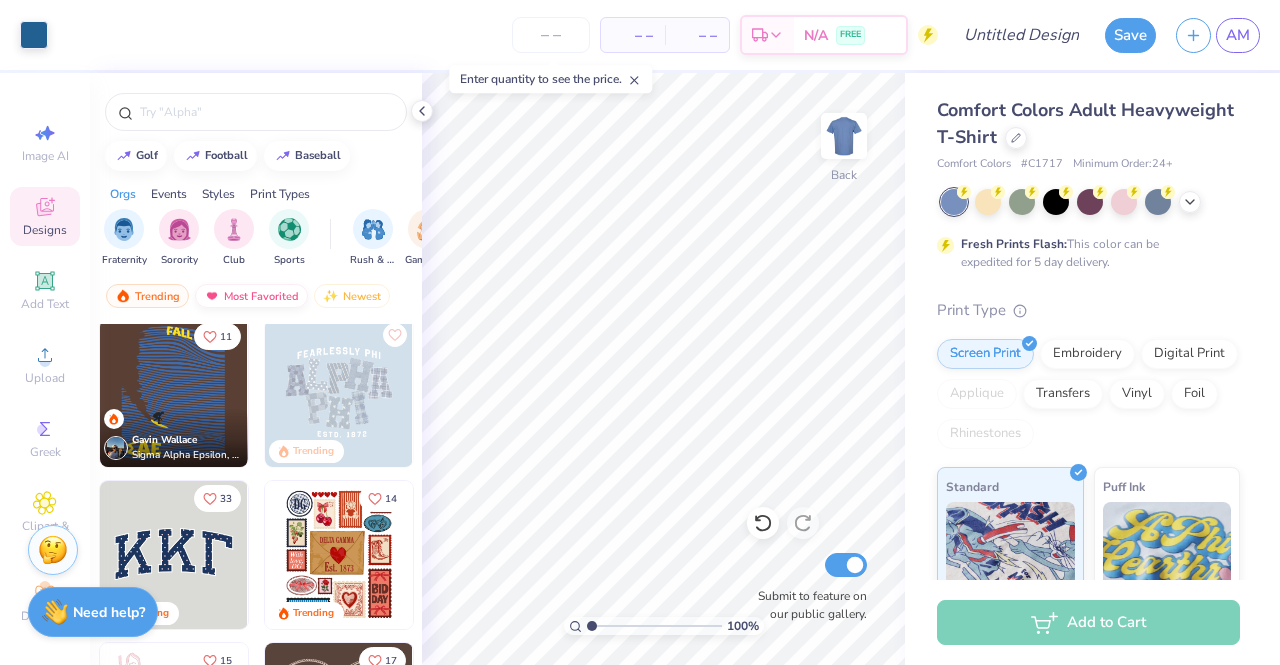 click at bounding box center [212, 296] 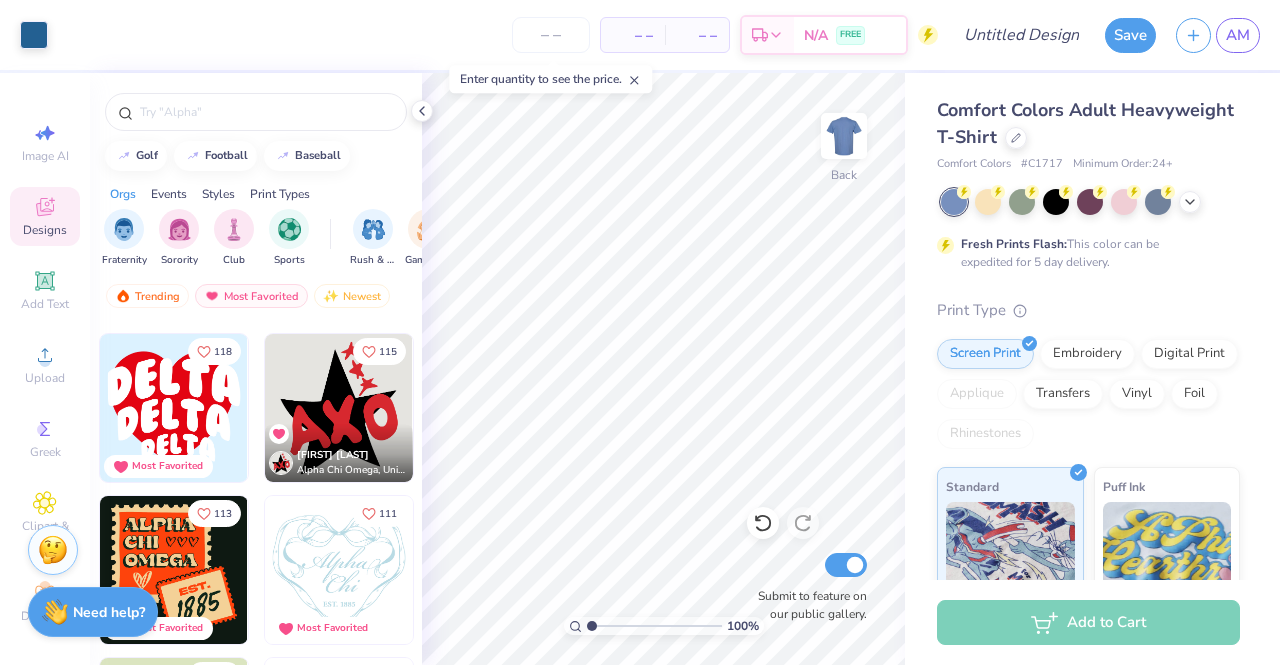 scroll, scrollTop: 1452, scrollLeft: 0, axis: vertical 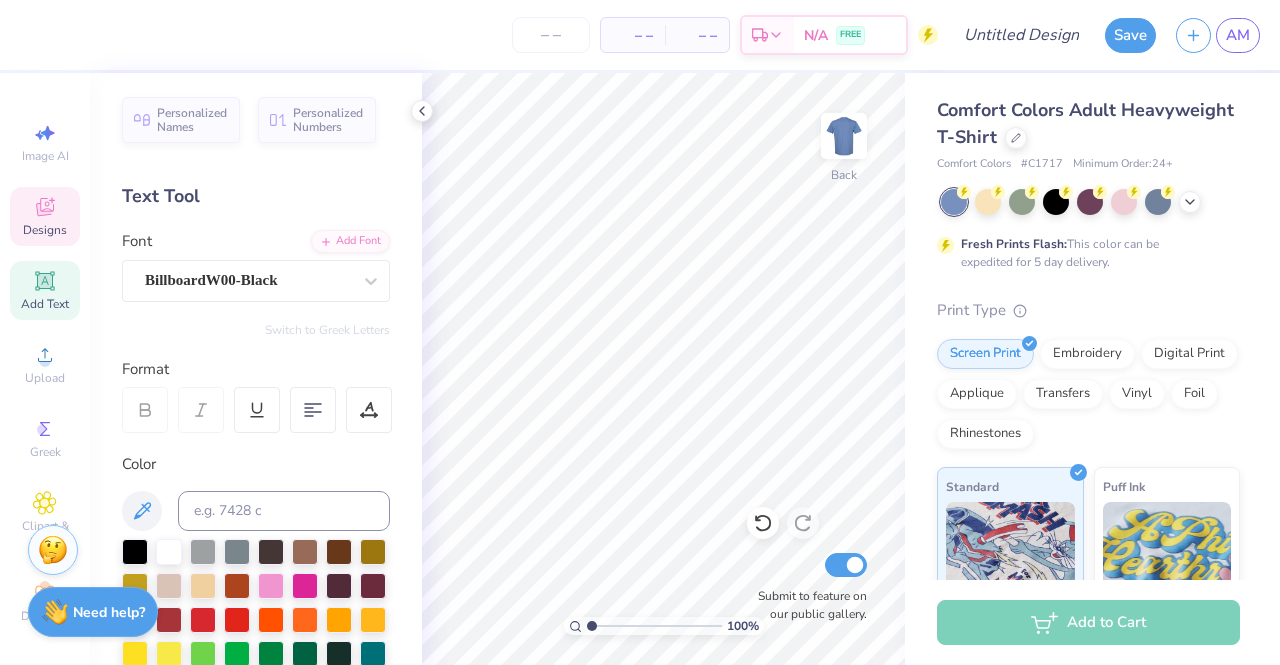 click on "Designs" at bounding box center (45, 216) 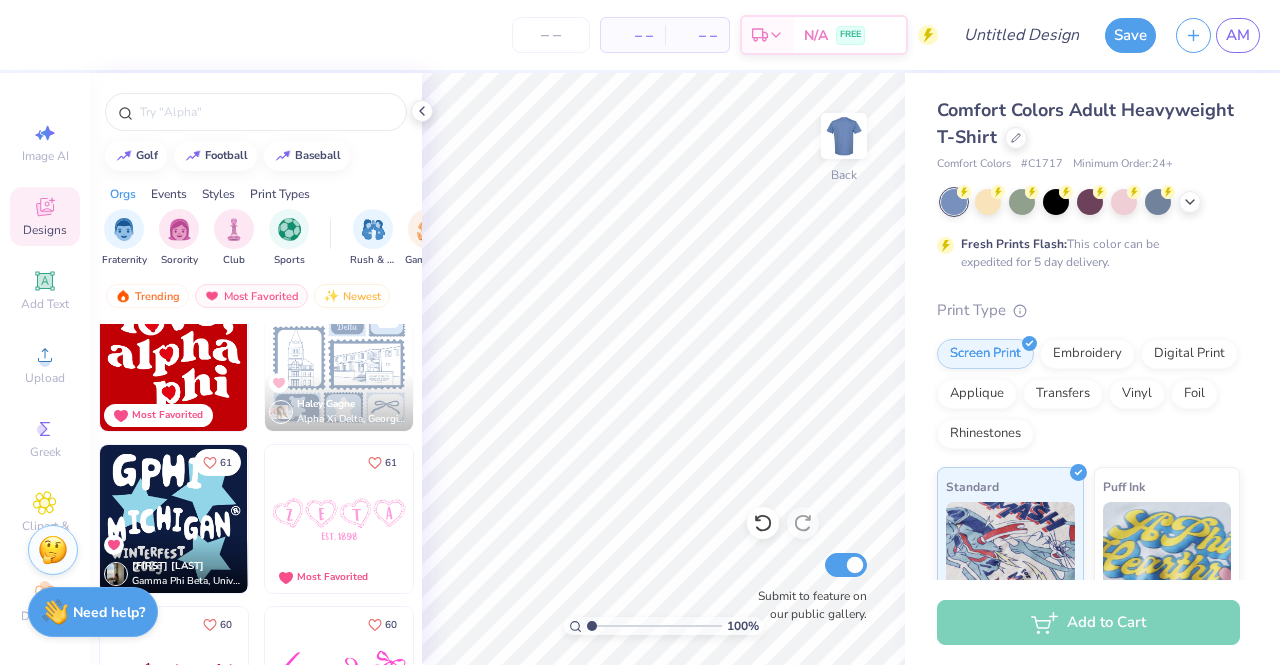 scroll, scrollTop: 5227, scrollLeft: 0, axis: vertical 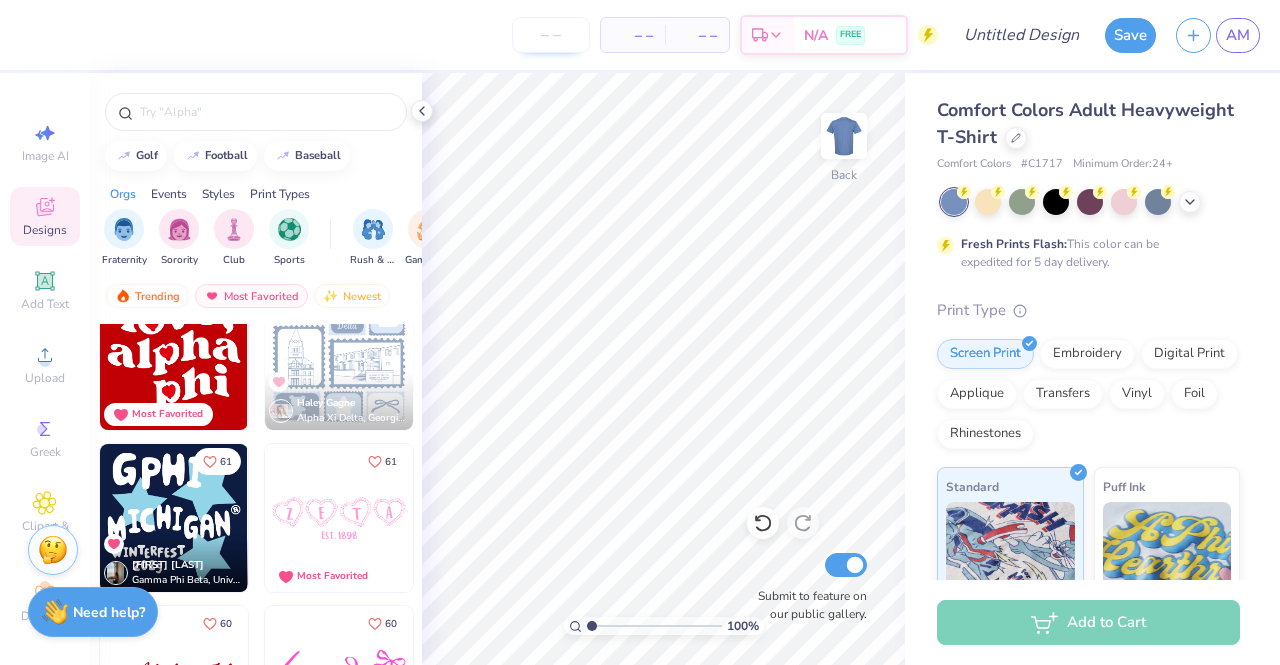 click at bounding box center [551, 35] 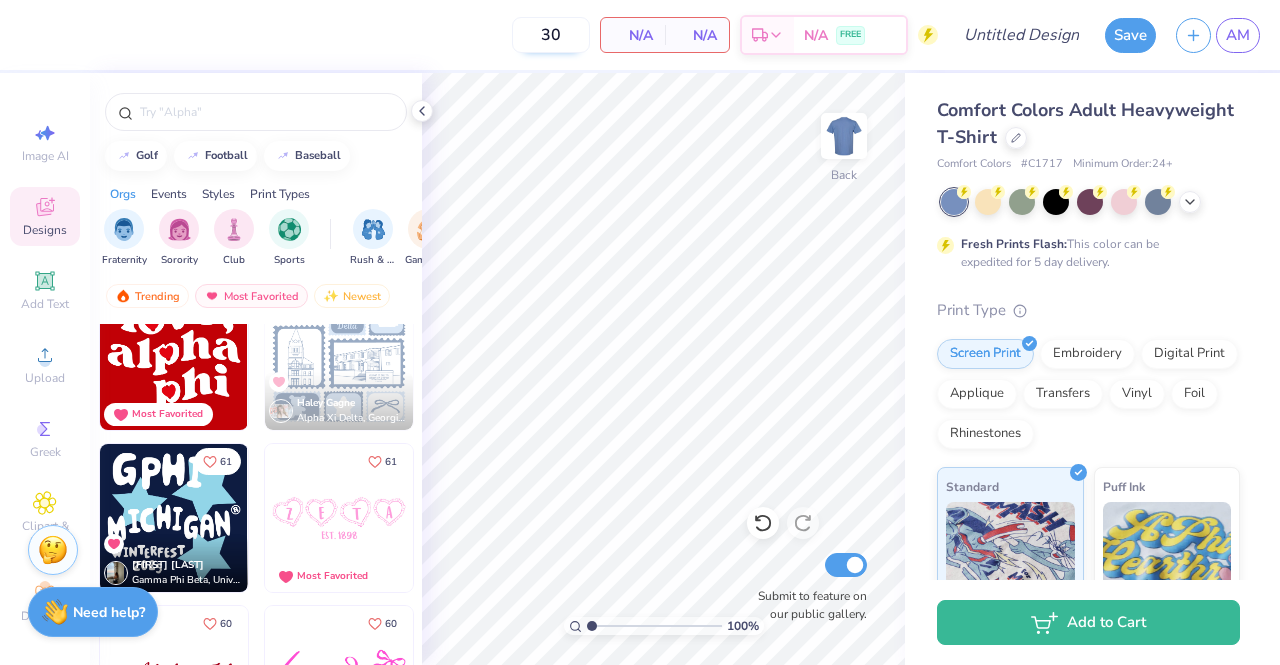 type on "3" 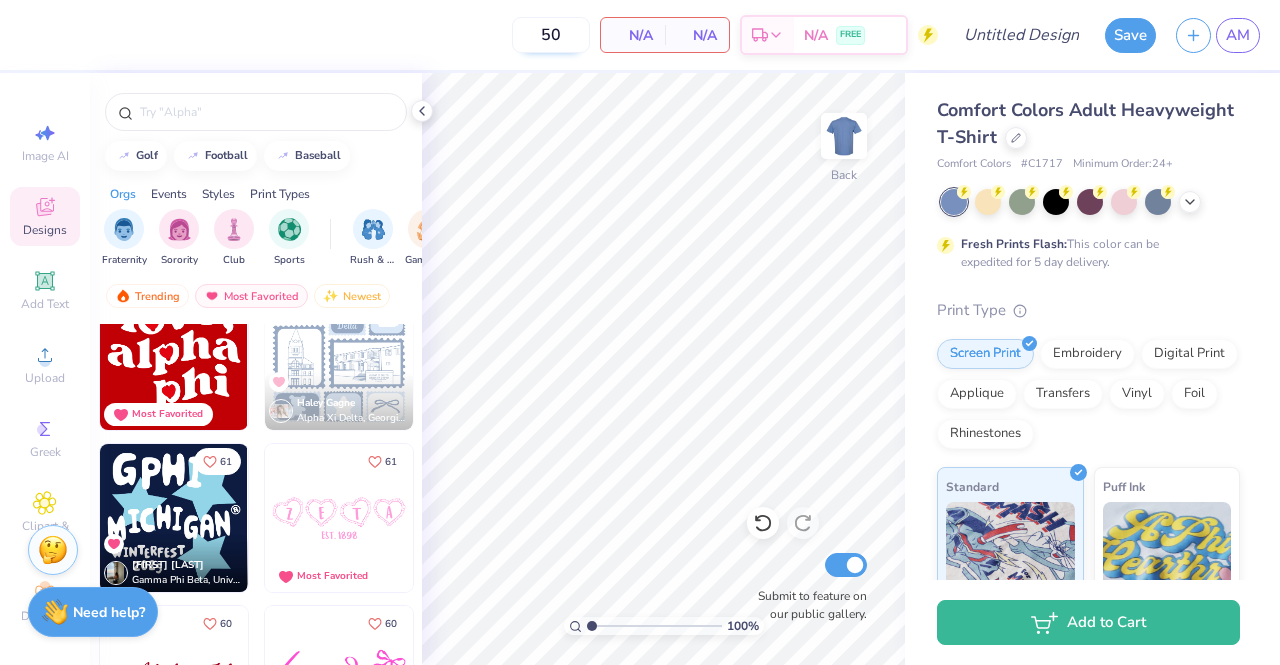 type on "50" 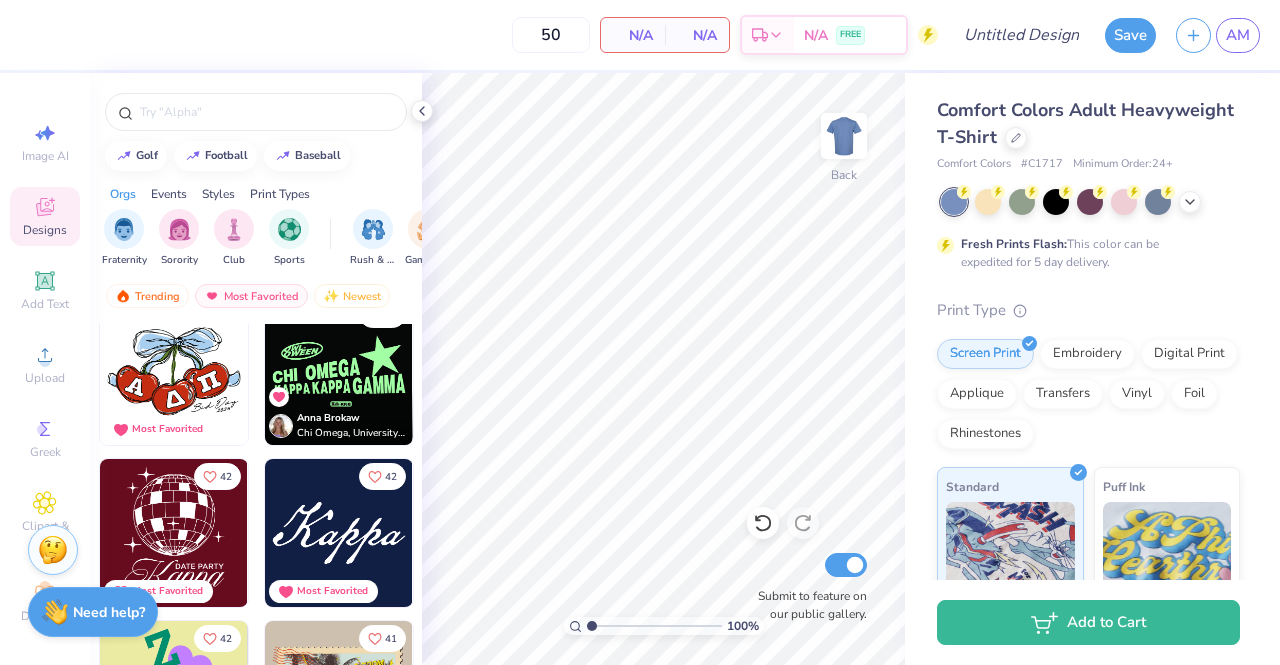 scroll, scrollTop: 9443, scrollLeft: 0, axis: vertical 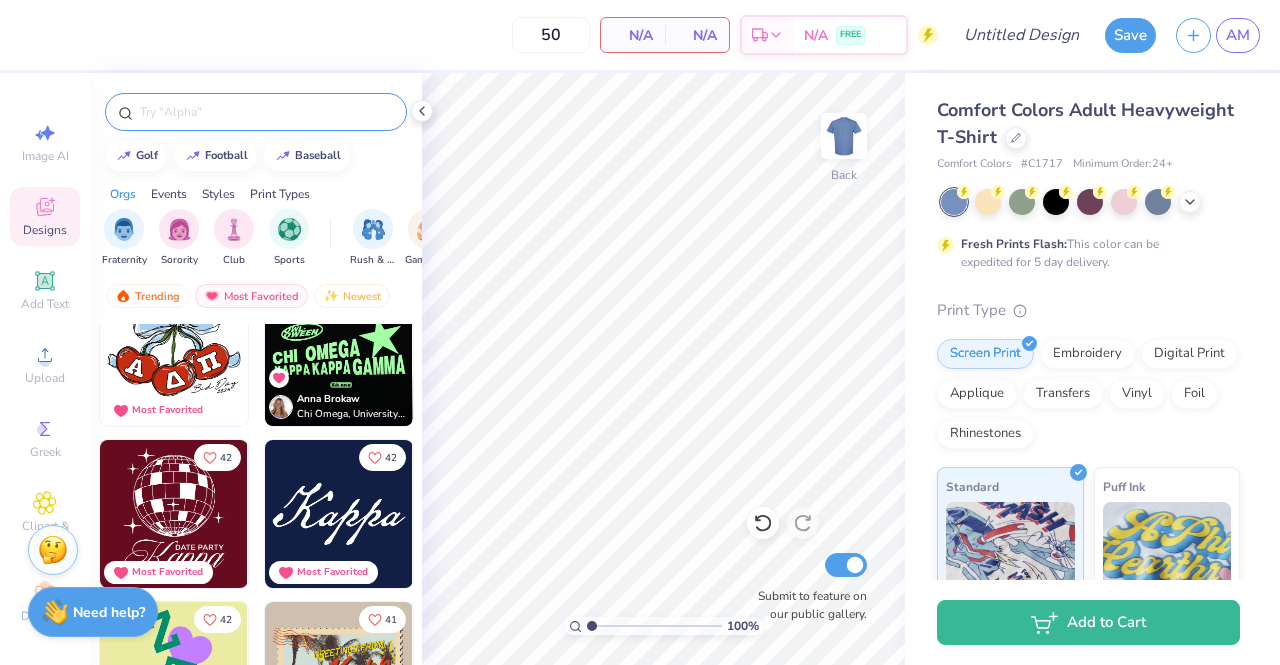 click at bounding box center [266, 112] 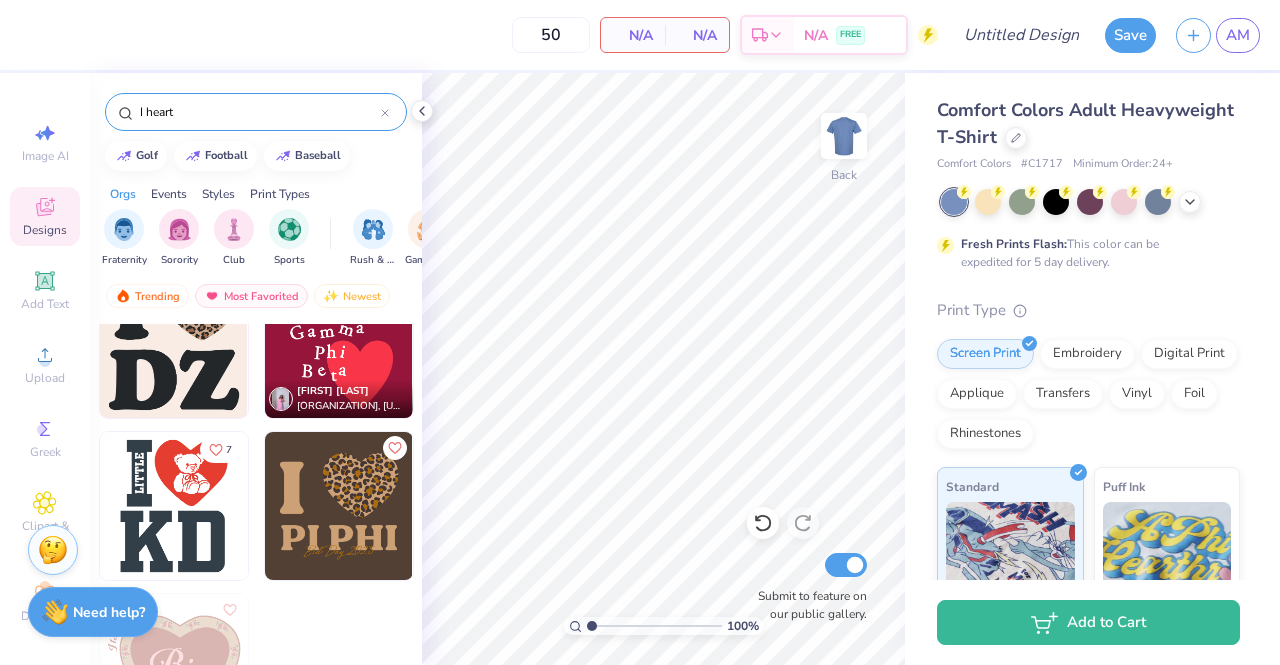 scroll, scrollTop: 394, scrollLeft: 0, axis: vertical 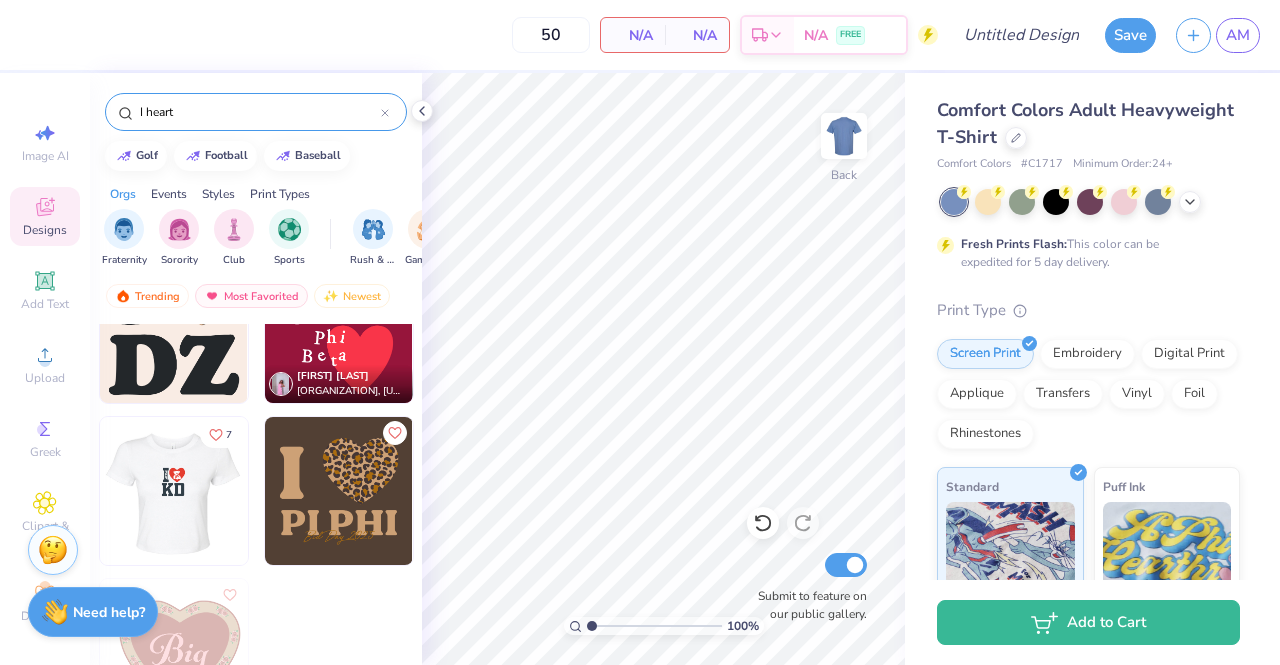 type on "I heart" 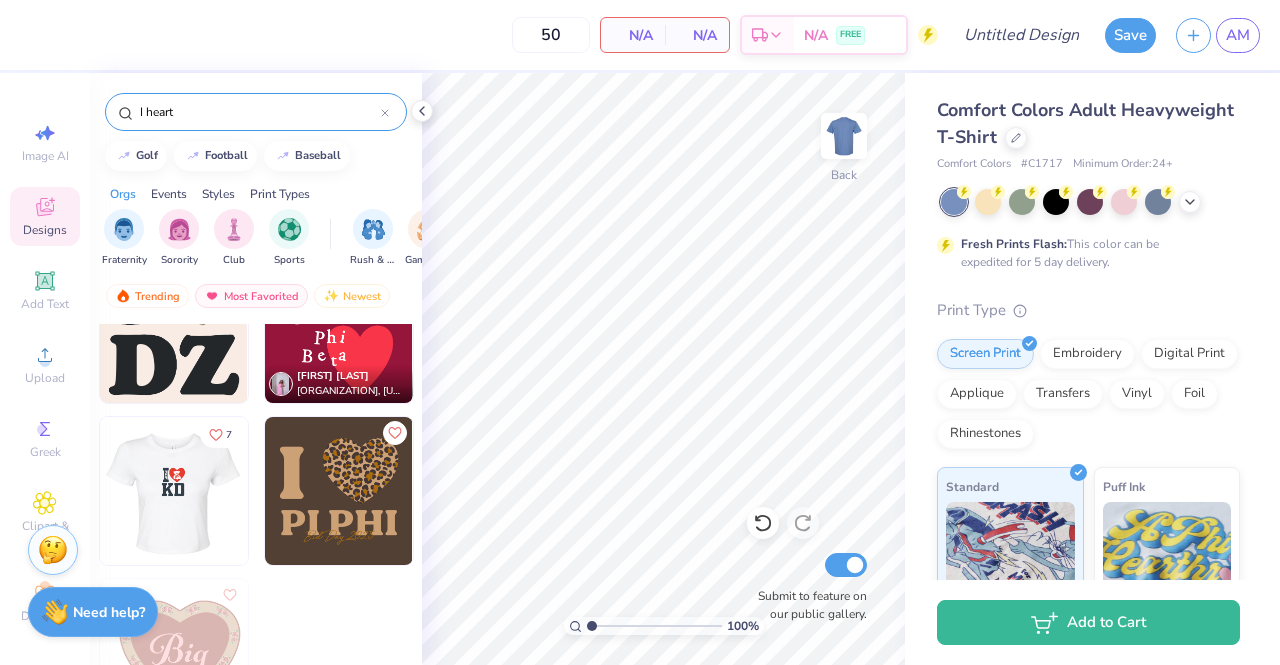 click at bounding box center [173, 491] 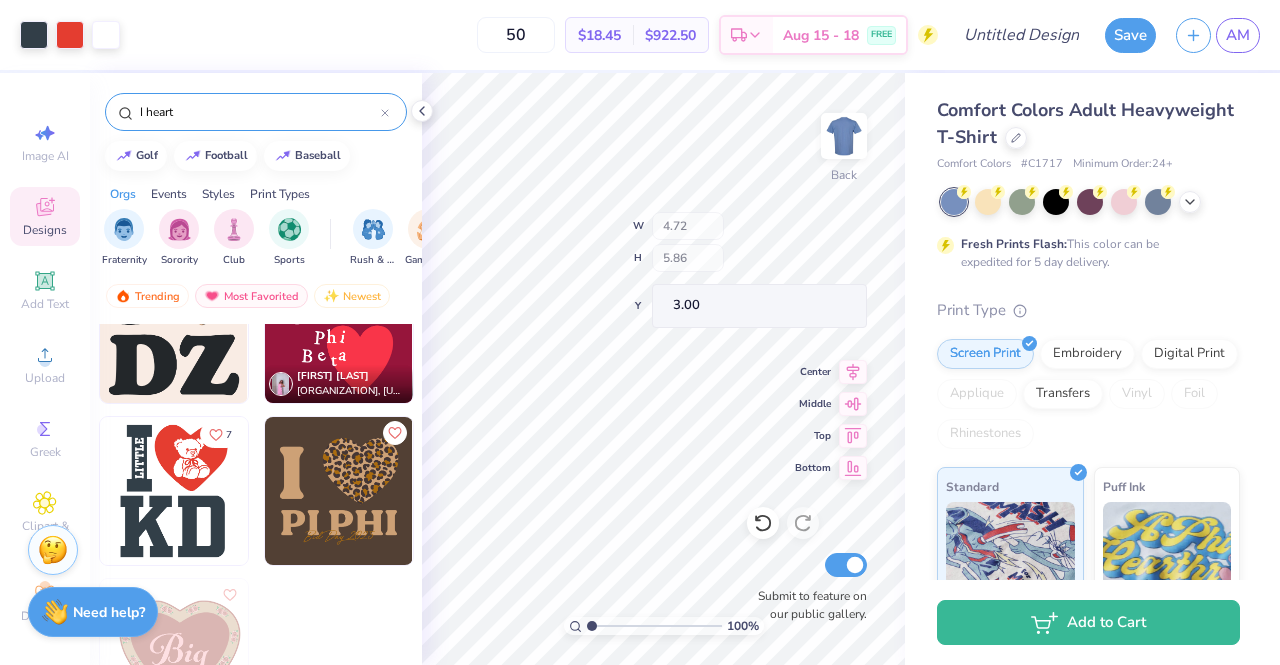 type on "1.13" 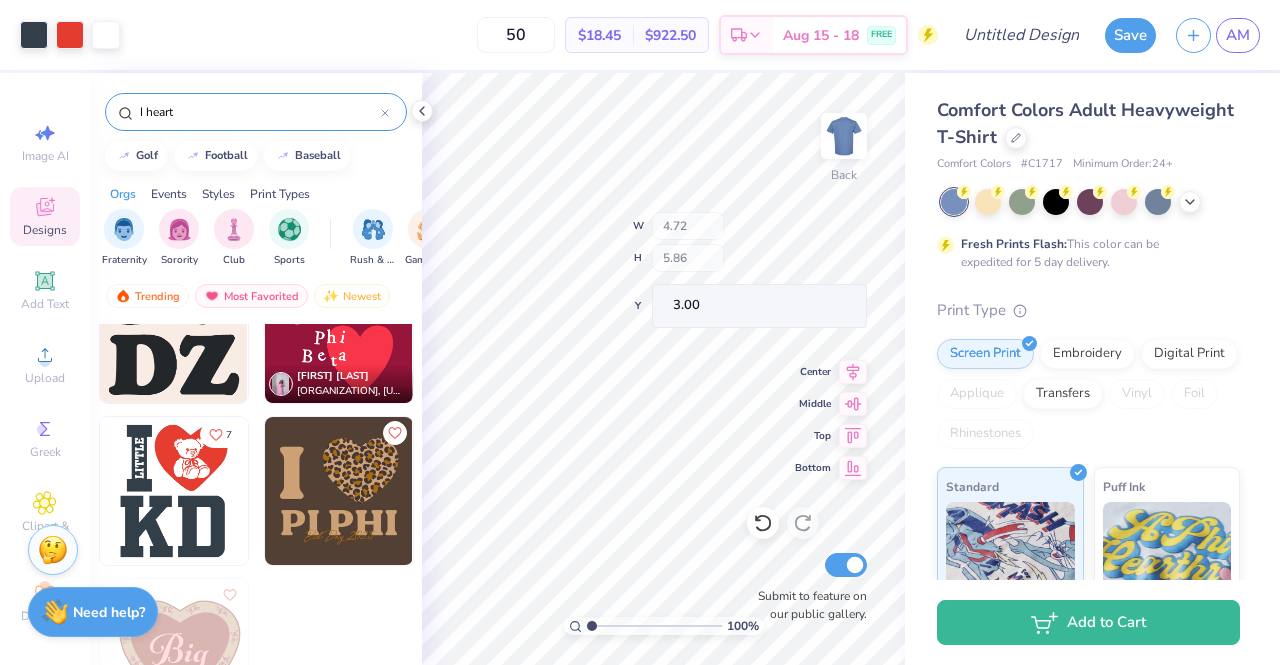 type on "2.96" 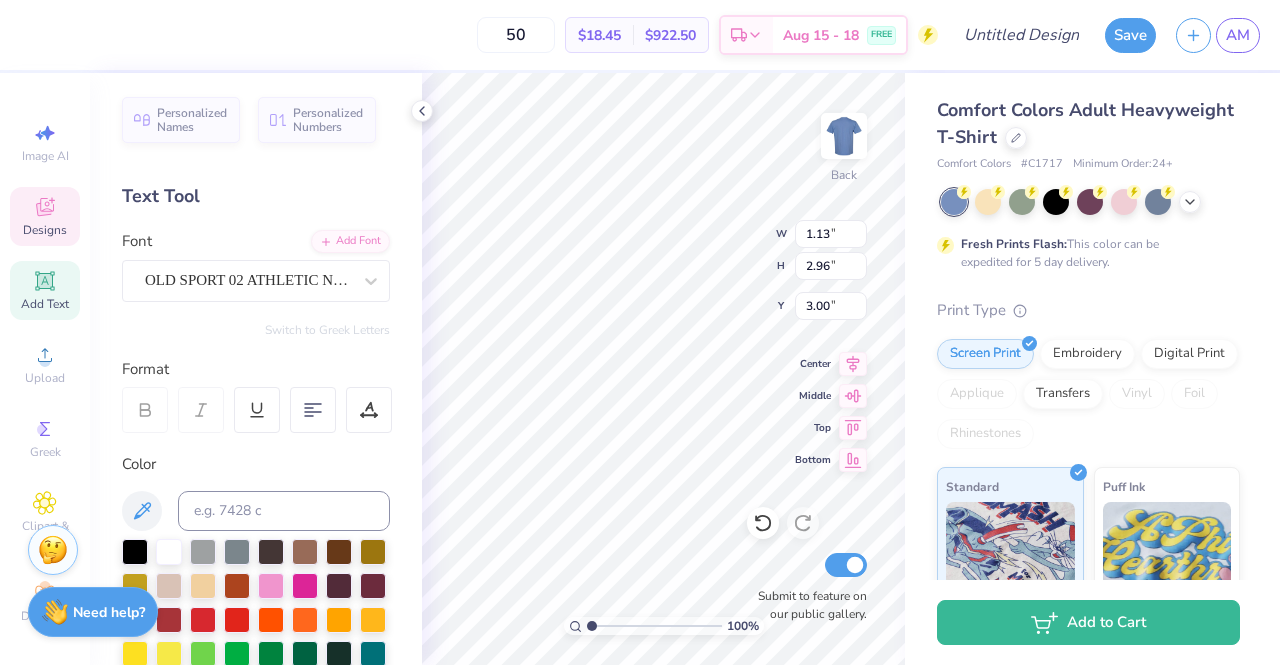 type on "1.65" 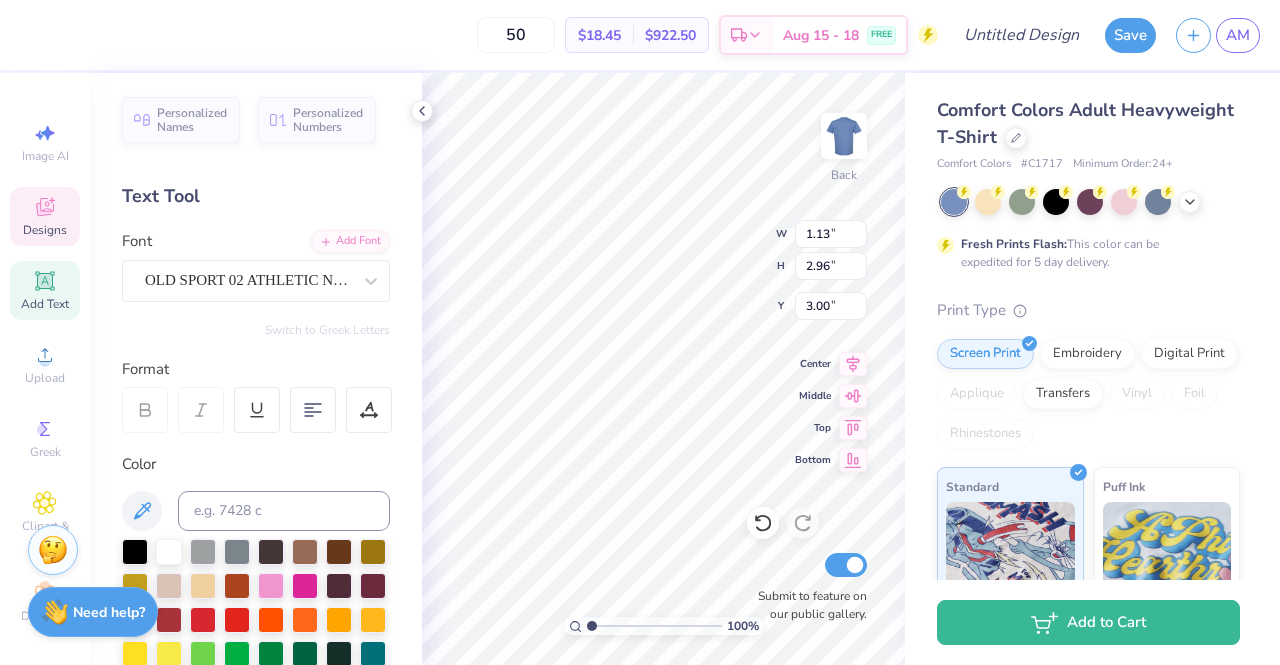 type on "1.85" 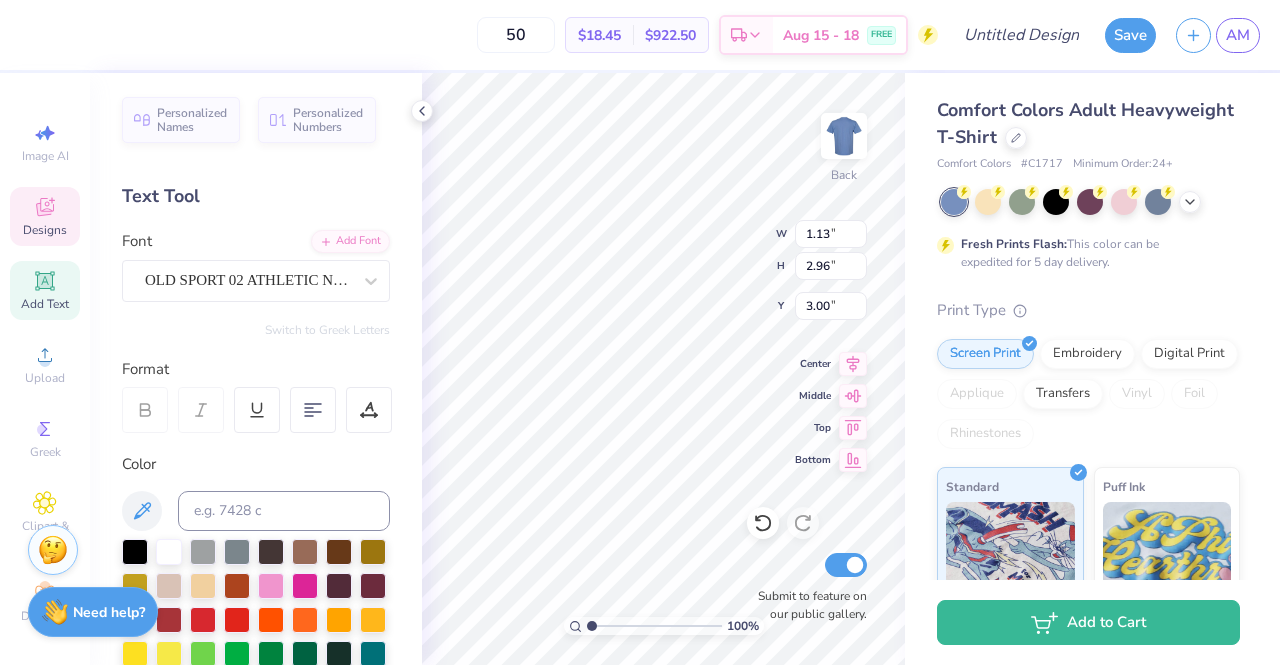 type on "3.57" 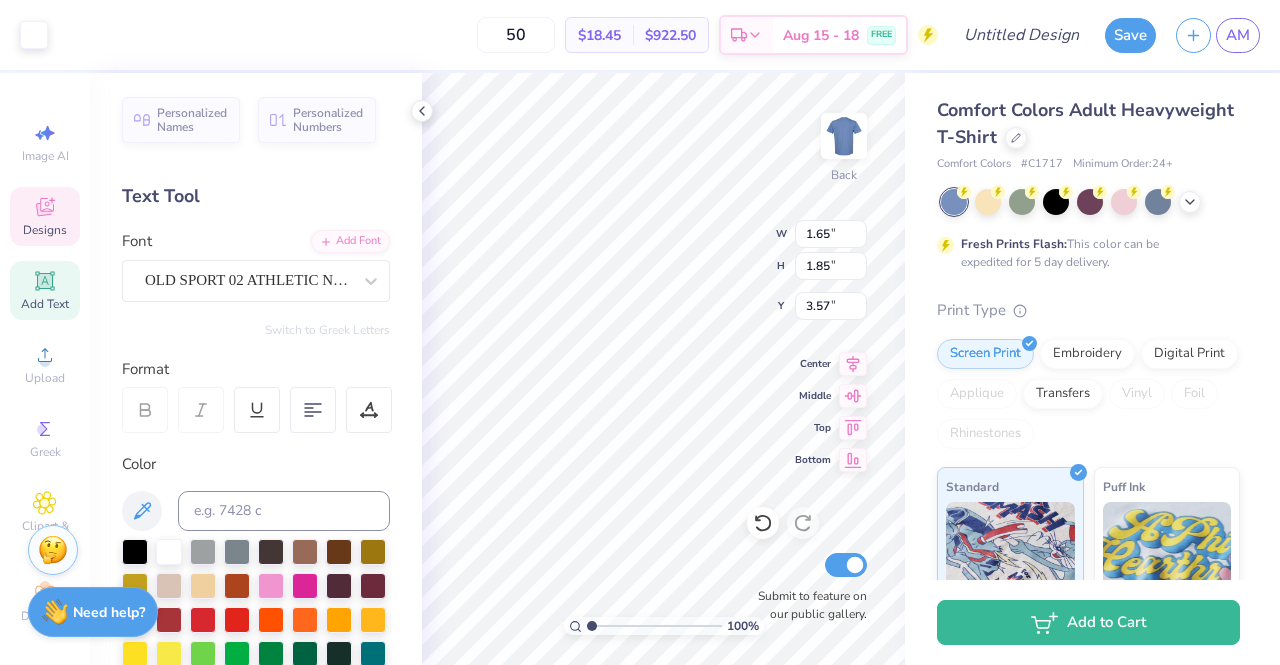 type on "0.39" 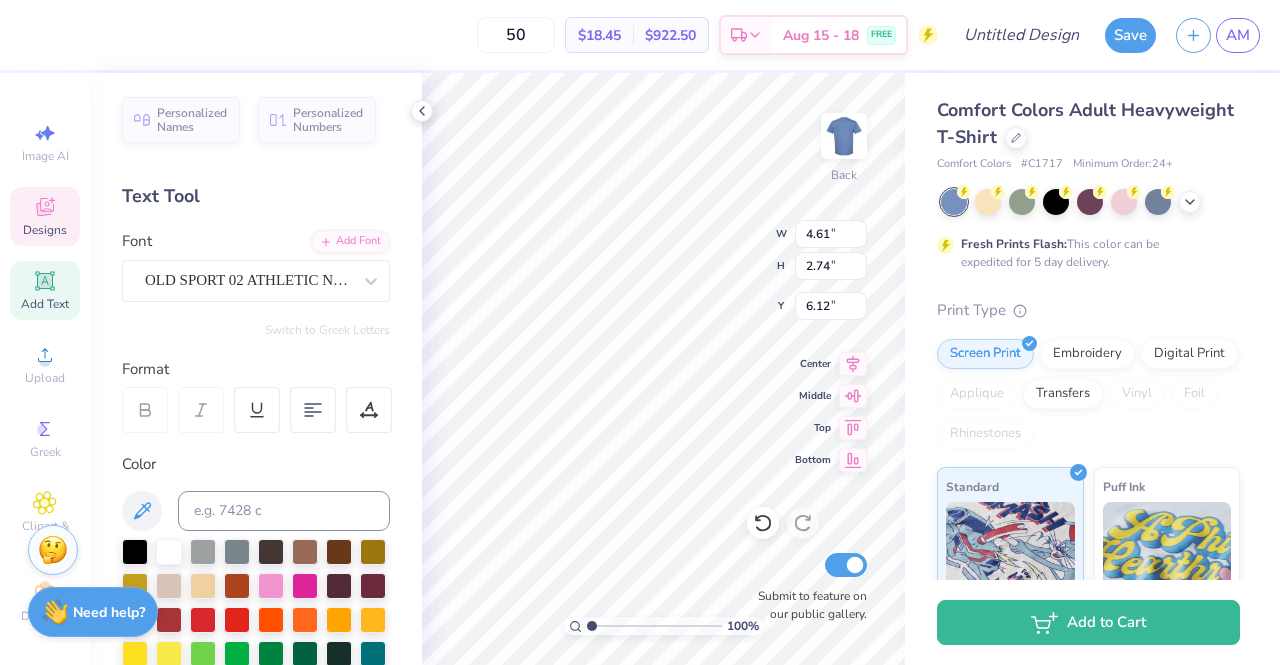 scroll, scrollTop: 16, scrollLeft: 2, axis: both 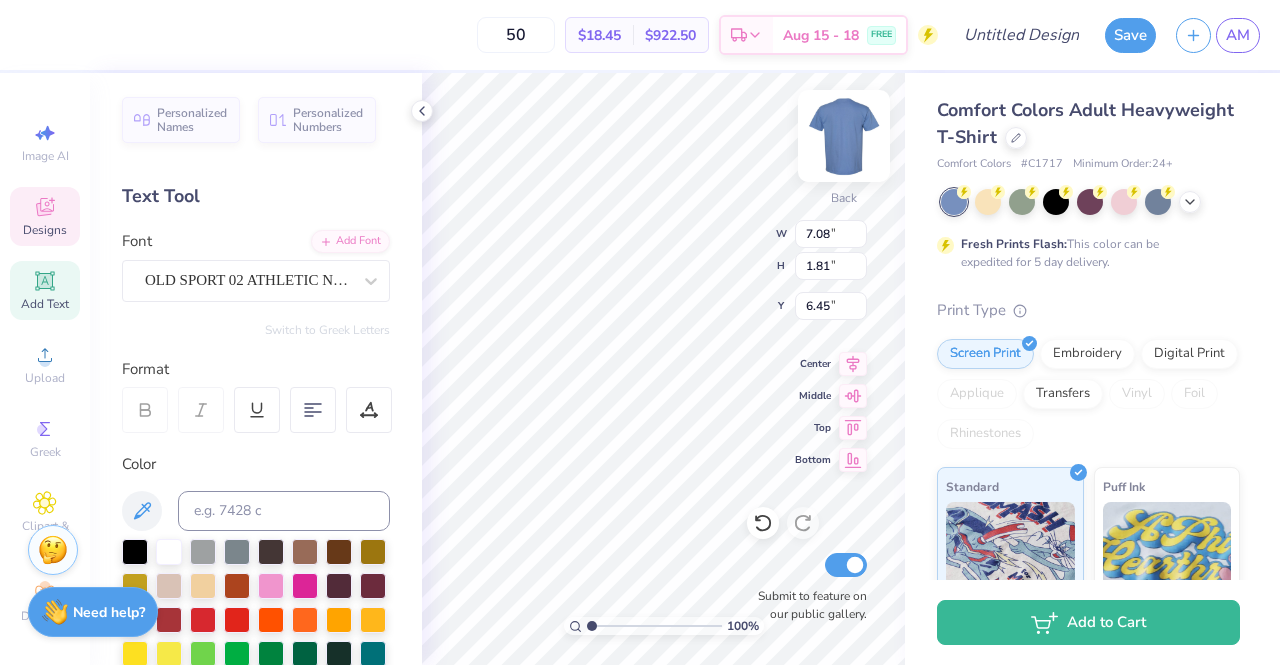 type on "7.08" 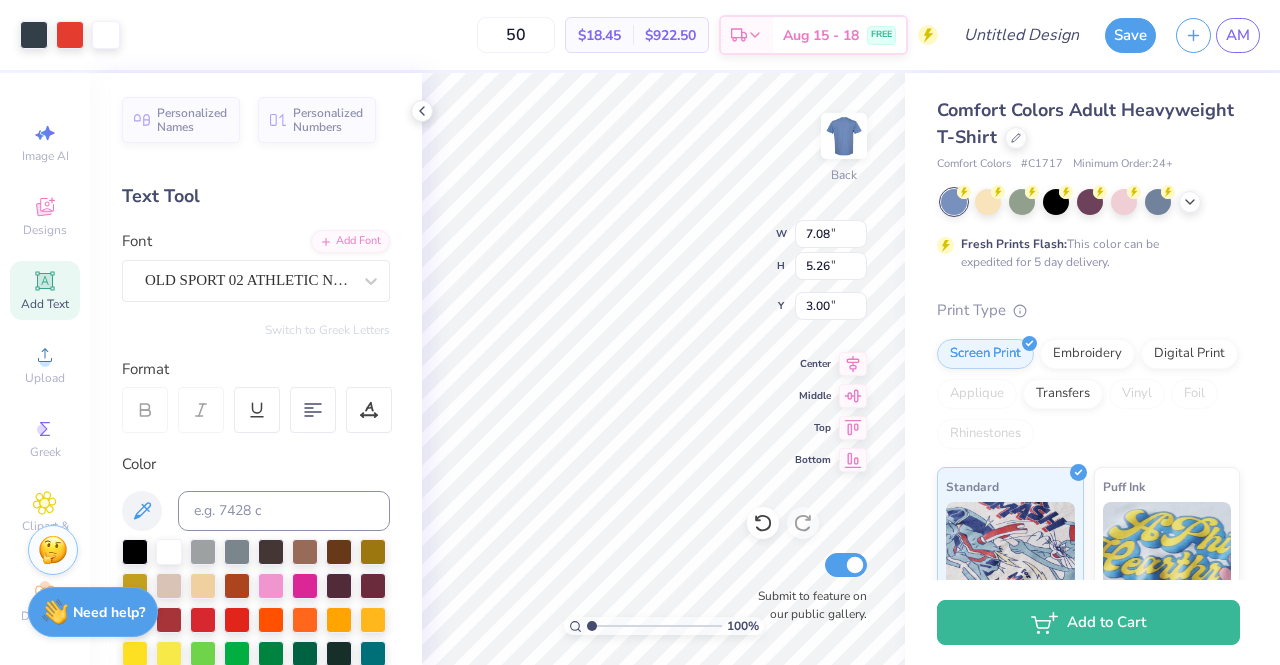 type on "4.37" 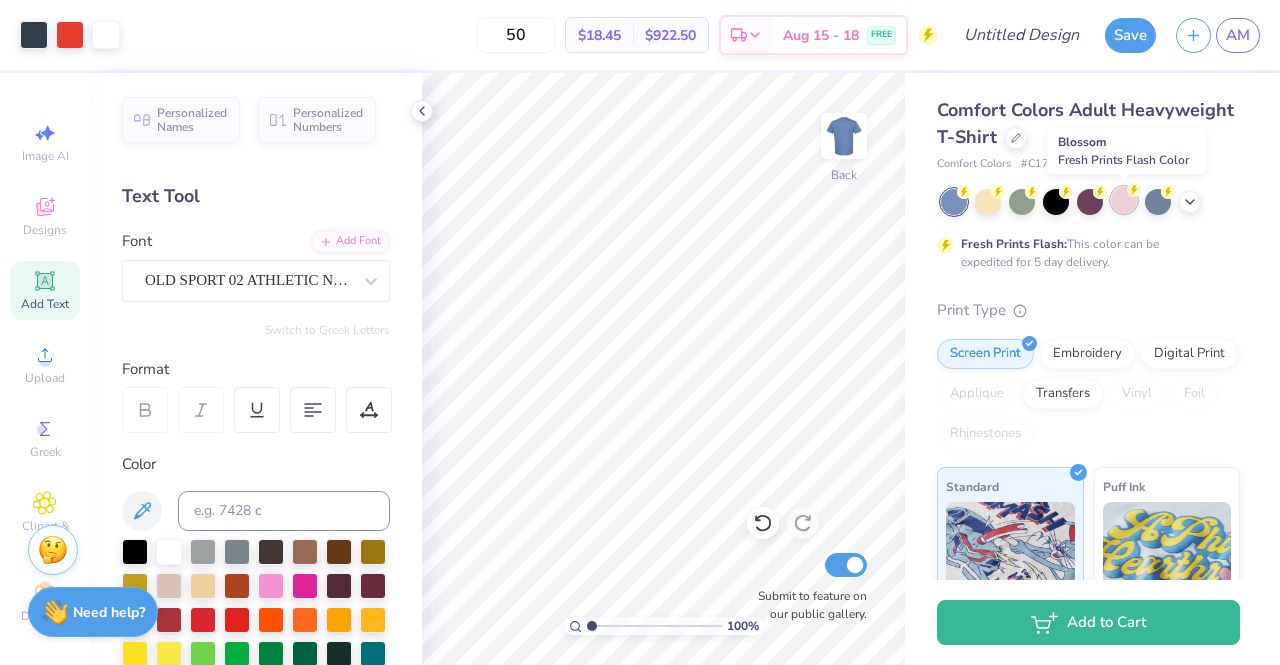 click at bounding box center (1124, 200) 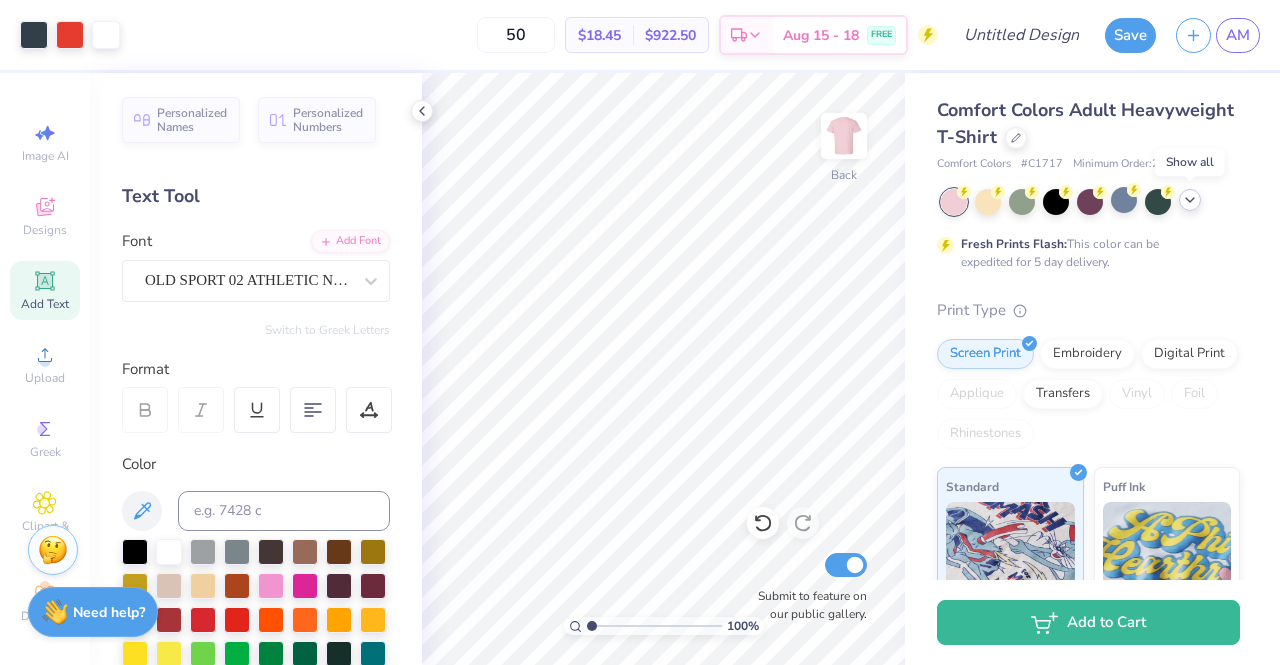 click 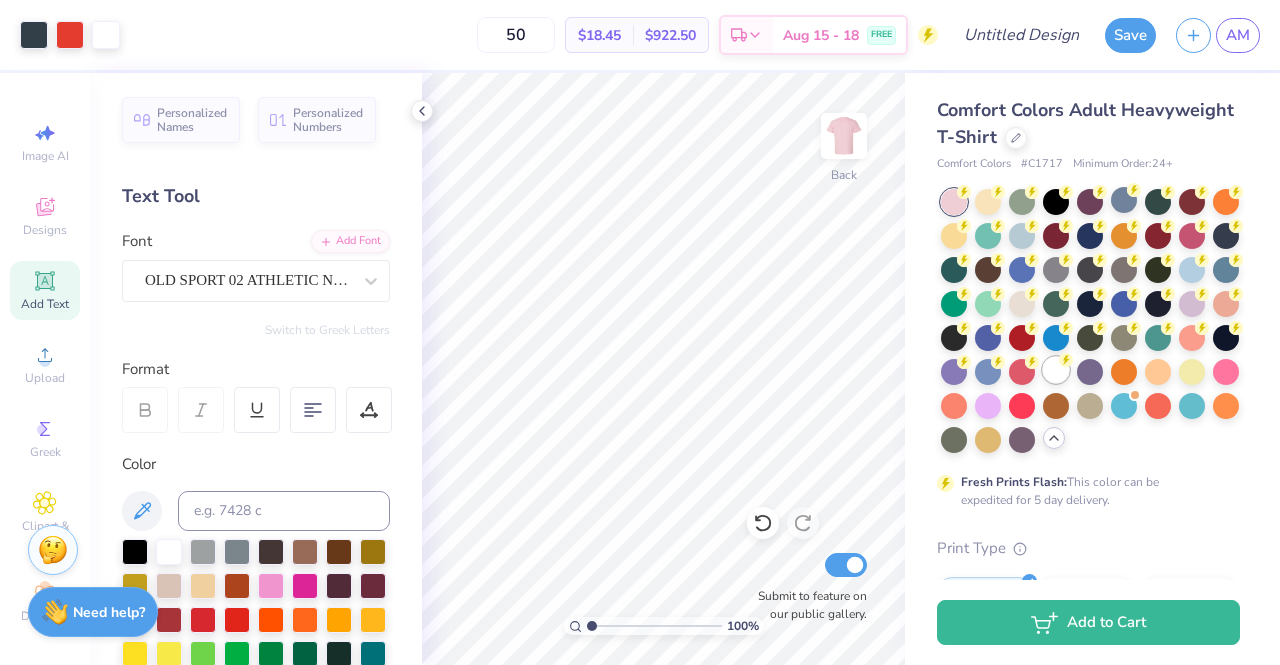 click at bounding box center [1056, 370] 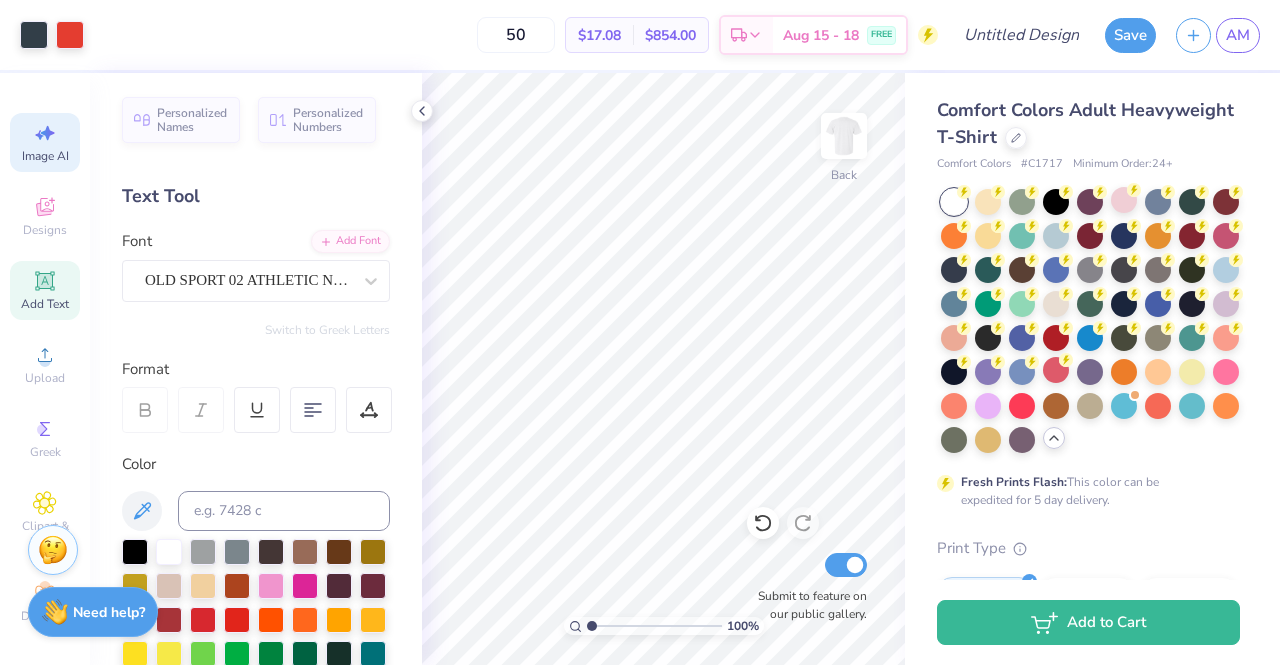 click 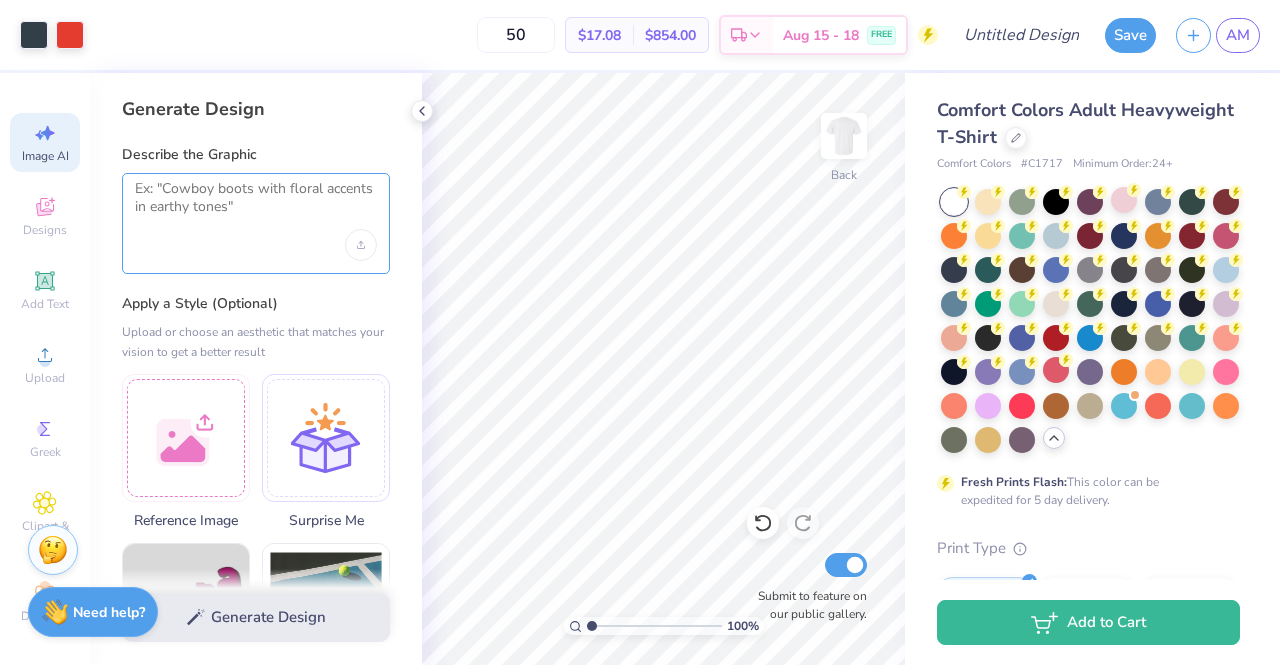 click at bounding box center [256, 205] 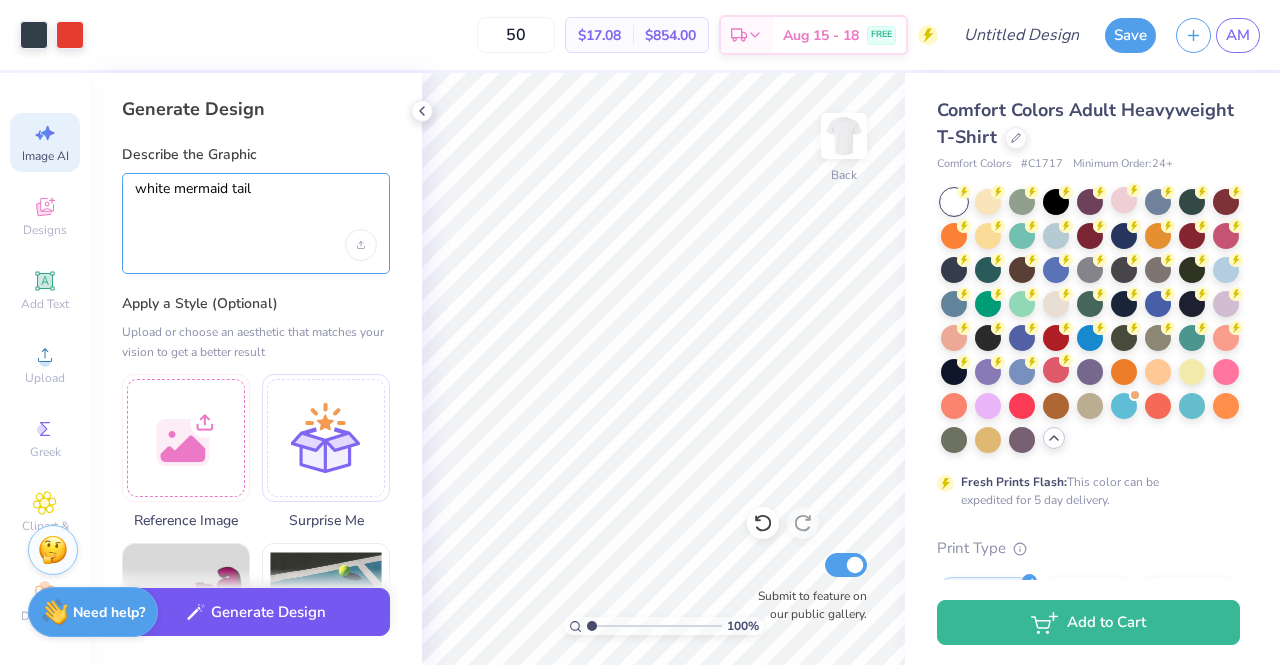 type on "white mermaid tail" 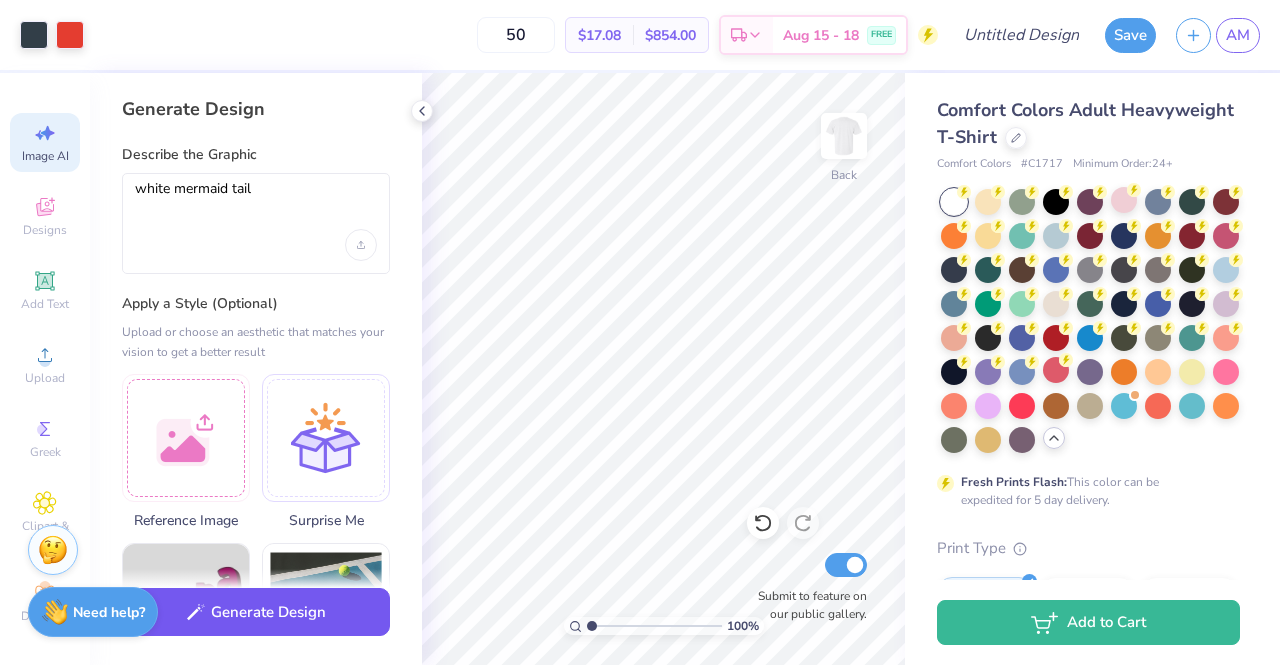 click on "Generate Design" at bounding box center (256, 612) 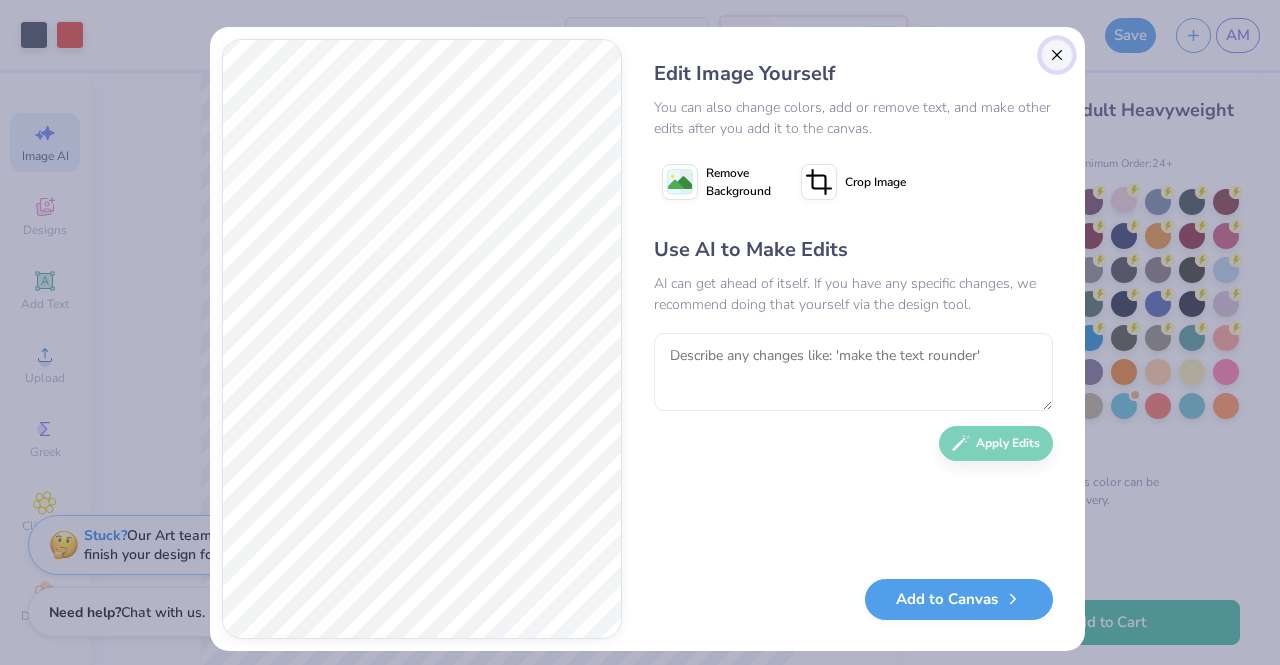click at bounding box center [1057, 55] 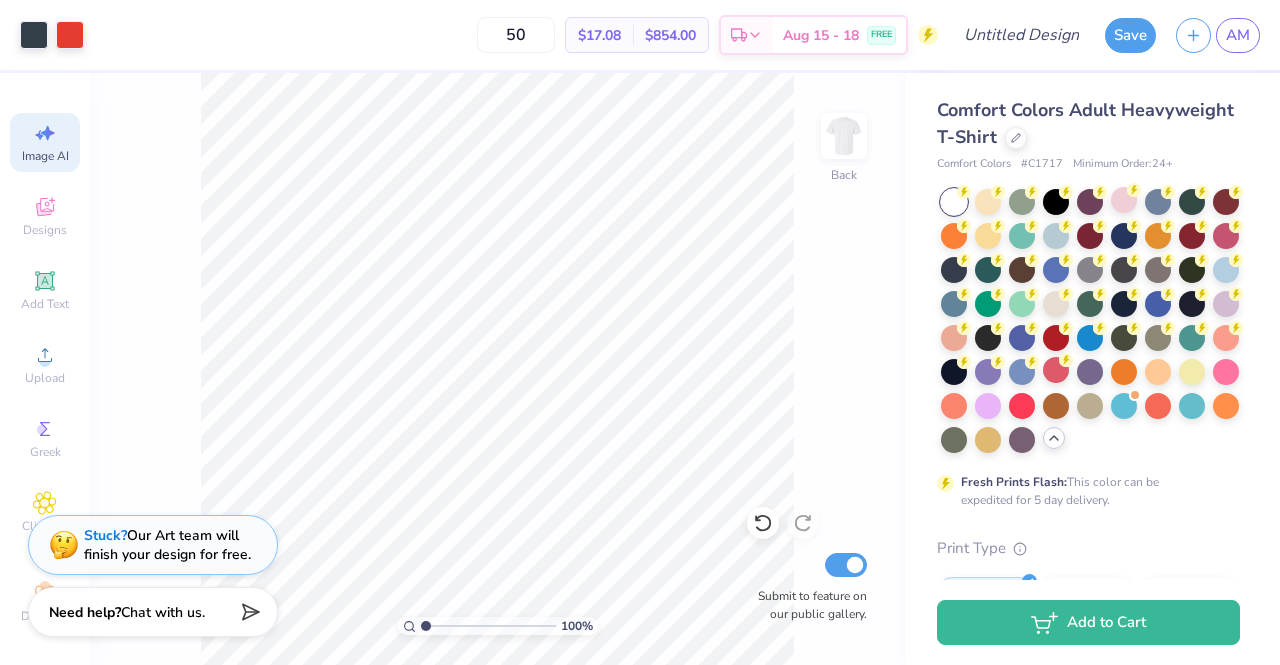 scroll, scrollTop: 0, scrollLeft: 44, axis: horizontal 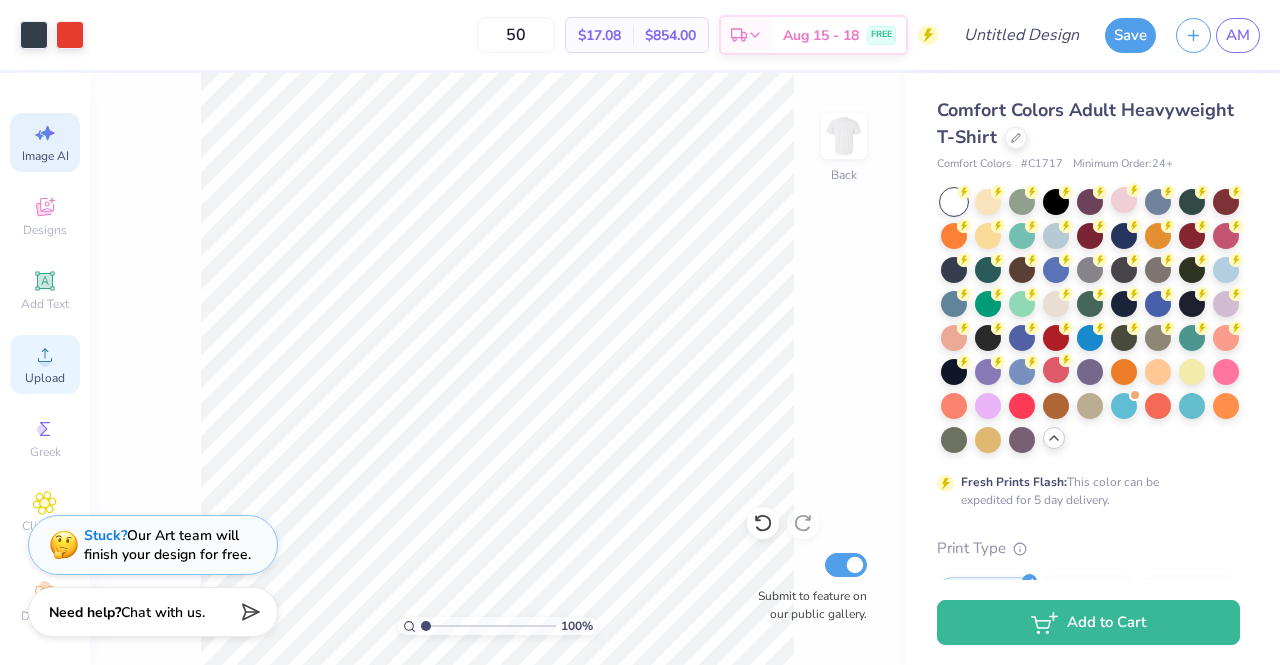 click on "Upload" at bounding box center (45, 378) 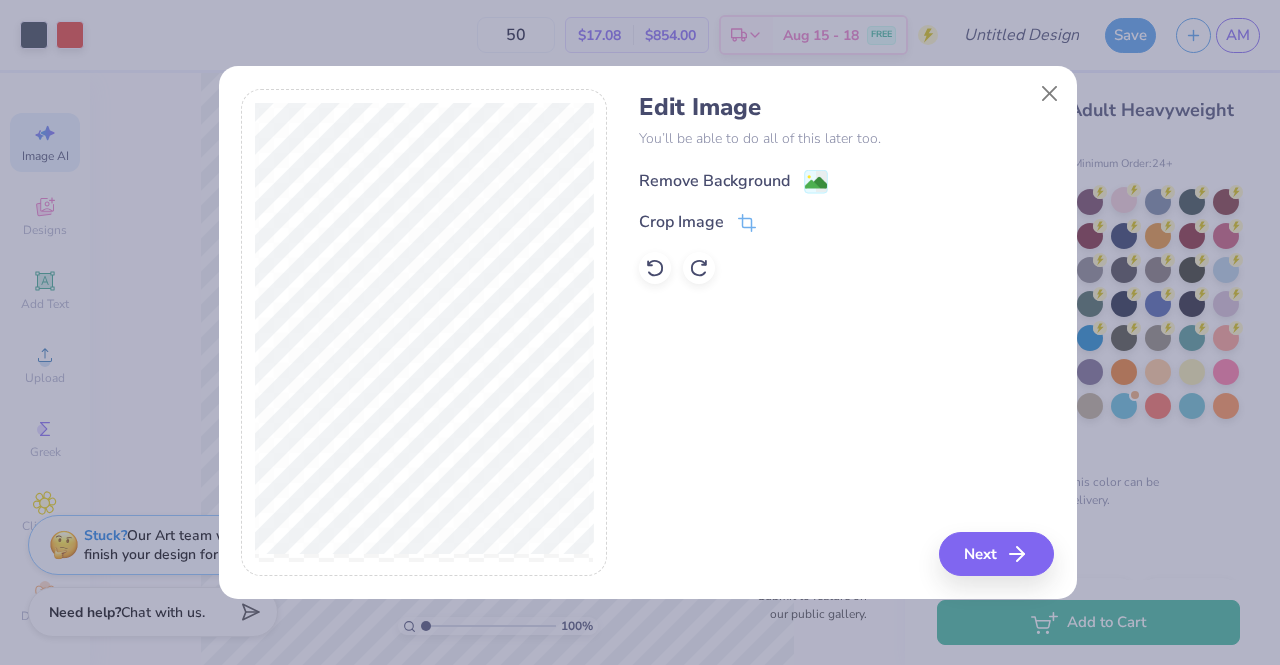 click 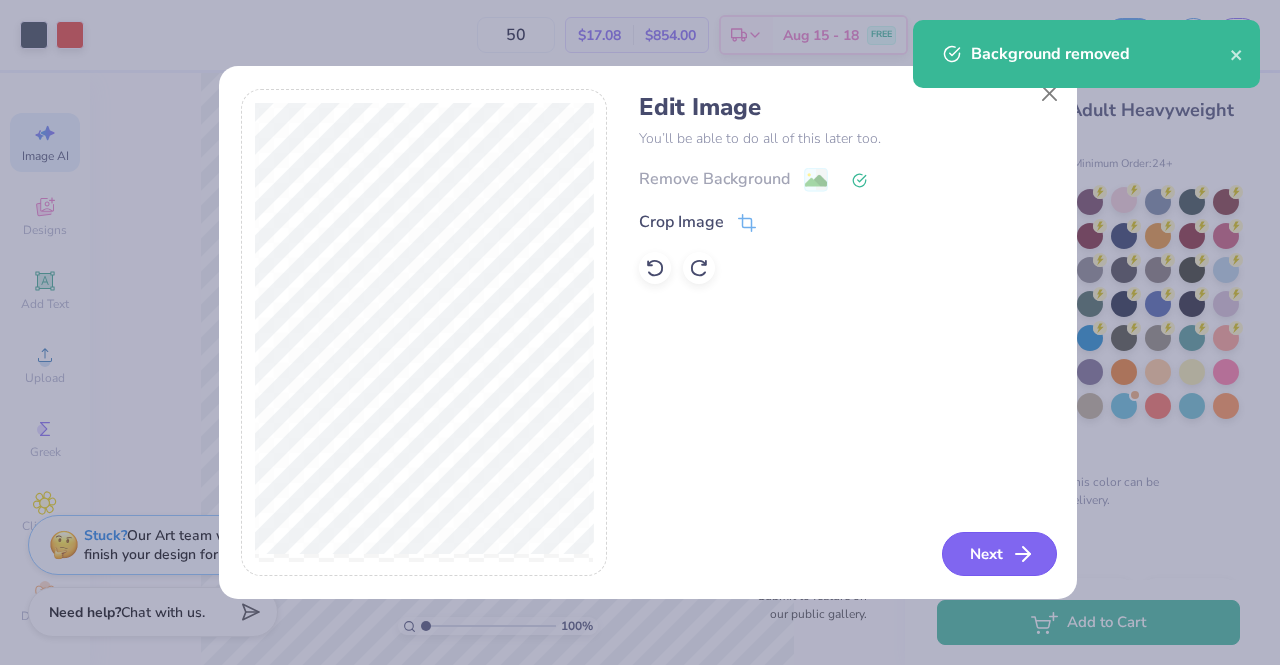 click on "Next" at bounding box center (999, 554) 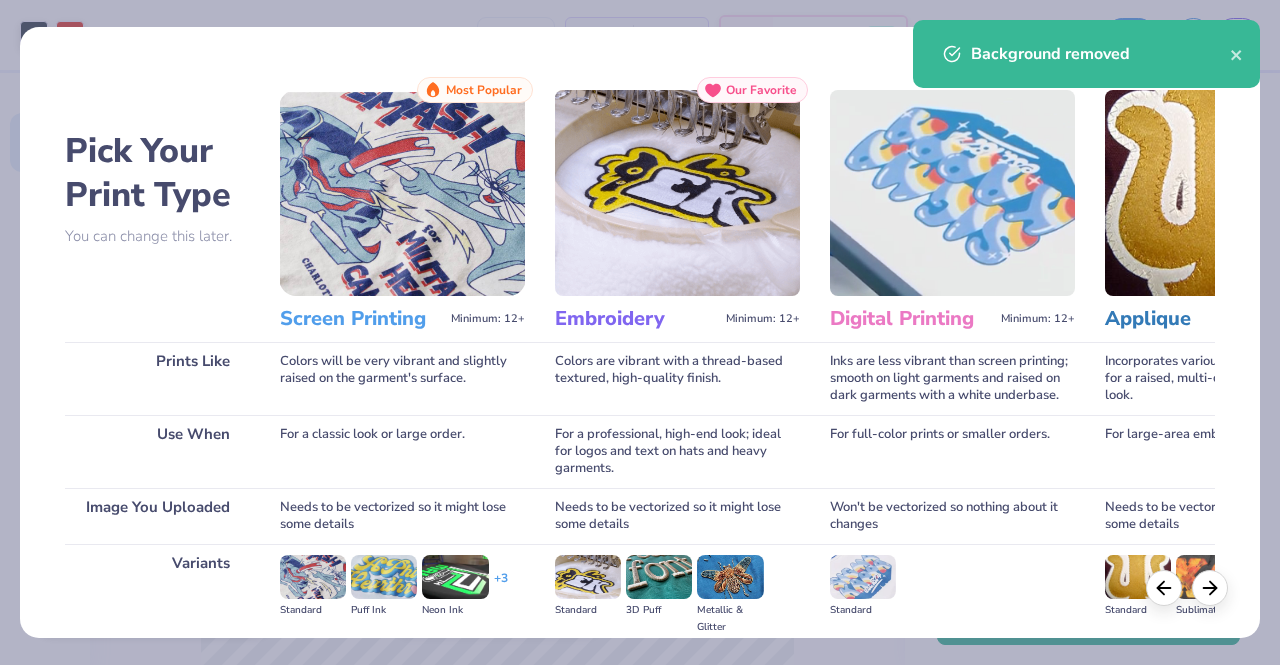 scroll, scrollTop: 231, scrollLeft: 0, axis: vertical 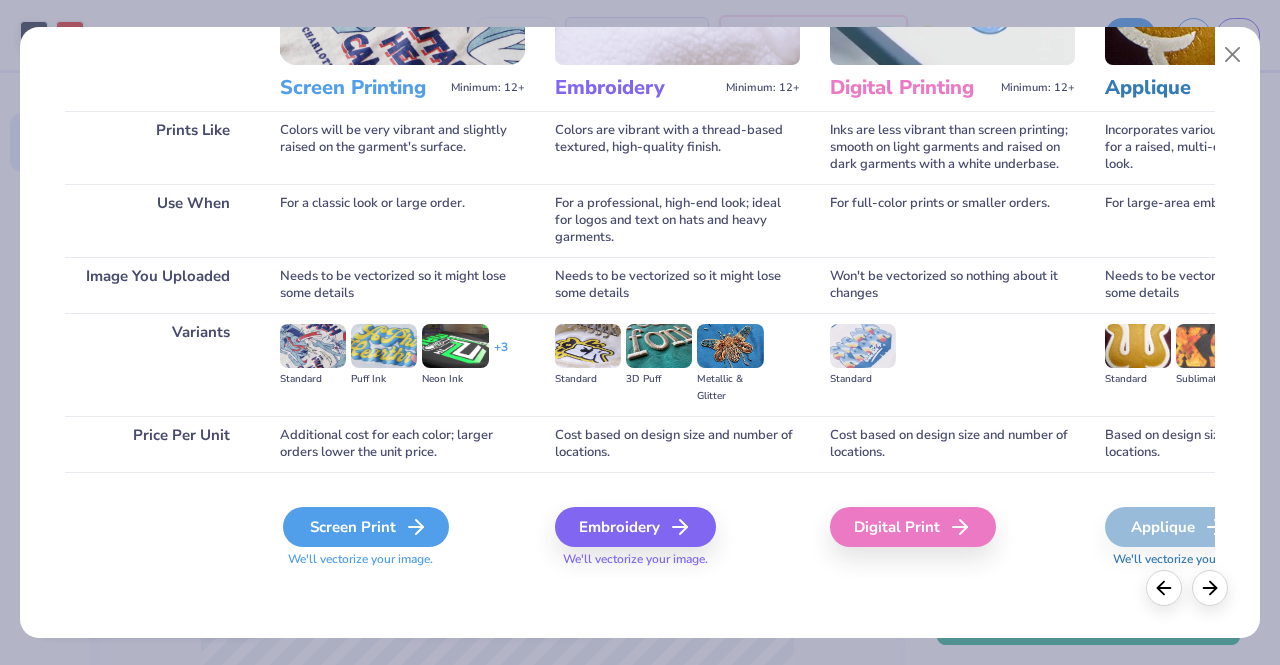 click on "Screen Print" at bounding box center [366, 527] 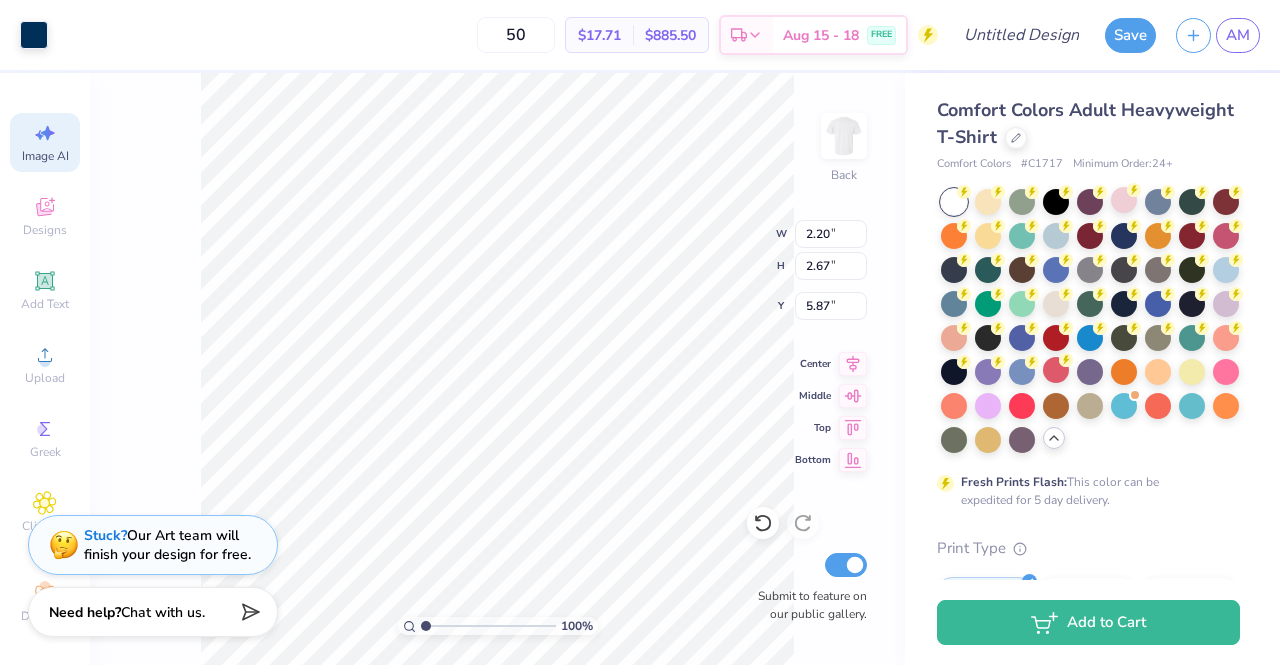 type on "2.20" 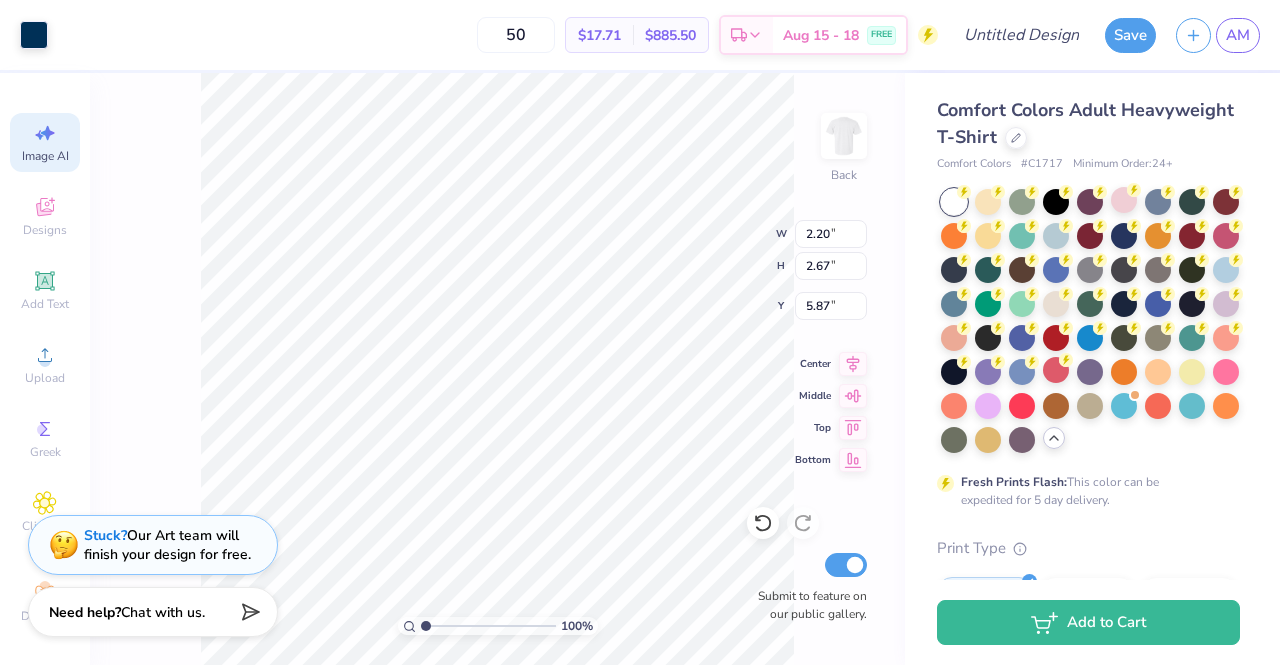 type on "2.67" 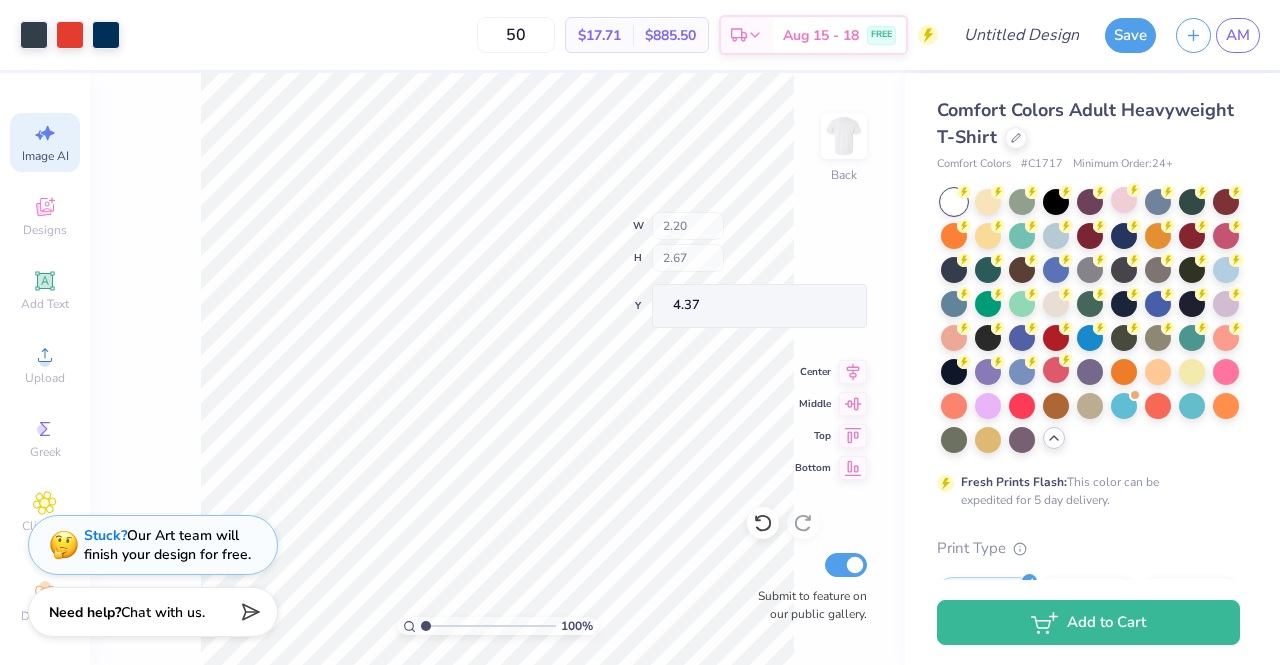 type on "4.37" 